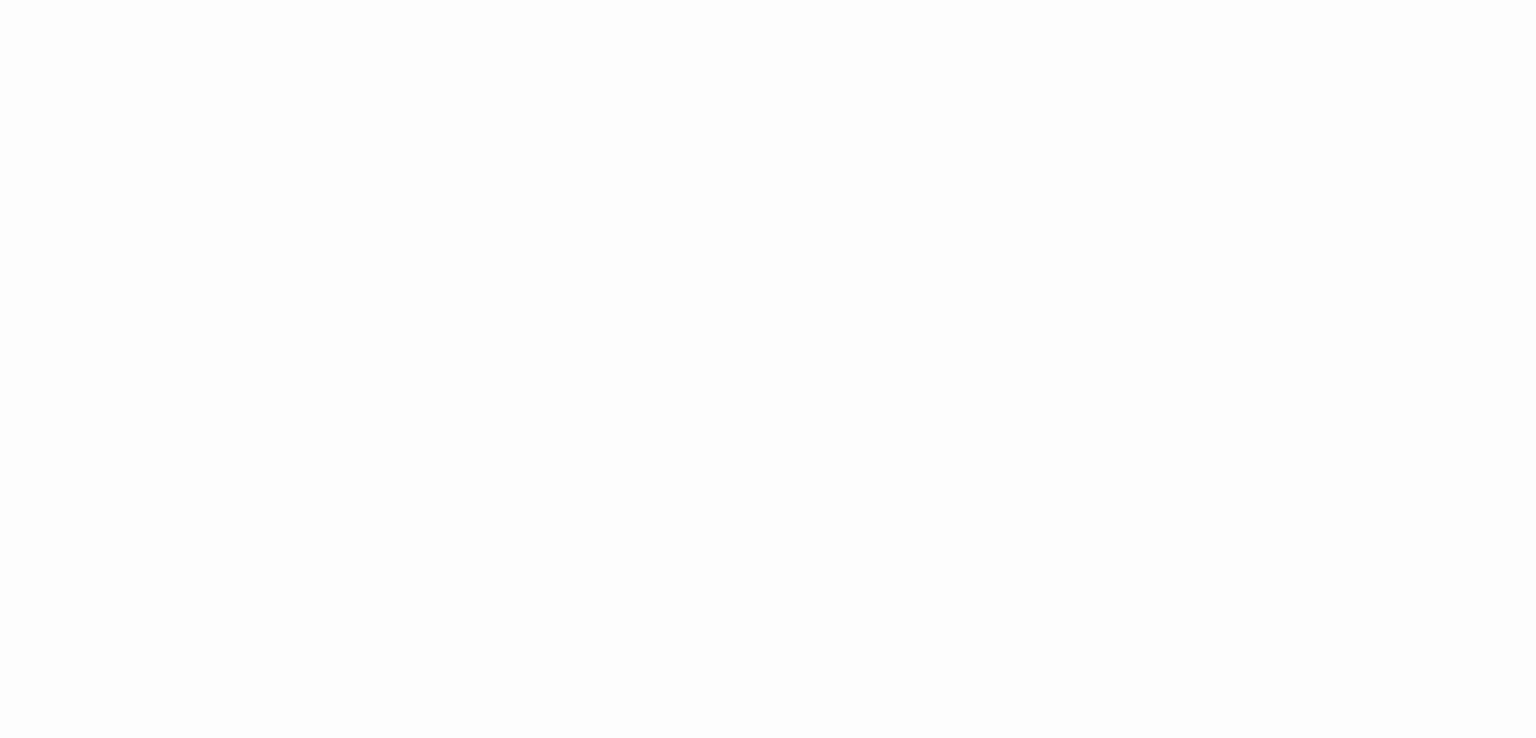 scroll, scrollTop: 0, scrollLeft: 0, axis: both 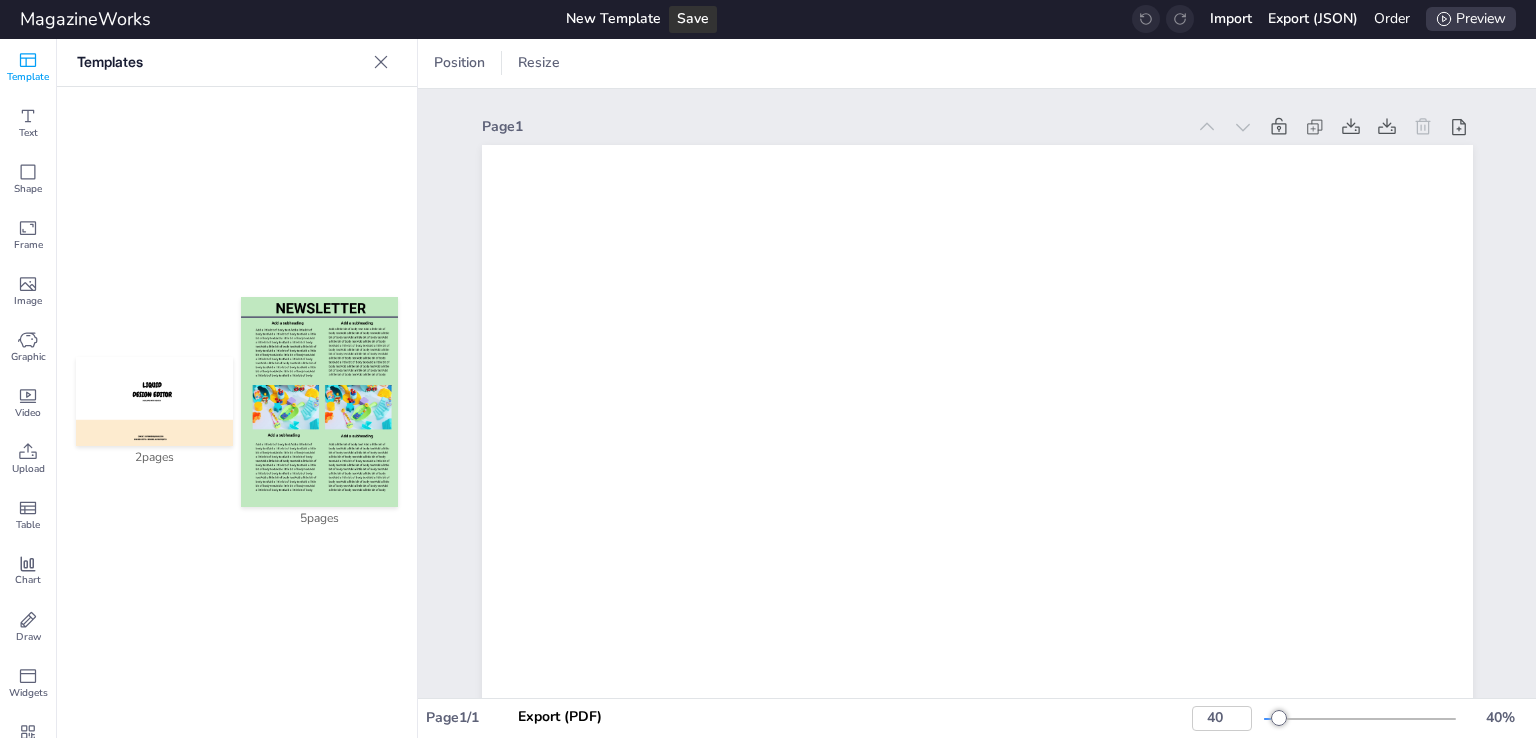 click on "Page  1 Add Page" at bounding box center [977, 857] 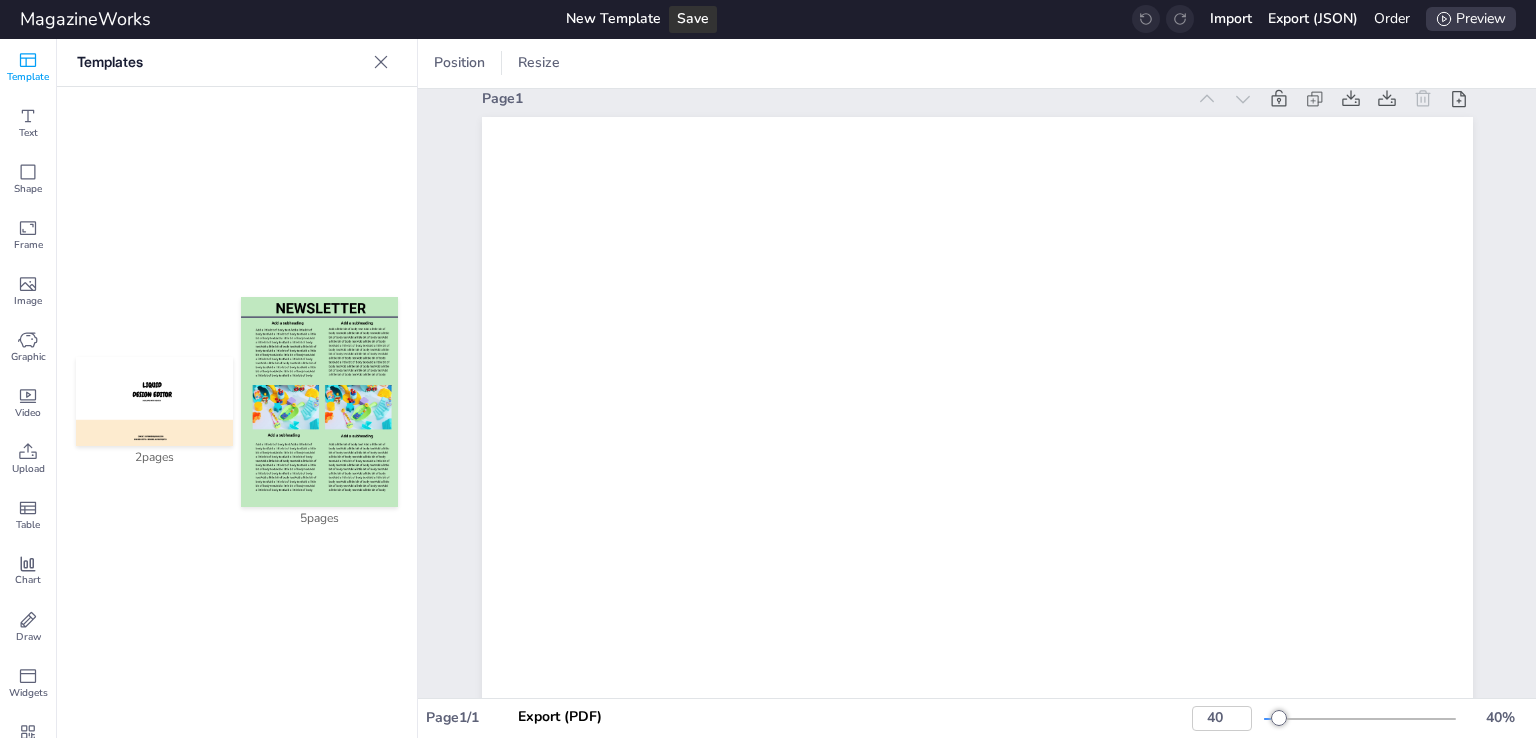 scroll, scrollTop: 0, scrollLeft: 0, axis: both 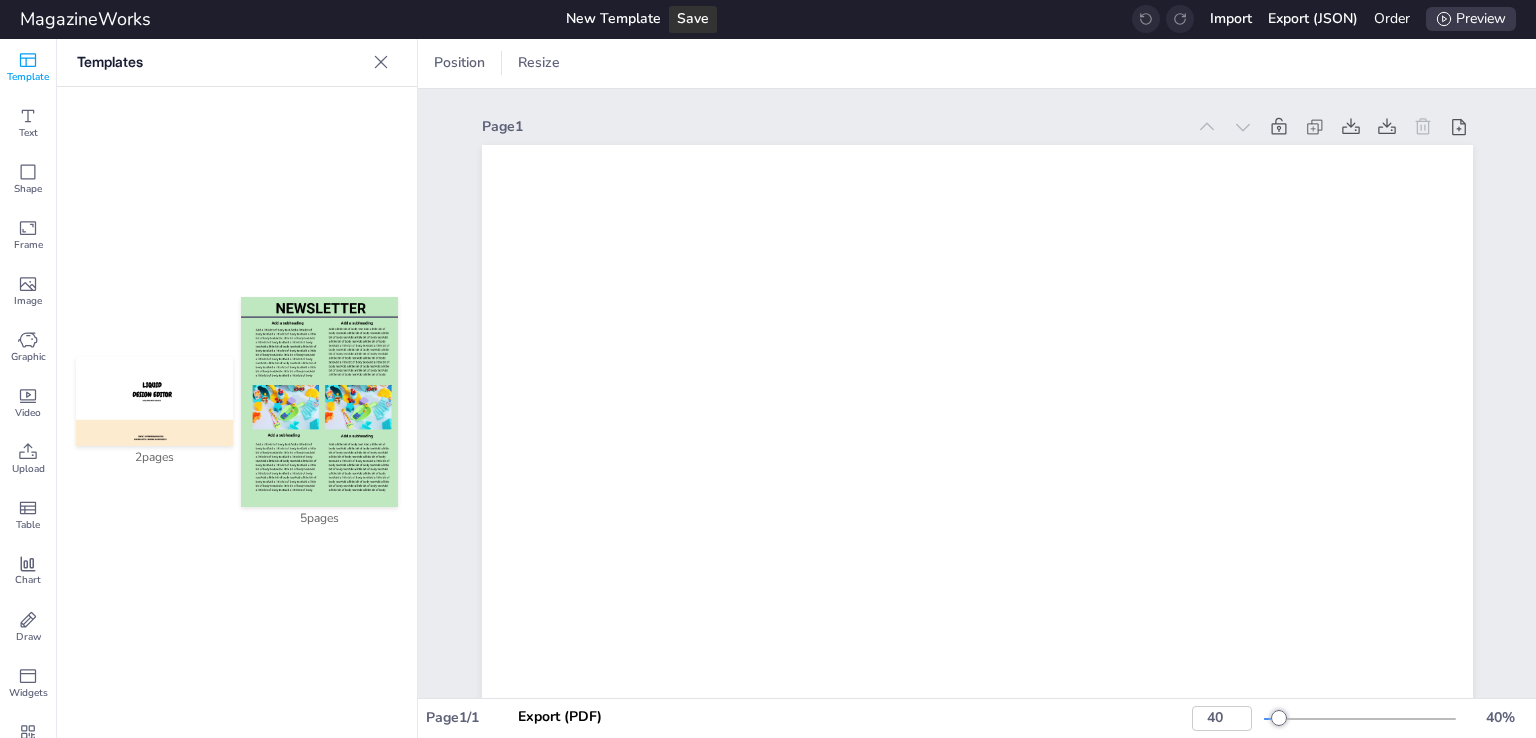 click at bounding box center [319, 402] 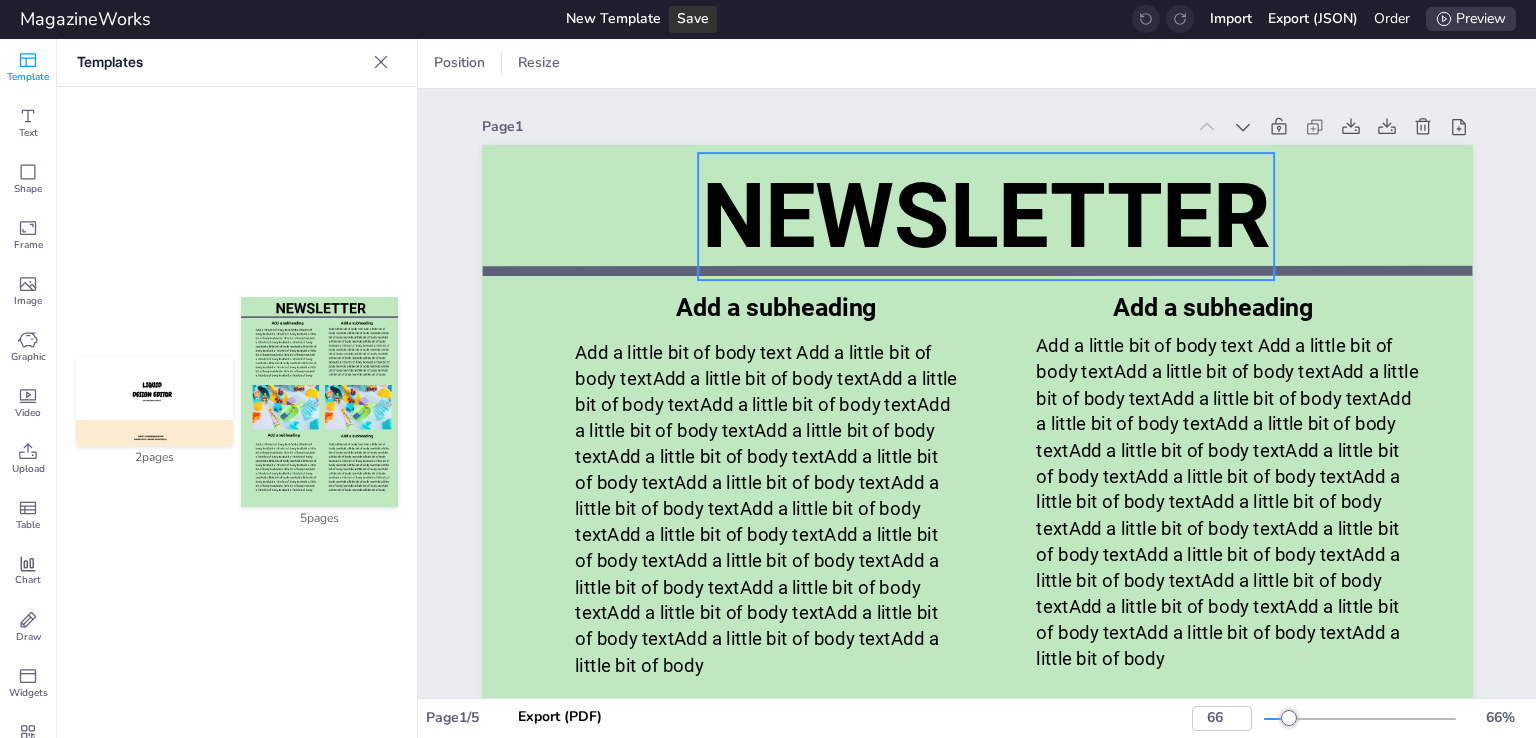 click on "NEWSLETTER" at bounding box center (985, 216) 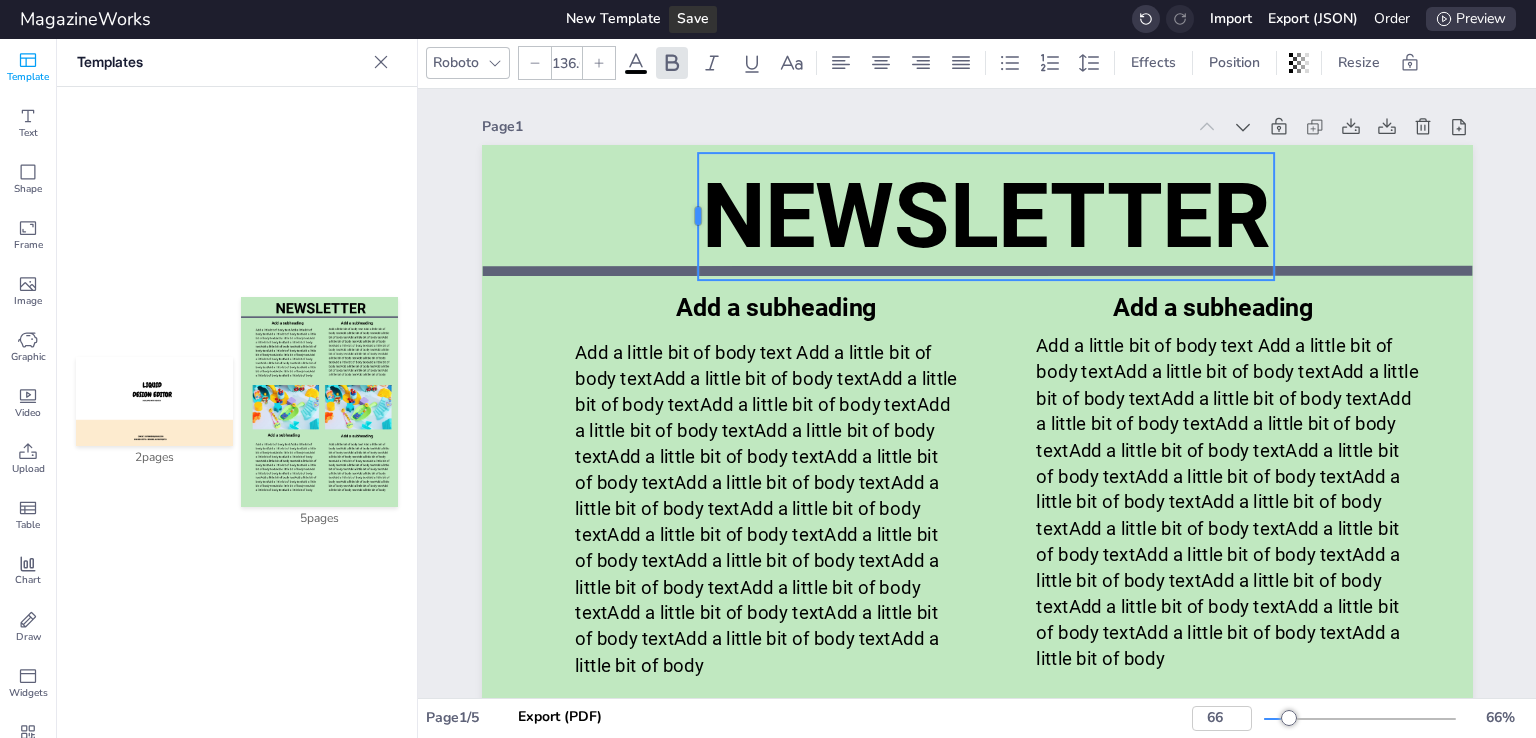 click at bounding box center [690, 216] 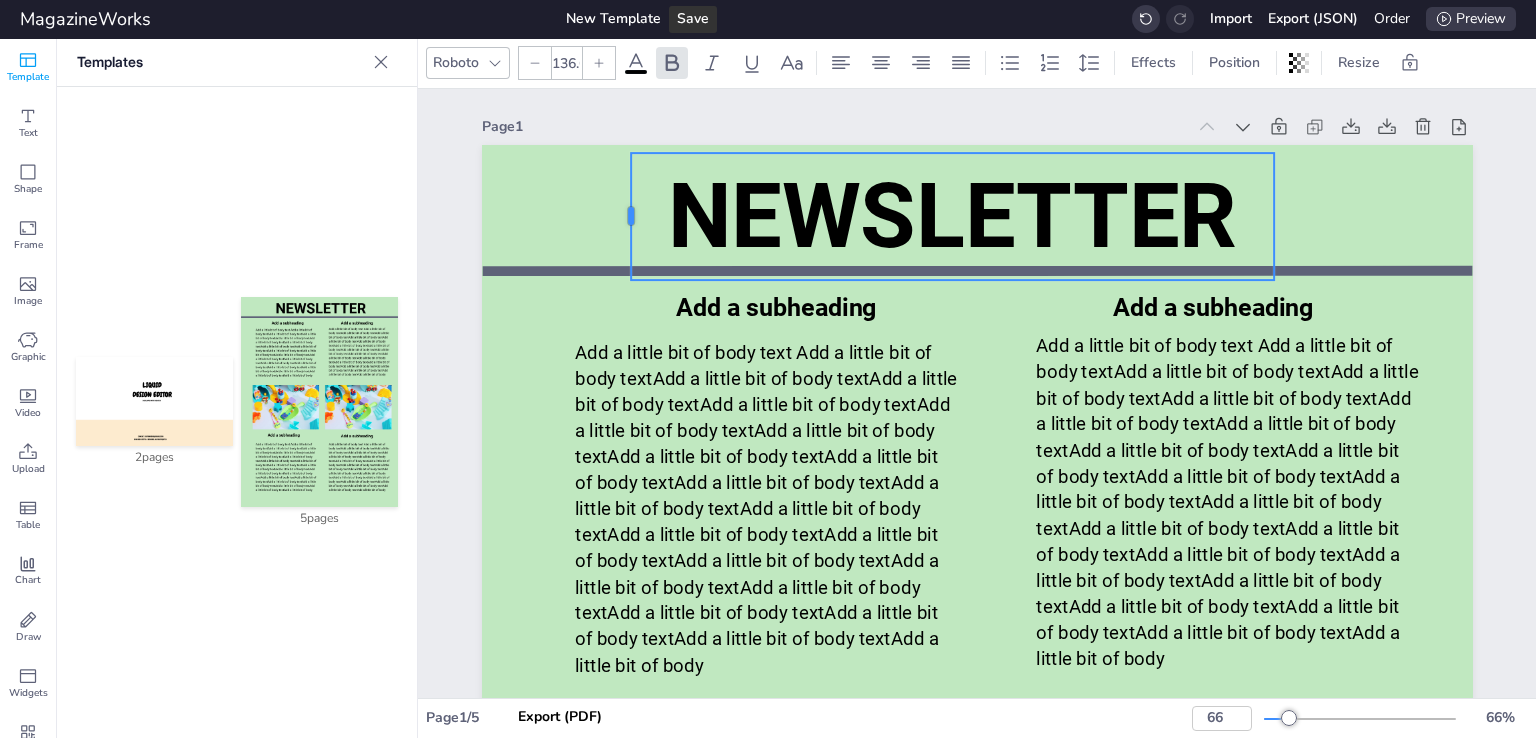 drag, startPoint x: 688, startPoint y: 220, endPoint x: 569, endPoint y: 223, distance: 119.03781 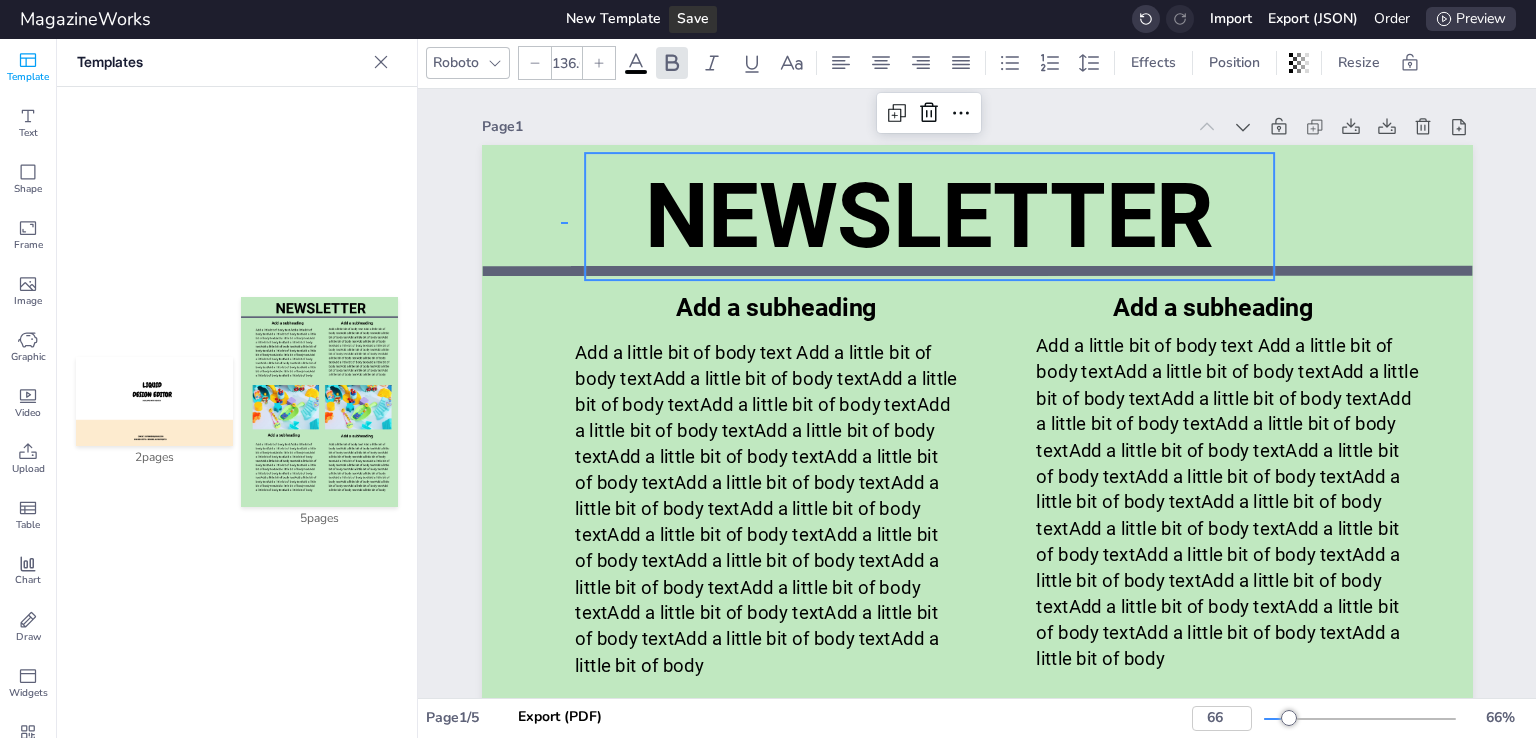 drag, startPoint x: 567, startPoint y: 222, endPoint x: 556, endPoint y: 222, distance: 11 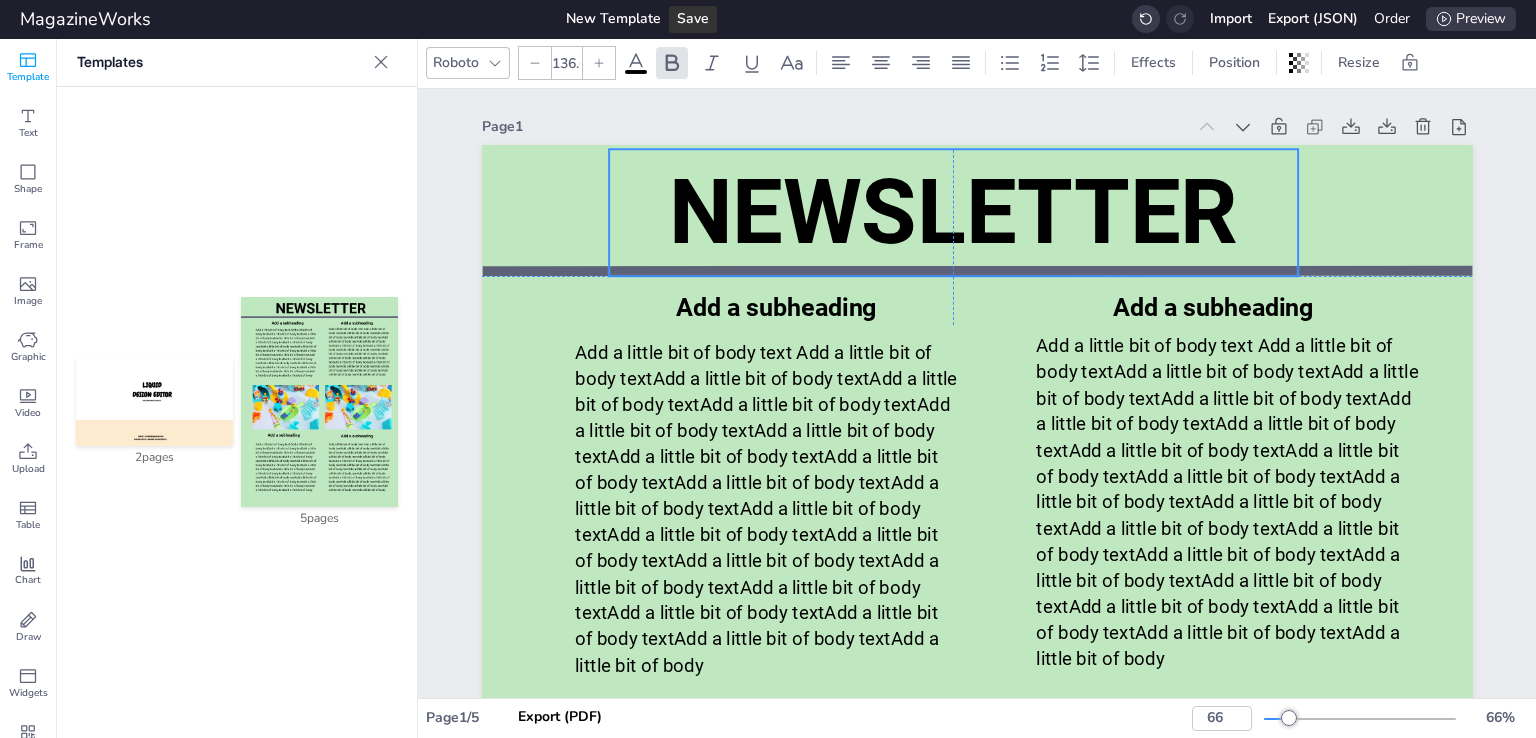 drag, startPoint x: 996, startPoint y: 192, endPoint x: 1023, endPoint y: 188, distance: 27.294687 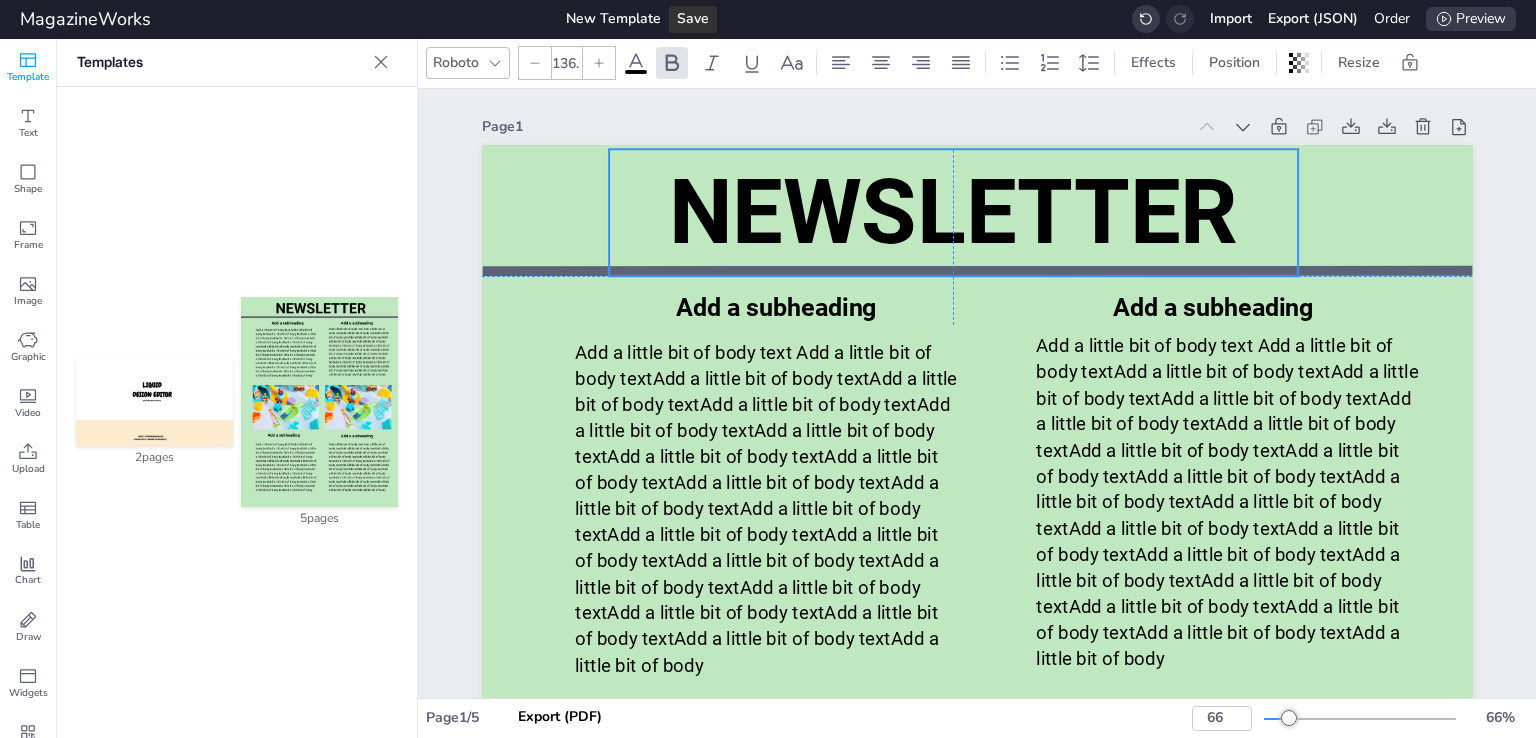 click on "NEWSLETTER" at bounding box center [953, 212] 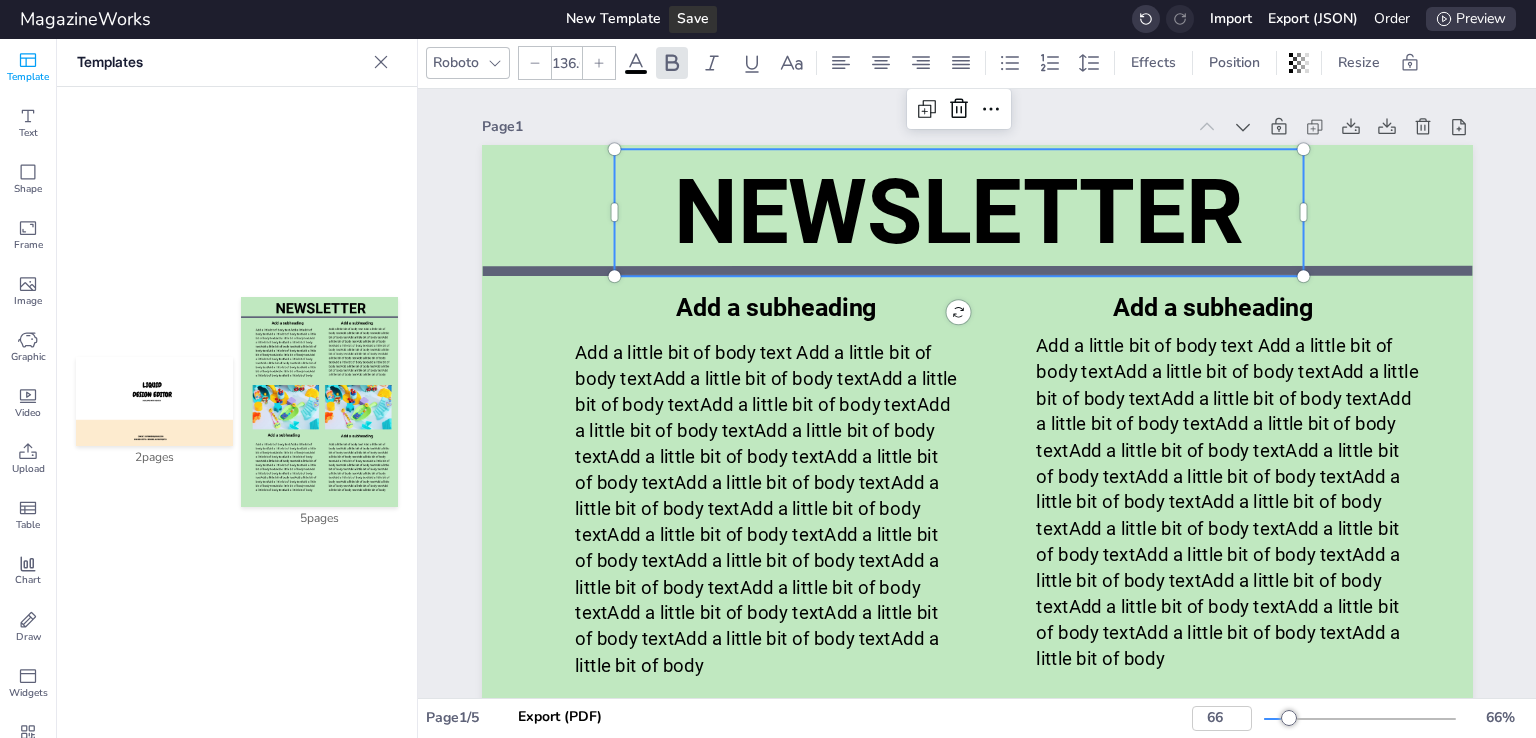 click on "NEWSLETTER" at bounding box center (958, 212) 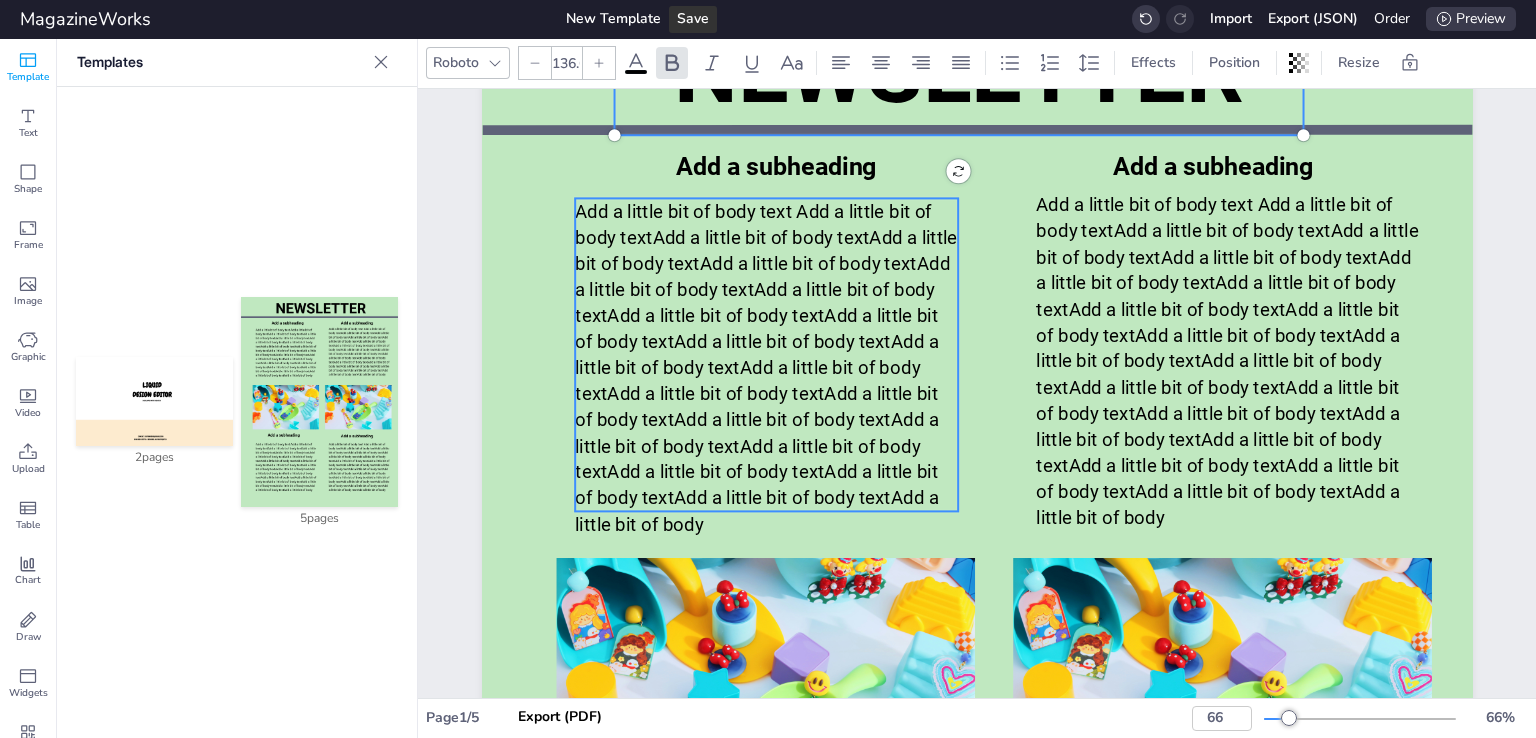 scroll, scrollTop: 100, scrollLeft: 0, axis: vertical 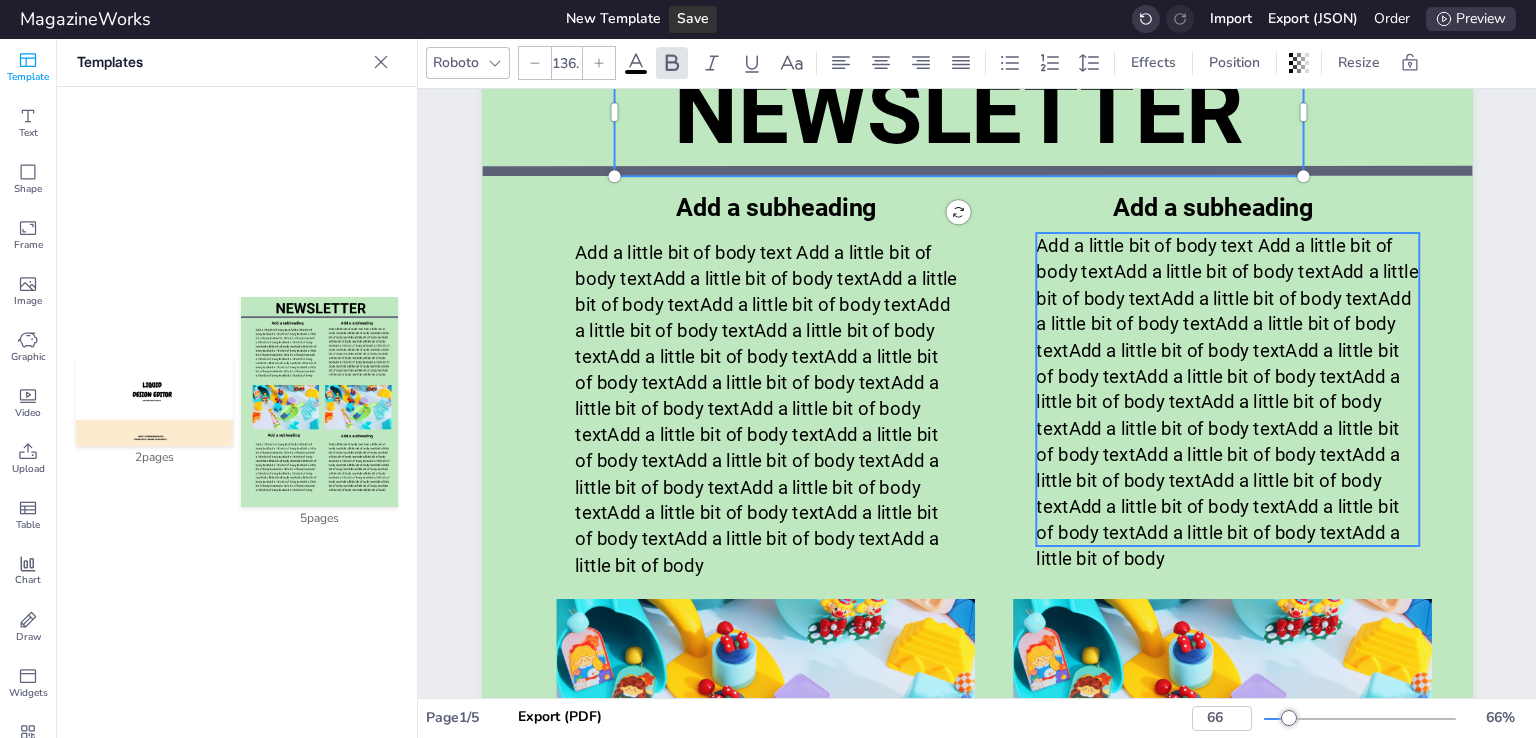 type on "28.2" 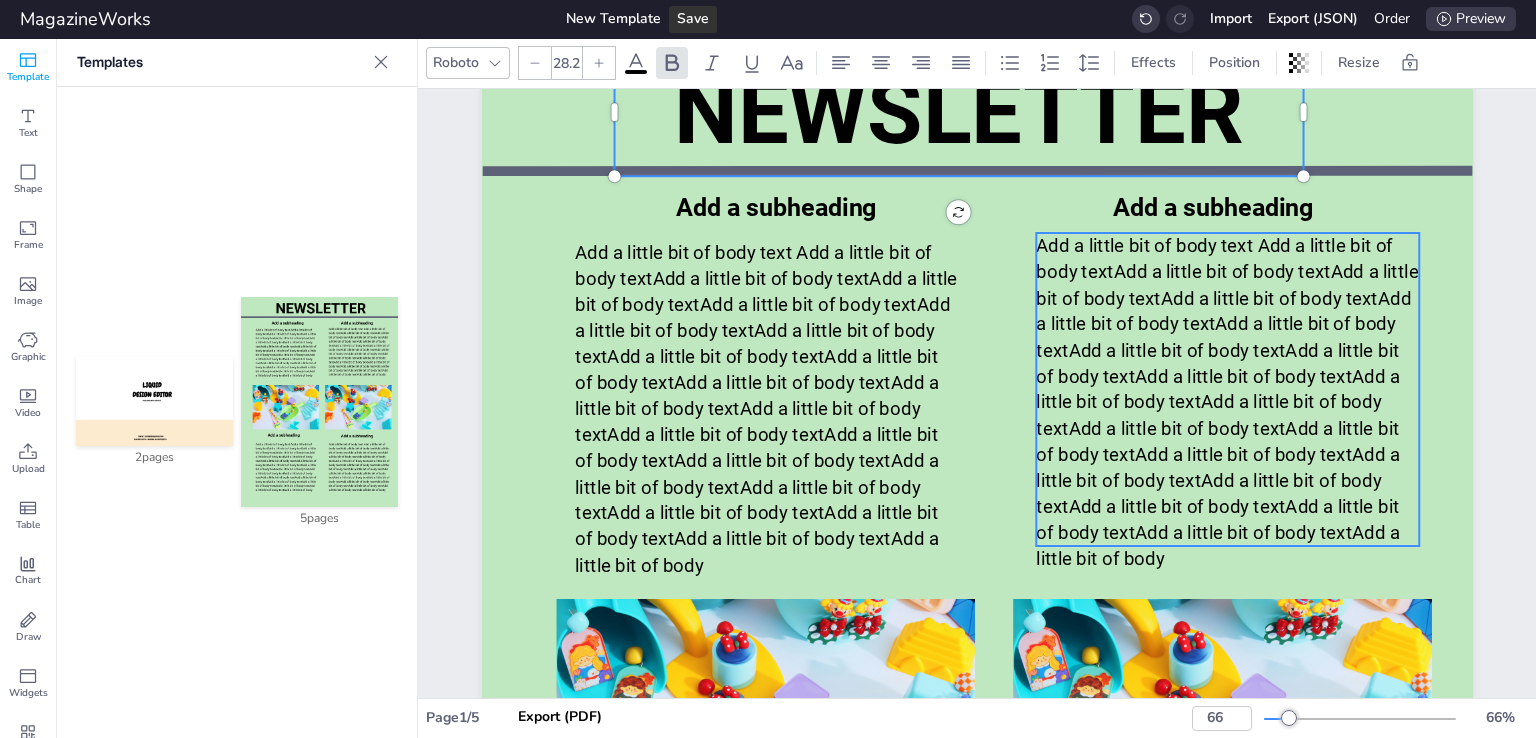 click on "Add a little bit of body text Add a little bit of body textAdd a little bit of body textAdd a little bit of body textAdd a little bit of body textAdd a little bit of body textAdd a little bit of body textAdd a little bit of body textAdd a little bit of body textAdd a little bit of body textAdd a little bit of body textAdd a little bit of body textAdd a little bit of body textAdd a little bit of body textAdd a little bit of body textAdd a little bit of body textAdd a little bit of body textAdd a little bit of body textAdd a little bit of body textAdd a little bit of body textAdd a little bit of body" at bounding box center (1227, 402) 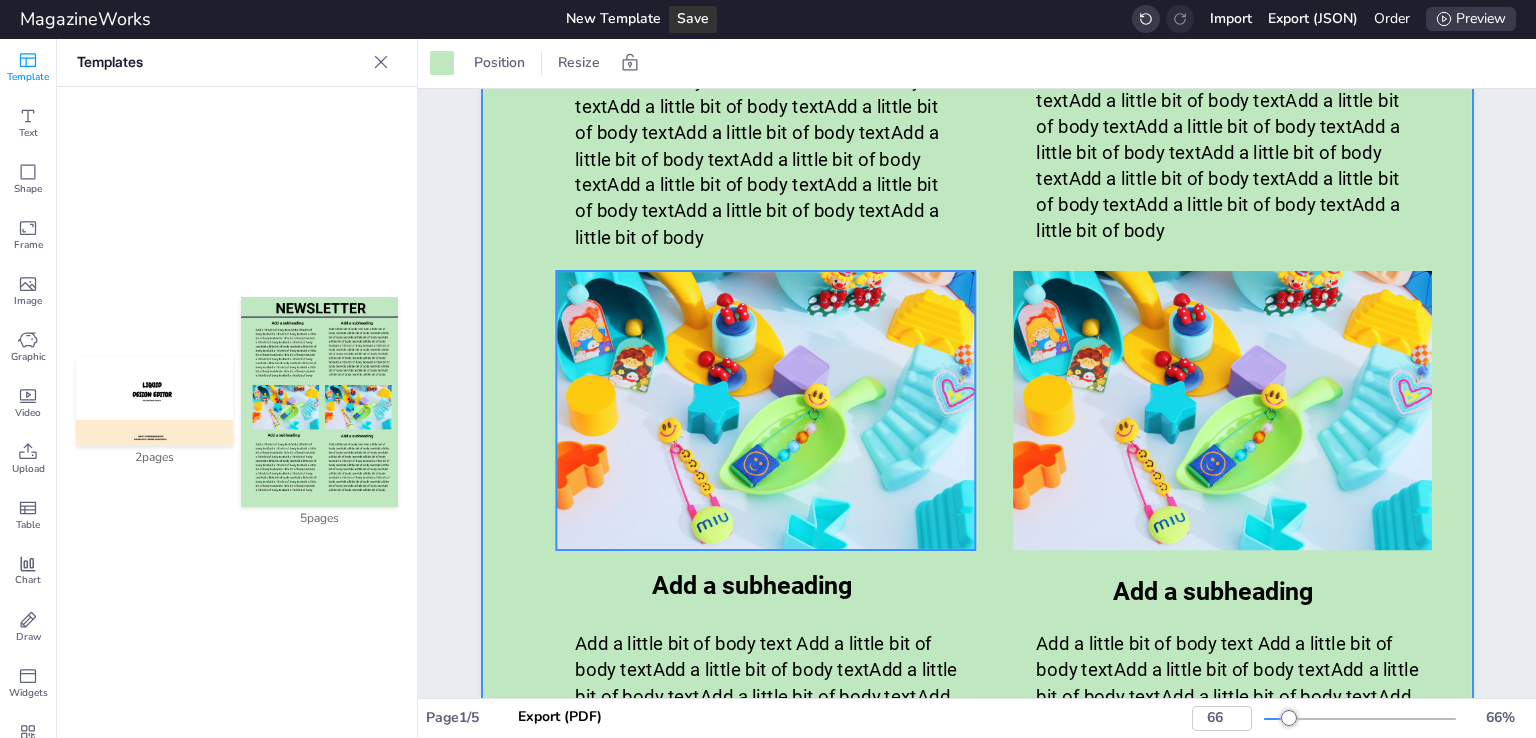 scroll, scrollTop: 200, scrollLeft: 0, axis: vertical 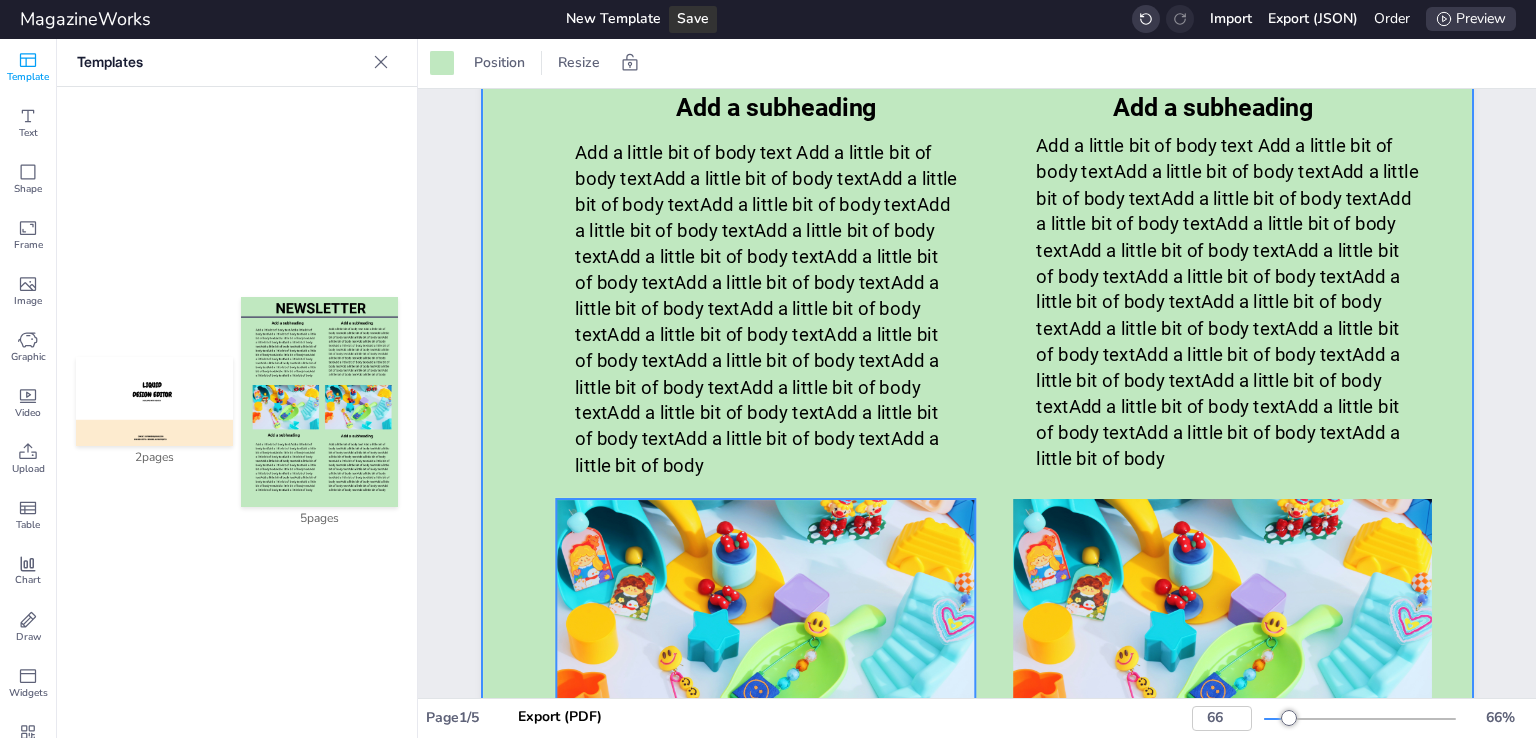 click at bounding box center [765, 638] 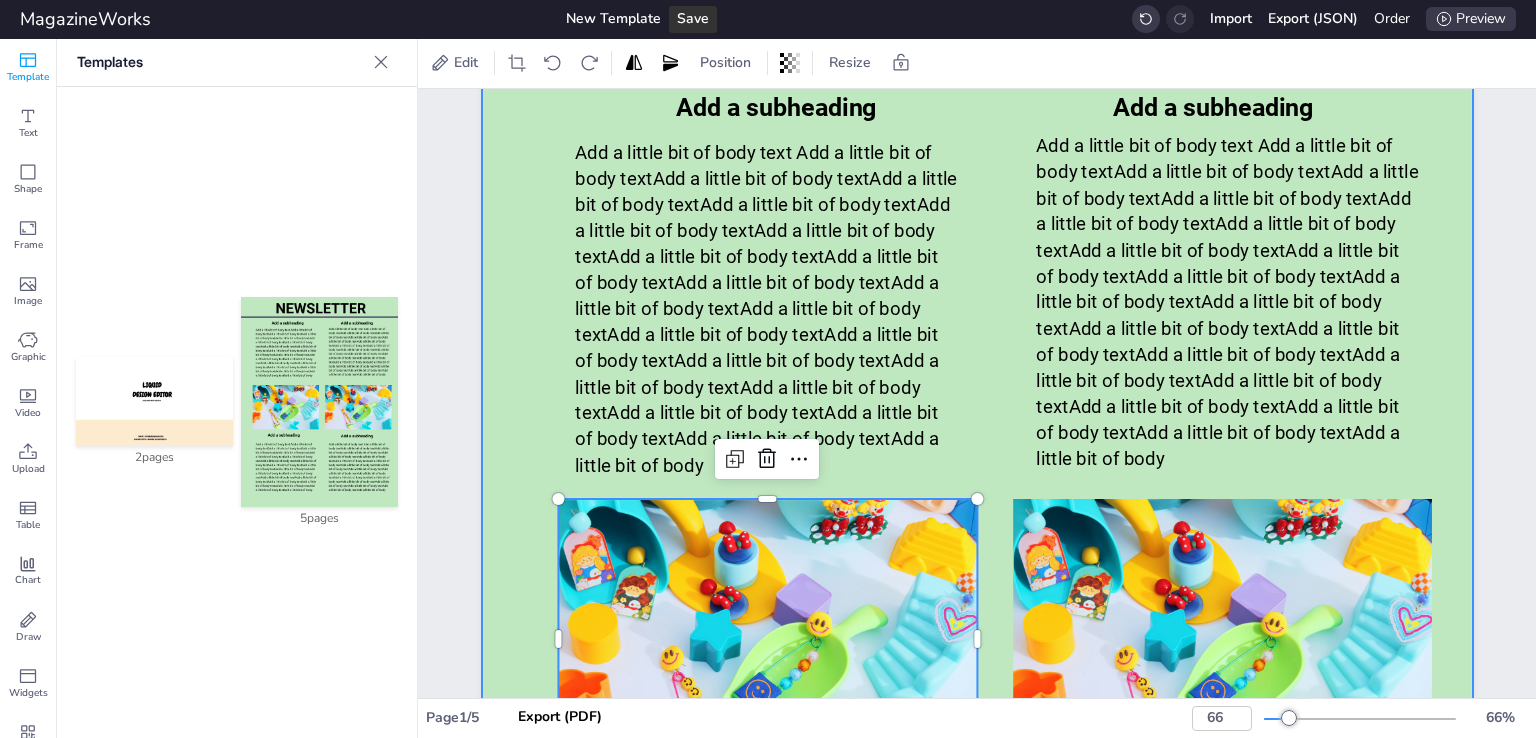 click at bounding box center [977, 605] 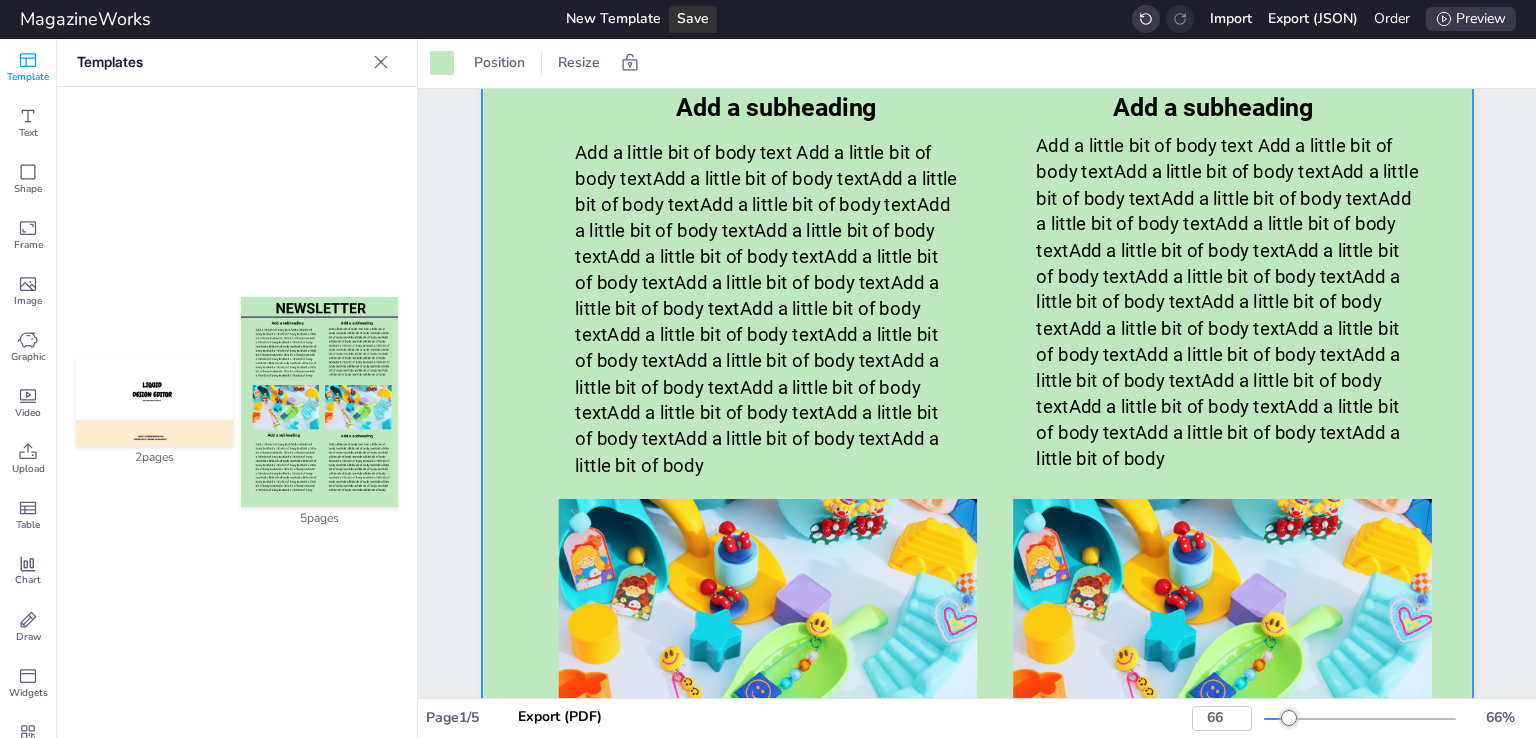 scroll, scrollTop: 0, scrollLeft: 0, axis: both 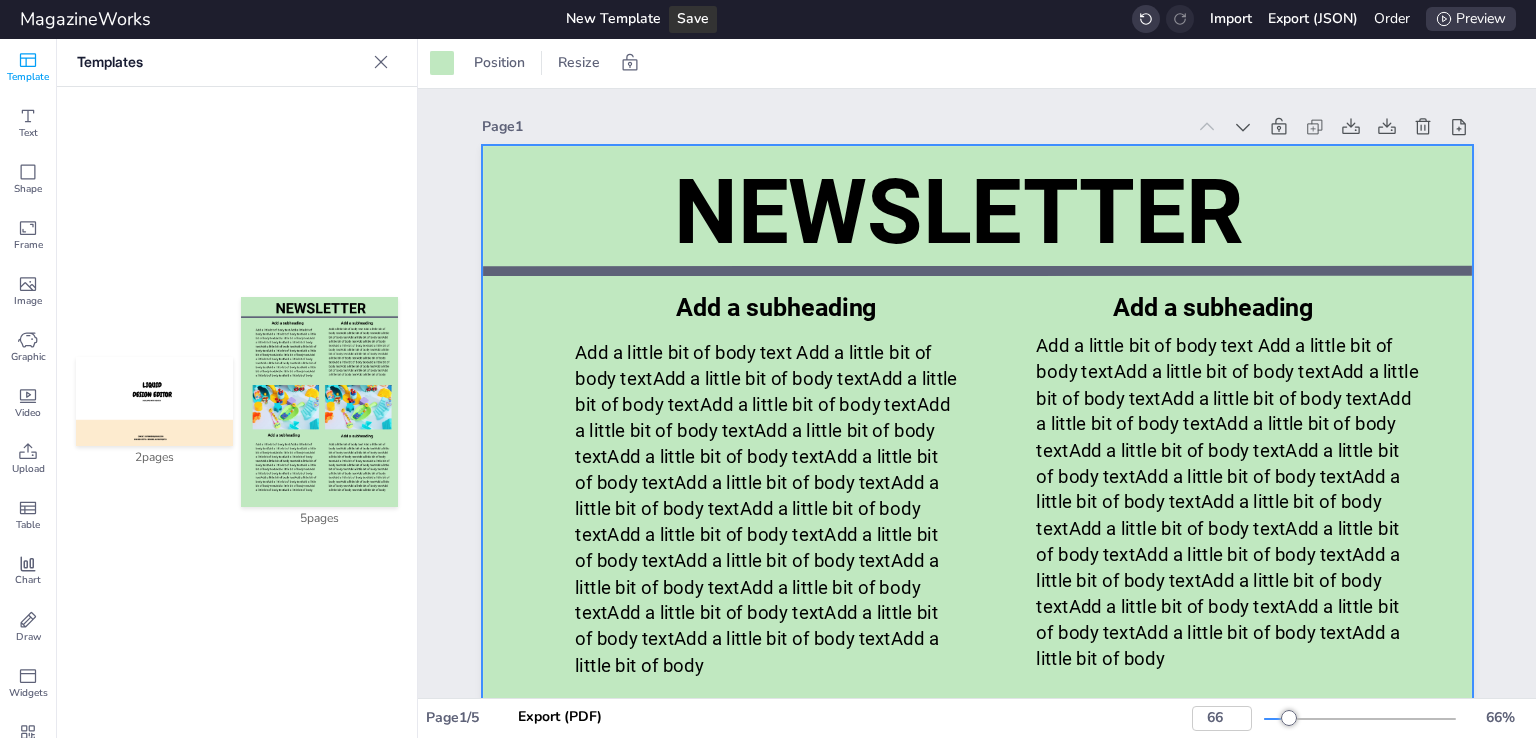 click on "Position Resize" at bounding box center [545, 63] 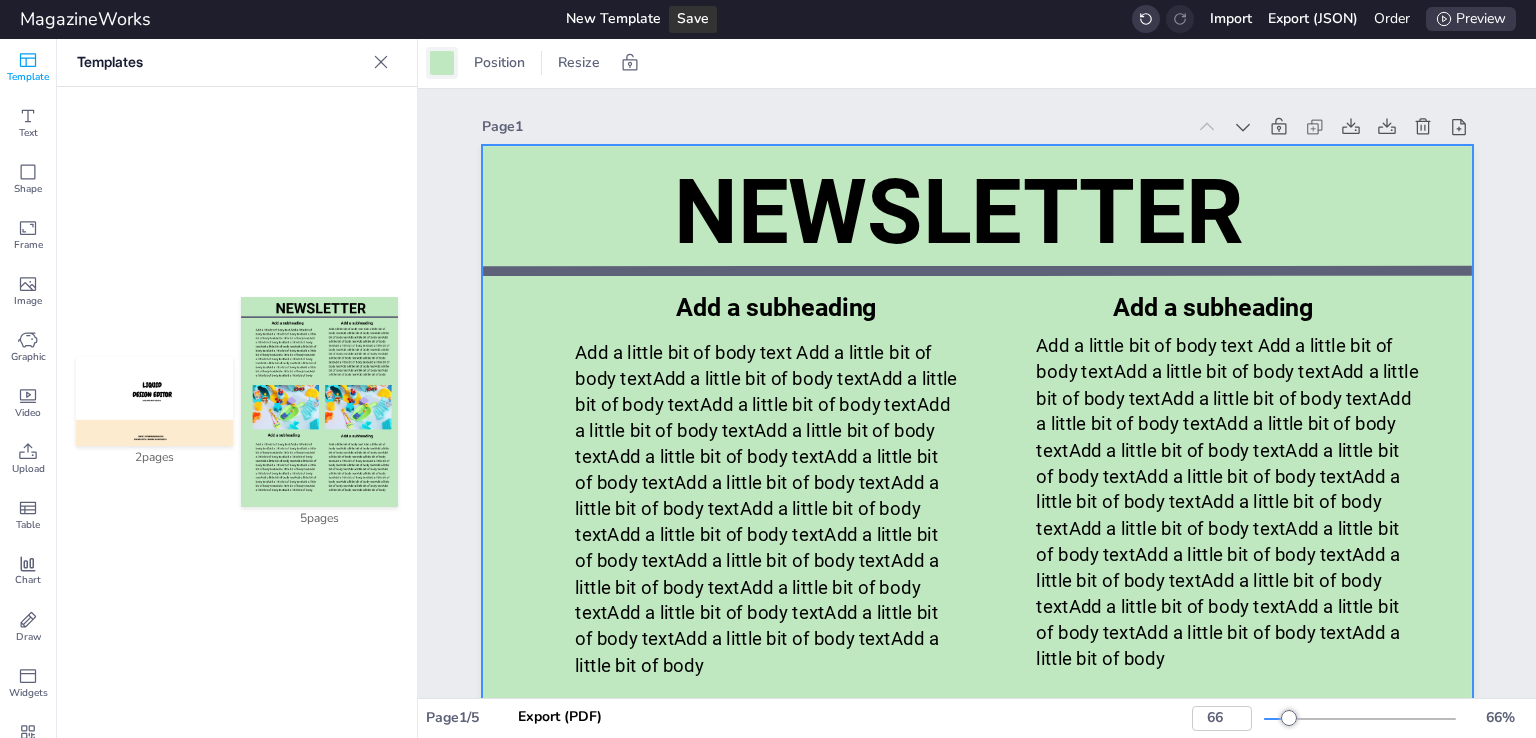 click at bounding box center [442, 63] 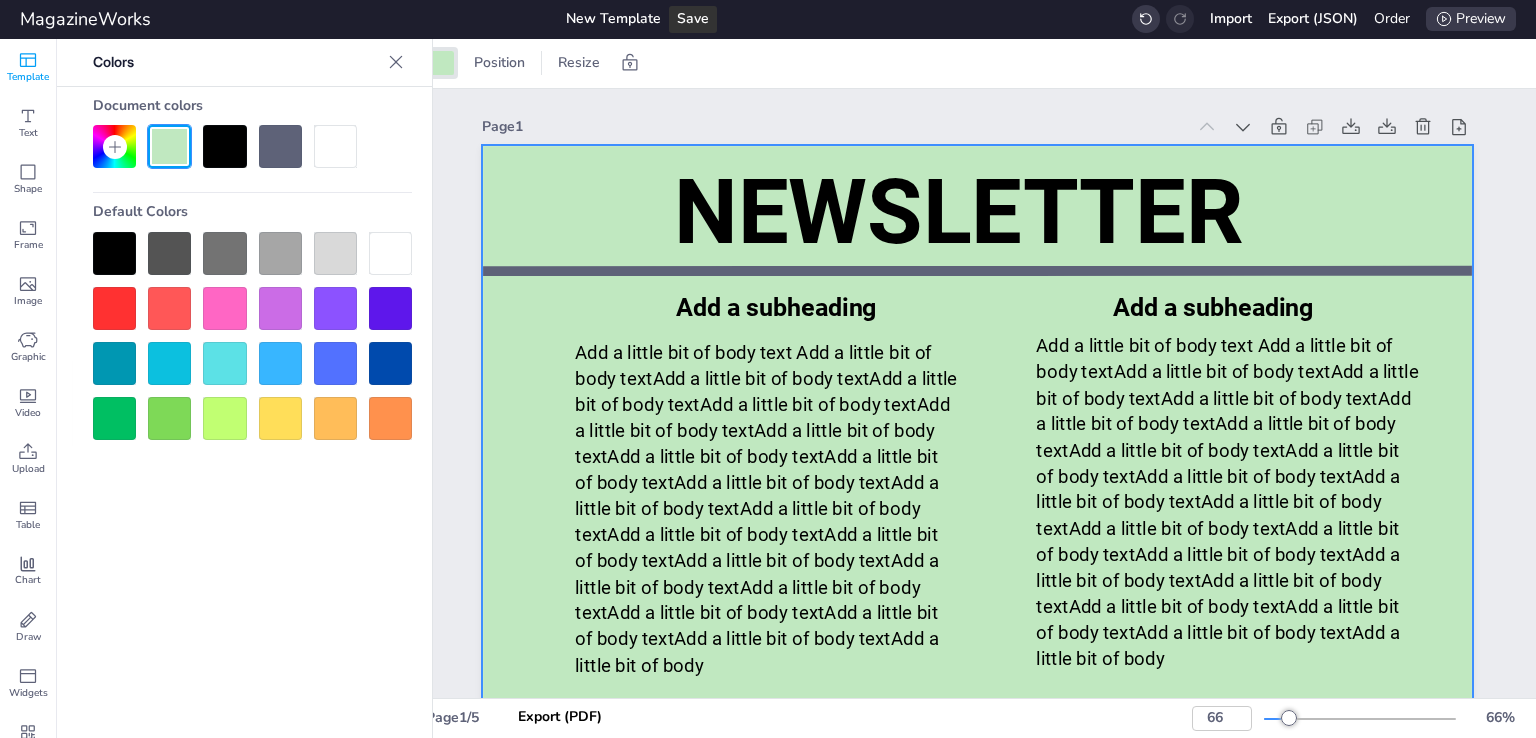 click at bounding box center [280, 418] 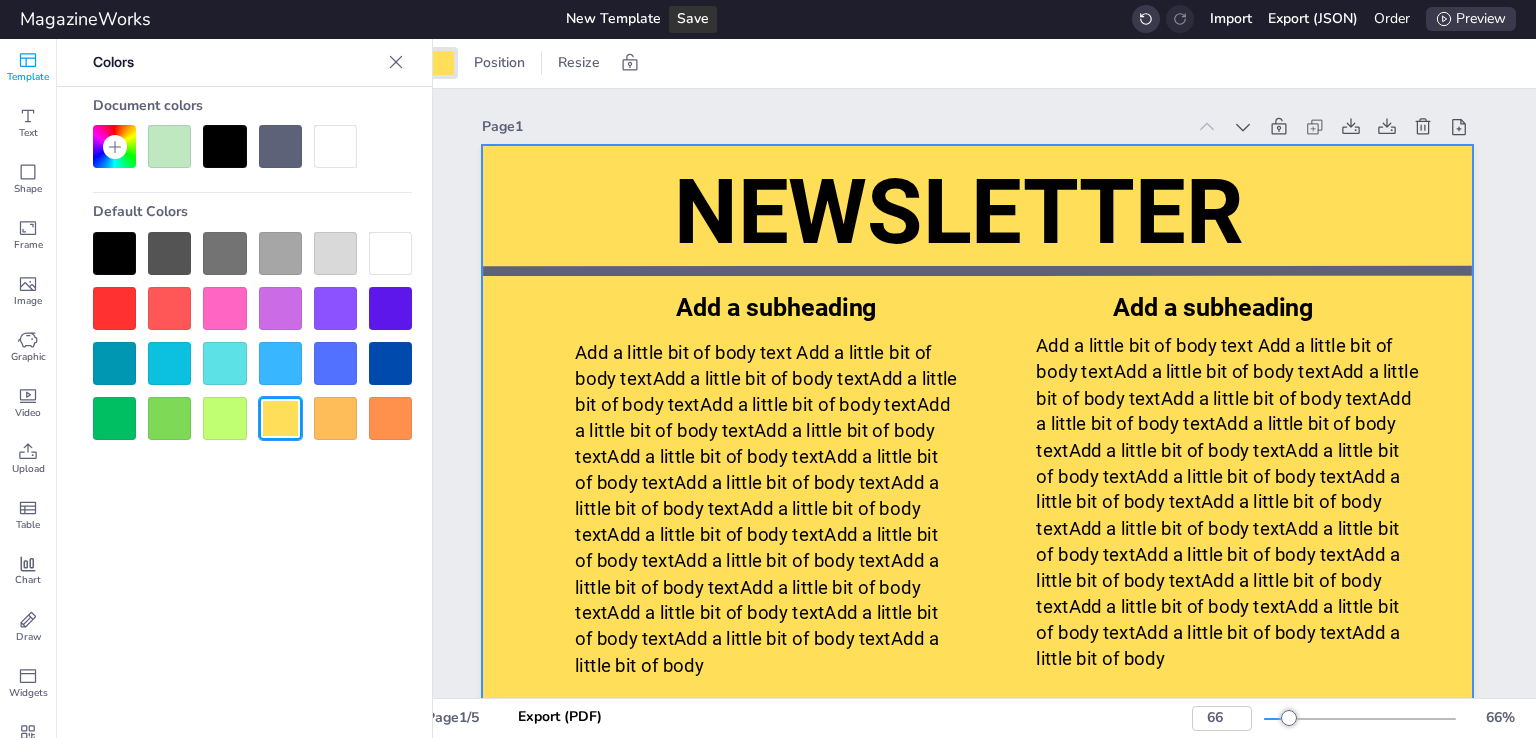click at bounding box center (335, 418) 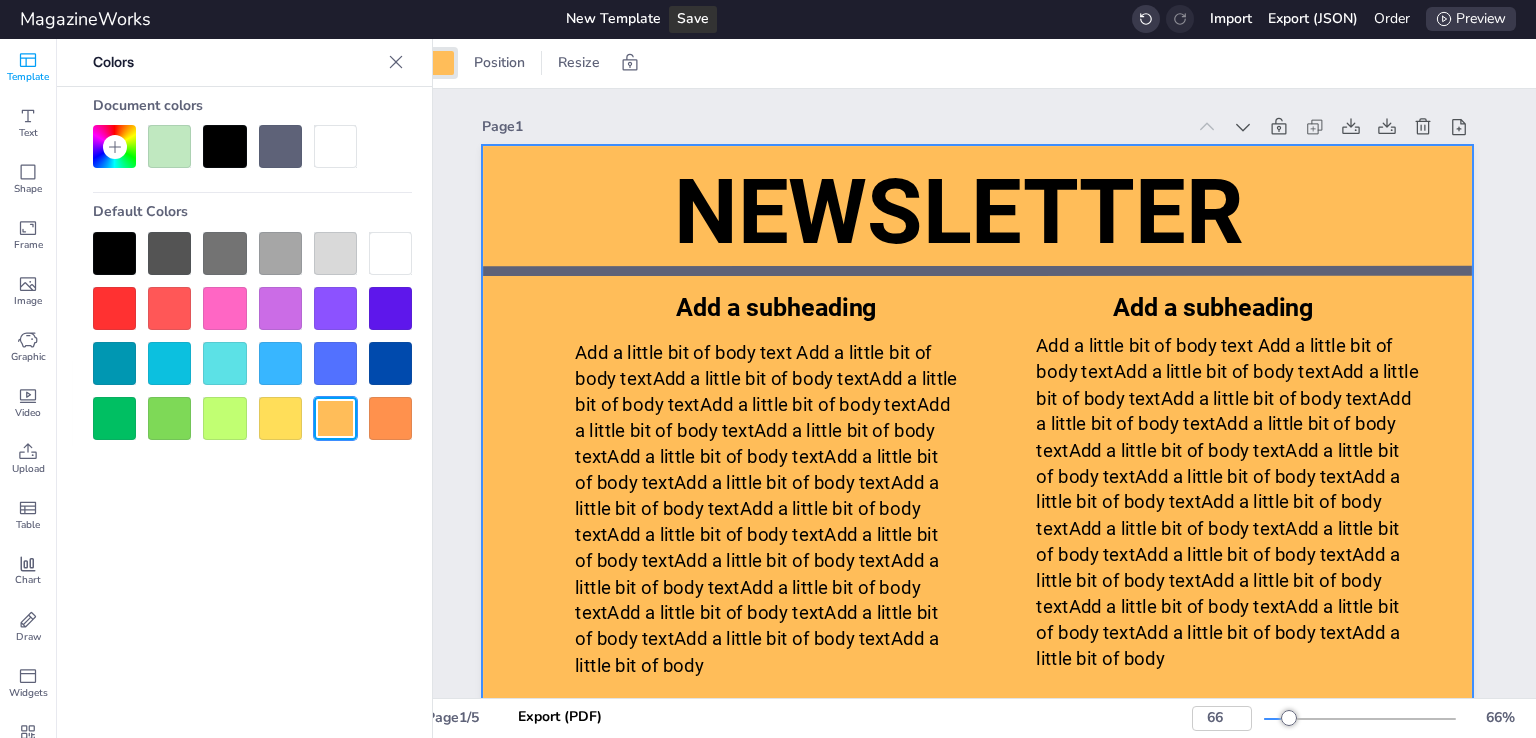 click at bounding box center [224, 363] 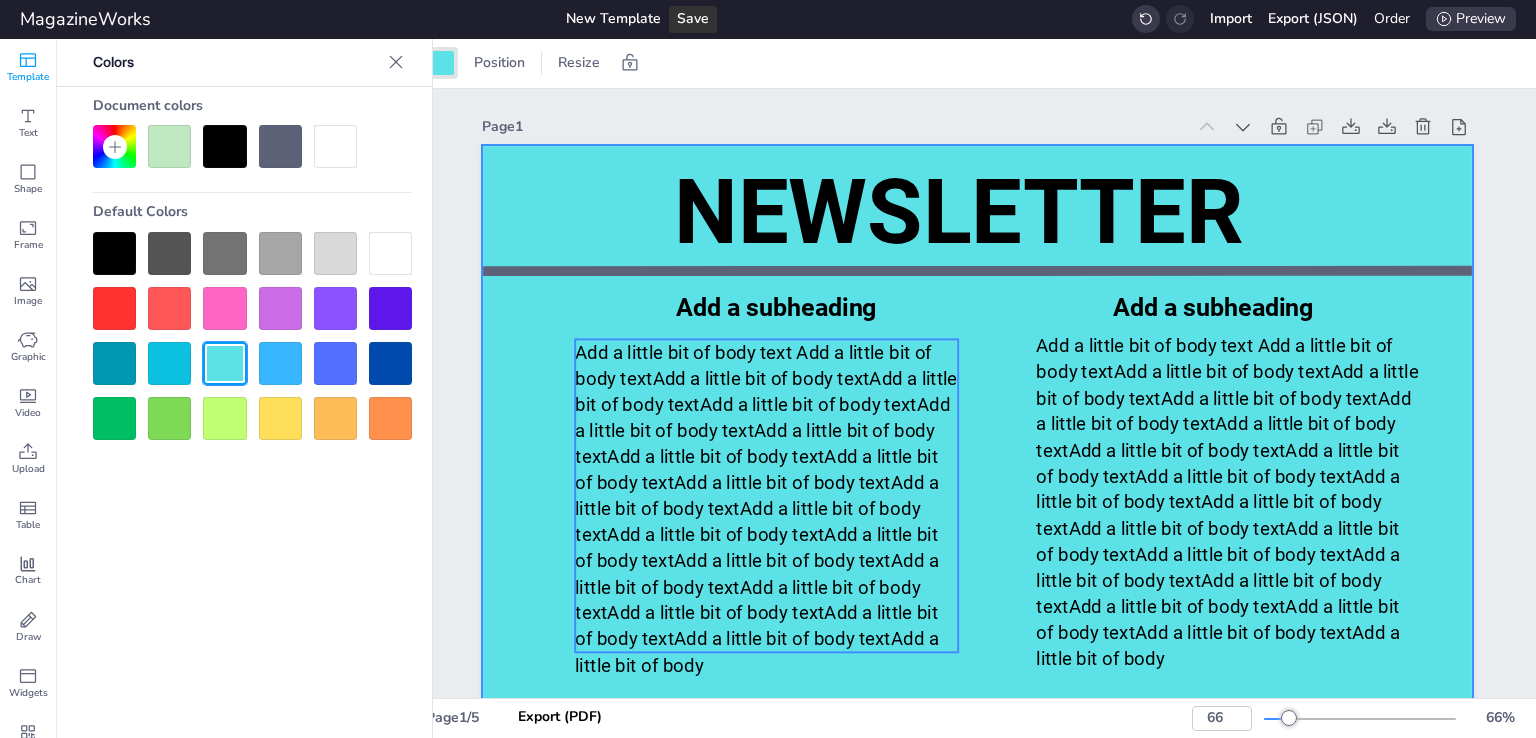 click on "Add a little bit of body text Add a little bit of body textAdd a little bit of body textAdd a little bit of body textAdd a little bit of body textAdd a little bit of body textAdd a little bit of body textAdd a little bit of body textAdd a little bit of body textAdd a little bit of body textAdd a little bit of body textAdd a little bit of body textAdd a little bit of body textAdd a little bit of body textAdd a little bit of body textAdd a little bit of body textAdd a little bit of body textAdd a little bit of body textAdd a little bit of body textAdd a little bit of body textAdd a little bit of body" at bounding box center (767, 508) 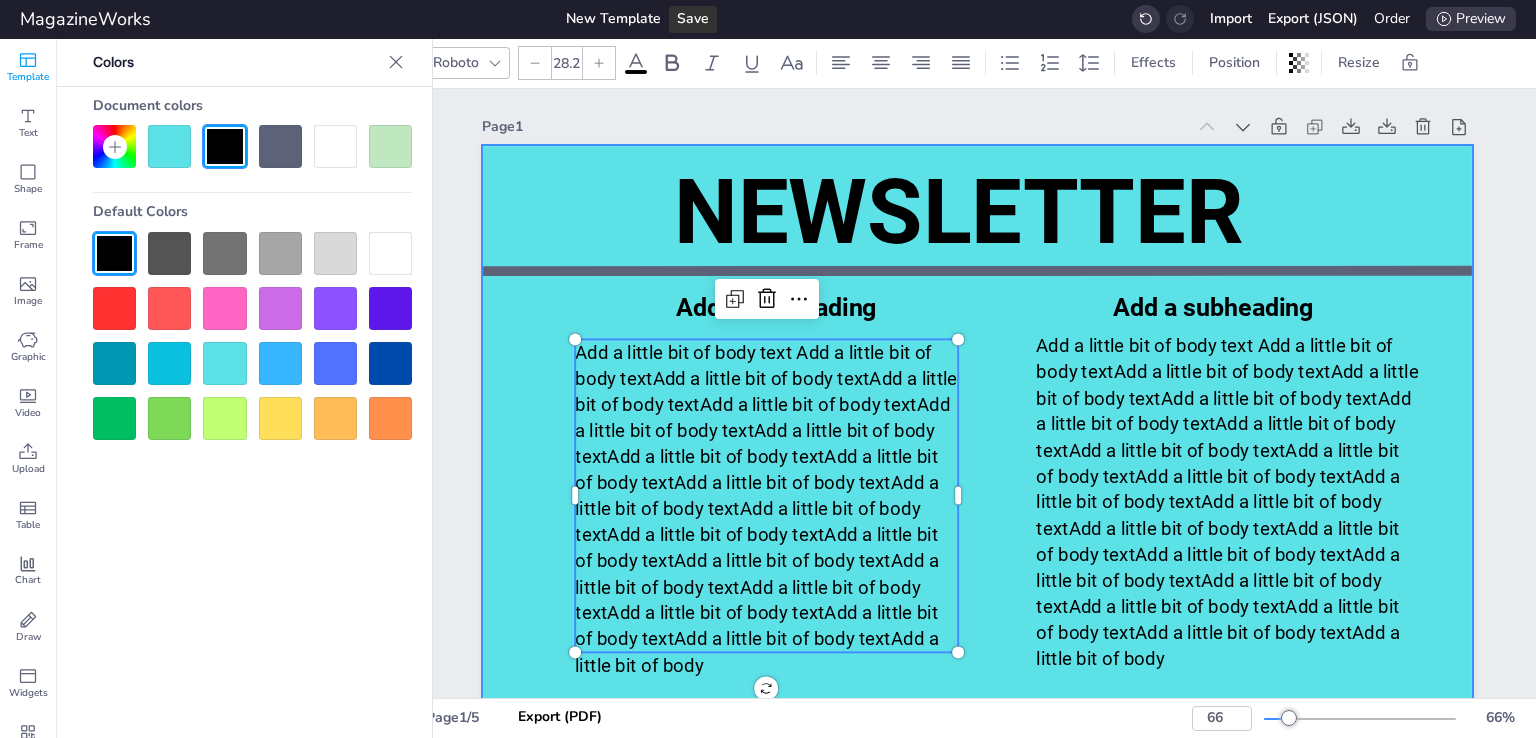 click at bounding box center (977, 805) 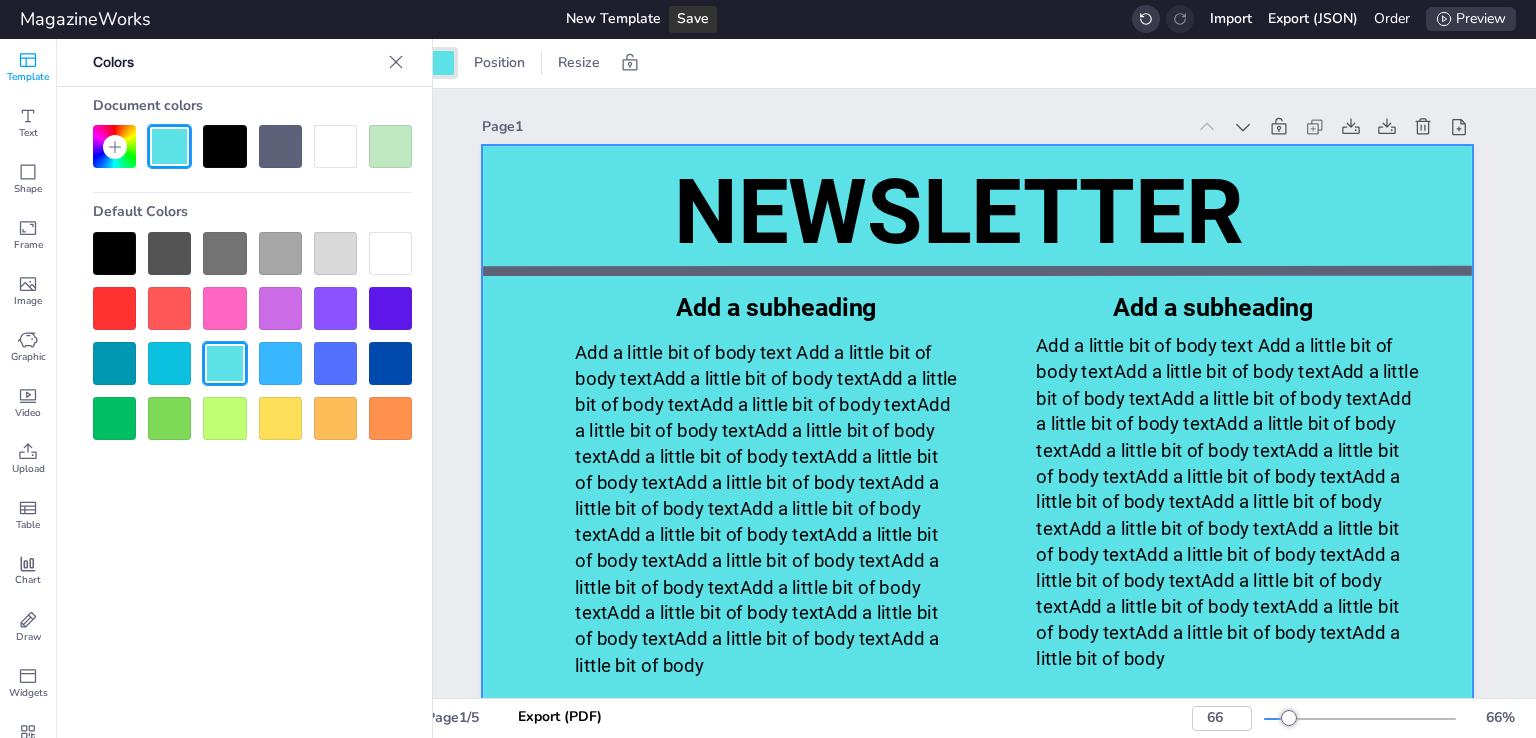 scroll, scrollTop: 100, scrollLeft: 0, axis: vertical 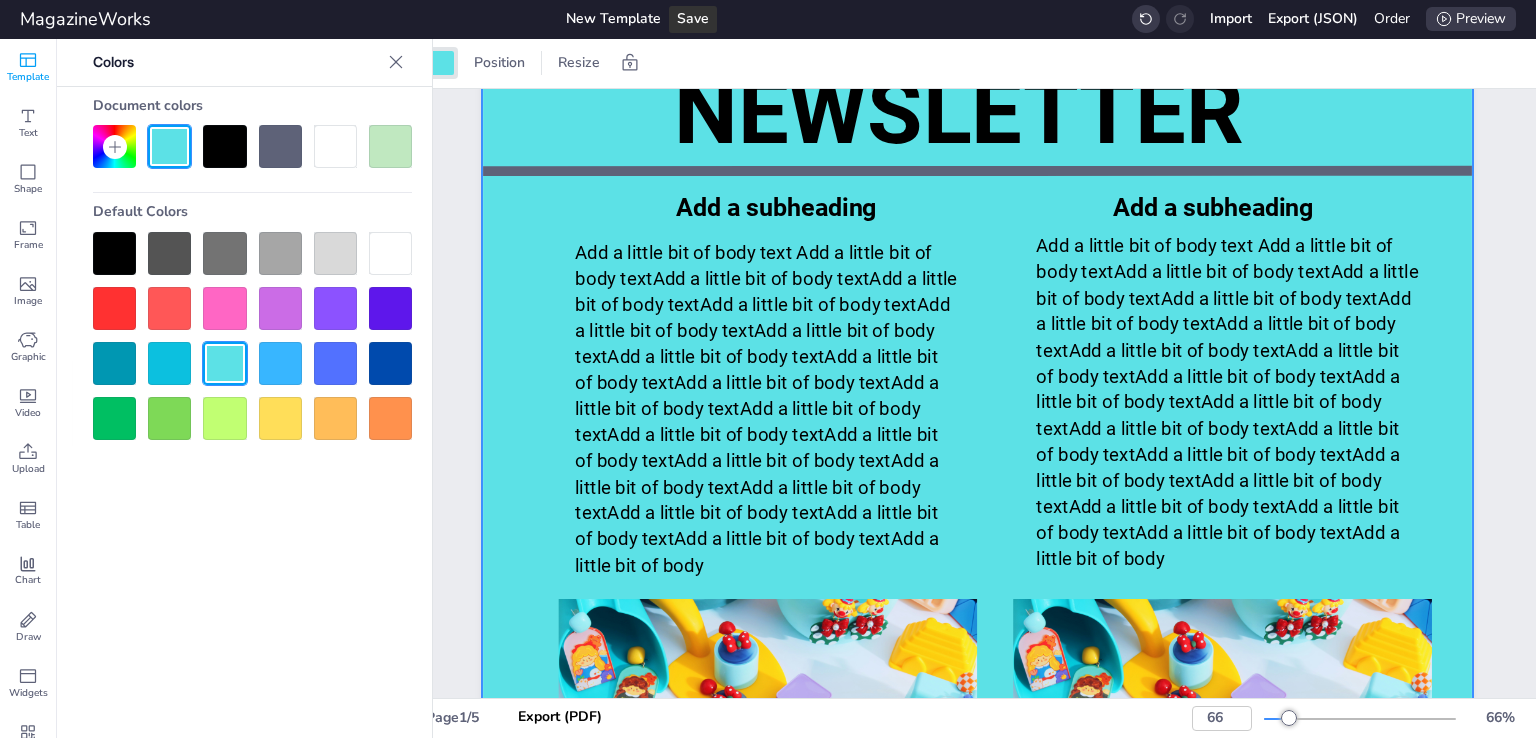 click 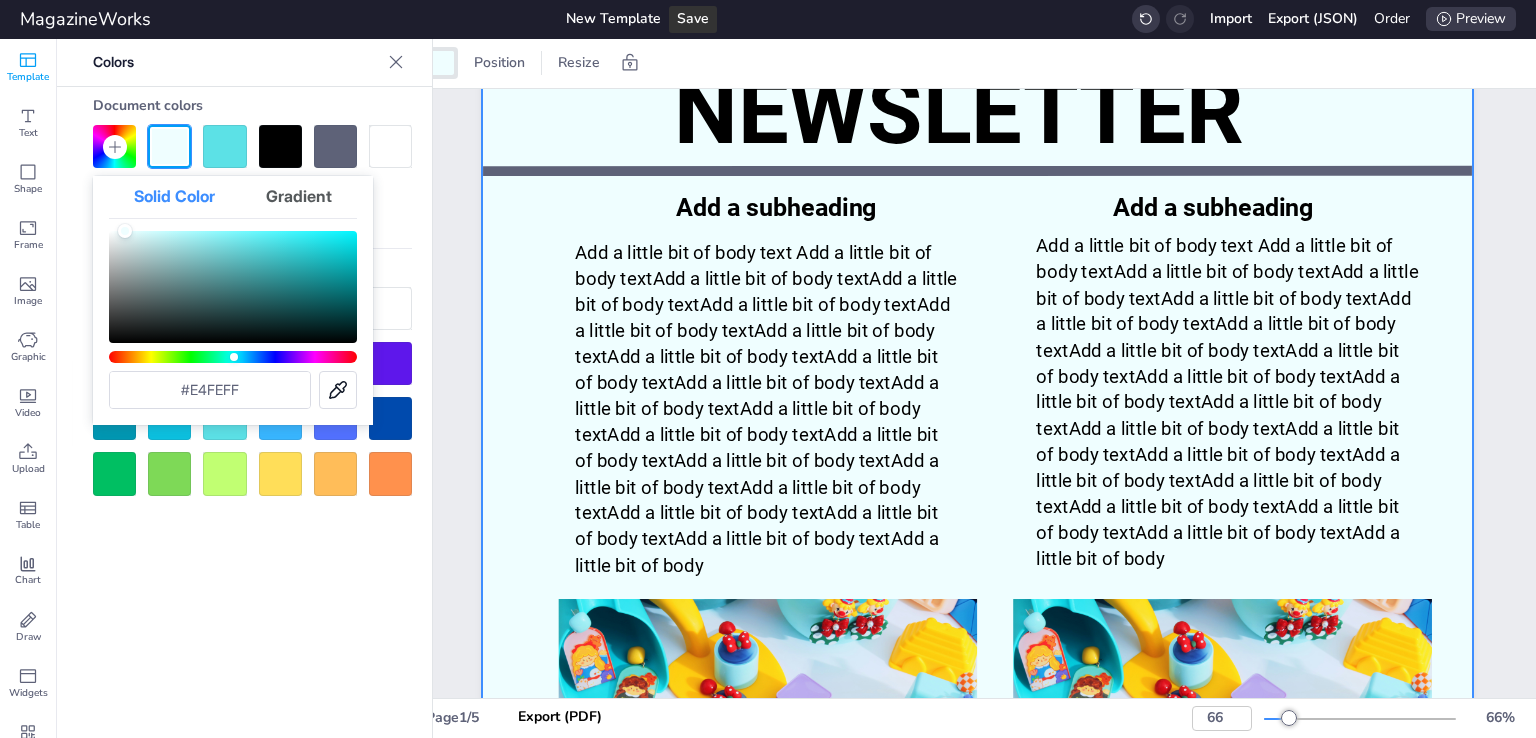 type on "#e3feff" 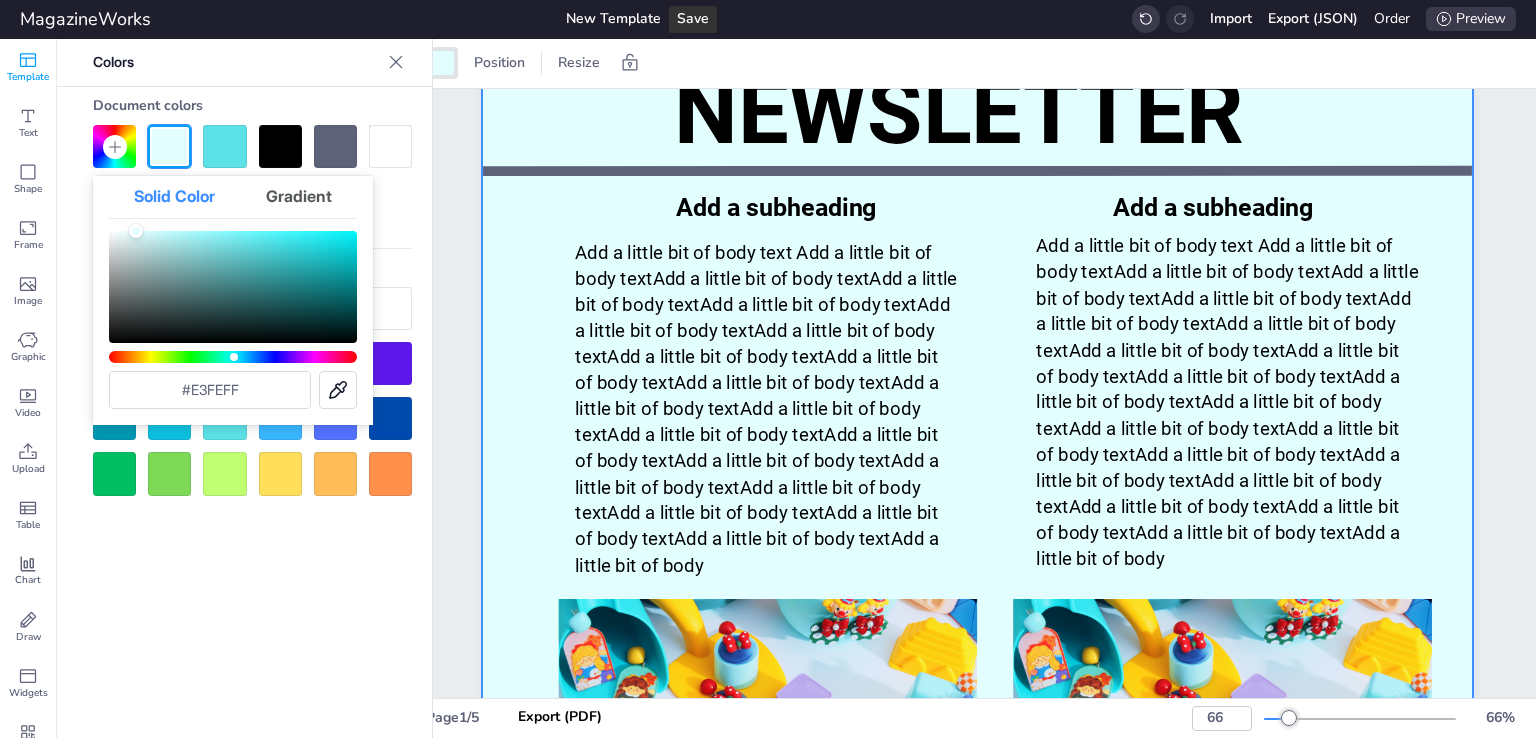 drag, startPoint x: 227, startPoint y: 237, endPoint x: 136, endPoint y: 211, distance: 94.641426 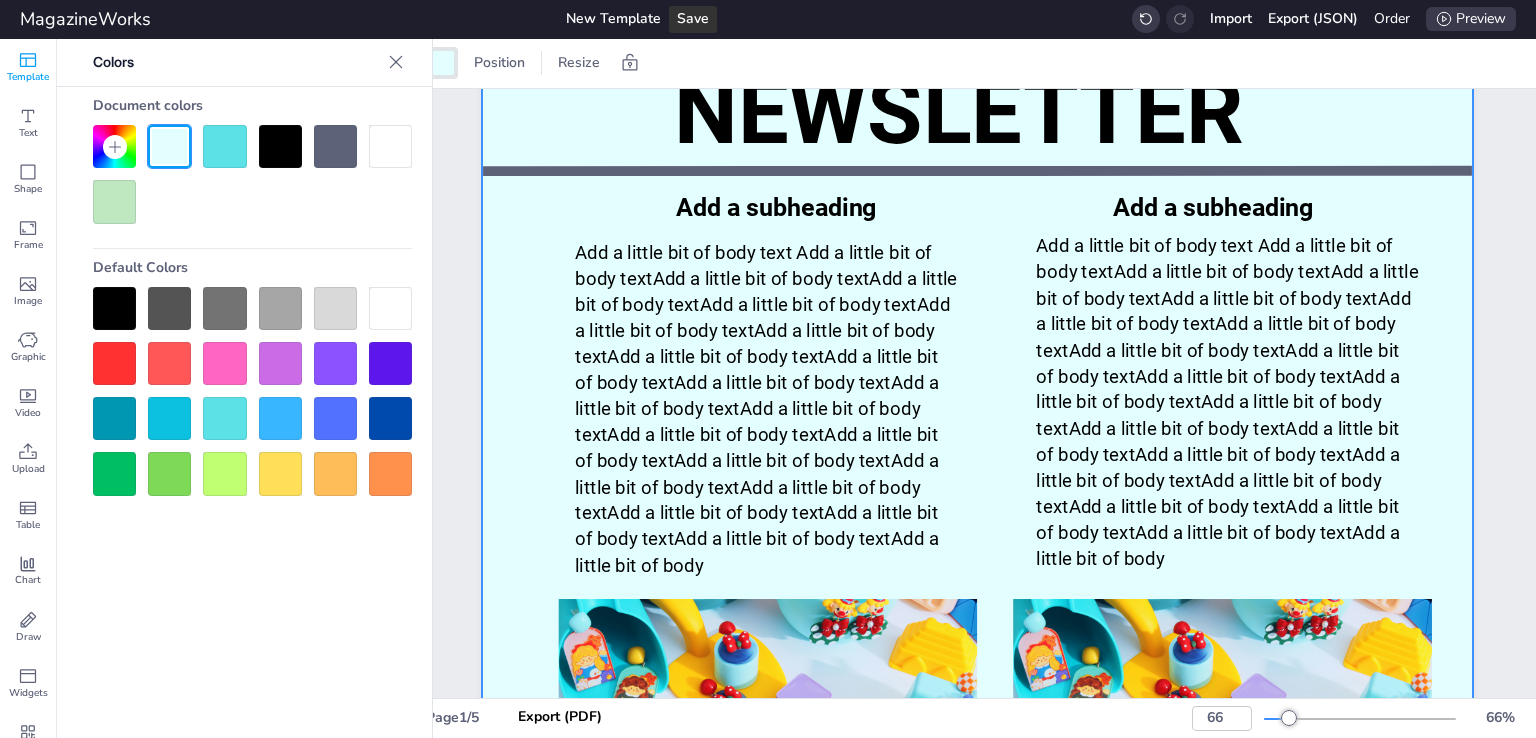 click on "Page  1 NEWSLETTER Add a subheading Add a little bit of body text Add a little bit of body textAdd a little bit of body textAdd a little bit of body textAdd a little bit of body textAdd a little bit of body textAdd a little bit of body textAdd a little bit of body textAdd a little bit of body textAdd a little bit of body textAdd a little bit of body textAdd a little bit of body textAdd a little bit of body textAdd a little bit of body textAdd a little bit of body textAdd a little bit of body textAdd a little bit of body textAdd a little bit of body textAdd a little bit of body textAdd a little bit of body textAdd a little bit of body  Add a subheading Add a subheading Page  2 A Letter from [PERSON] Add a subheading Page  3 Index 1. What is a book index? 2. purpose of book index  3. Learn writing 4. gained 19 cents, or 0.26 percent, to $71.91 a barrel after closing 73 cents higher in the previous session. China’s Xi said on Tuesday in his New Year’s Page  4 Add a heading Page  5" at bounding box center [977, 3471] 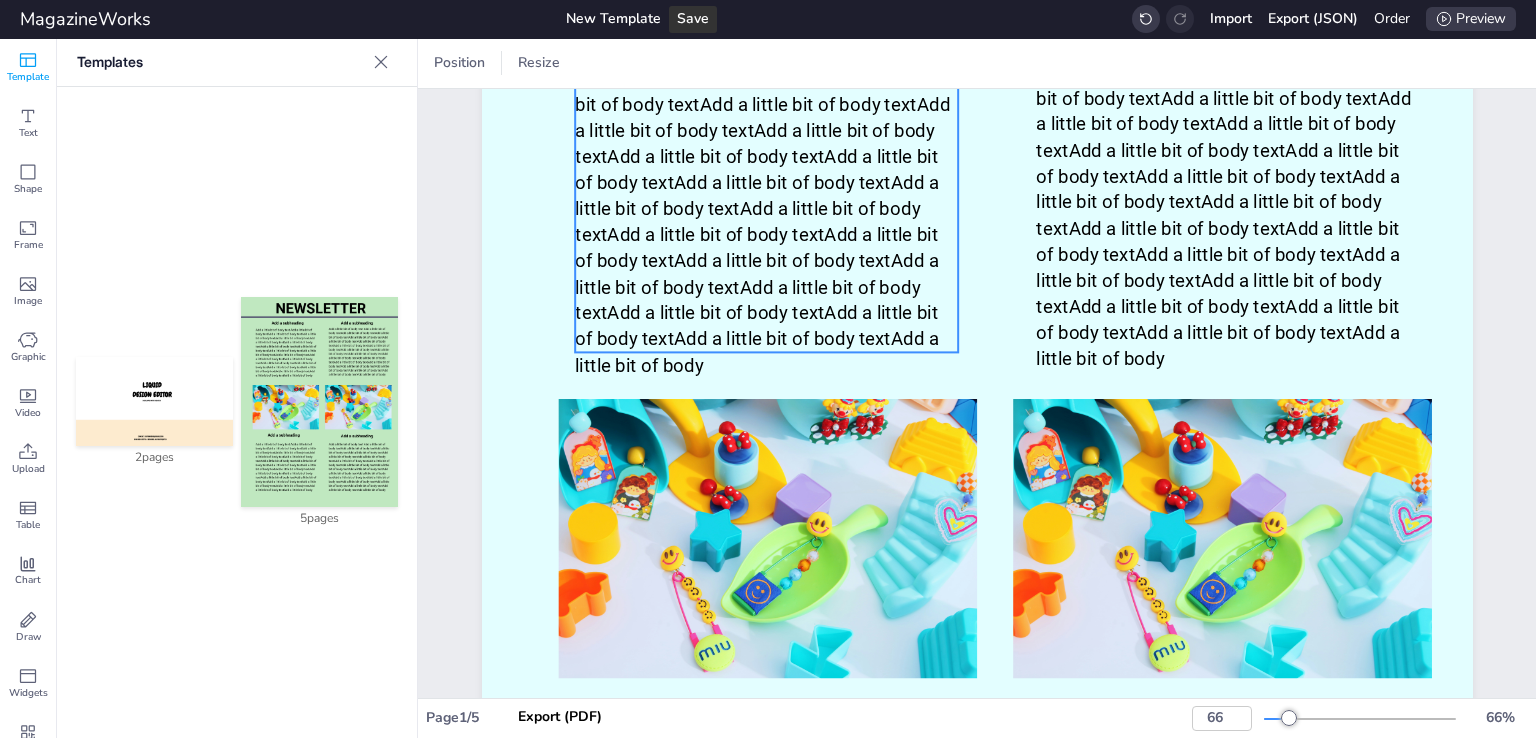 click on "Add a little bit of body text Add a little bit of body textAdd a little bit of body textAdd a little bit of body textAdd a little bit of body textAdd a little bit of body textAdd a little bit of body textAdd a little bit of body textAdd a little bit of body textAdd a little bit of body textAdd a little bit of body textAdd a little bit of body textAdd a little bit of body textAdd a little bit of body textAdd a little bit of body textAdd a little bit of body textAdd a little bit of body textAdd a little bit of body textAdd a little bit of body textAdd a little bit of body textAdd a little bit of body" at bounding box center (767, 208) 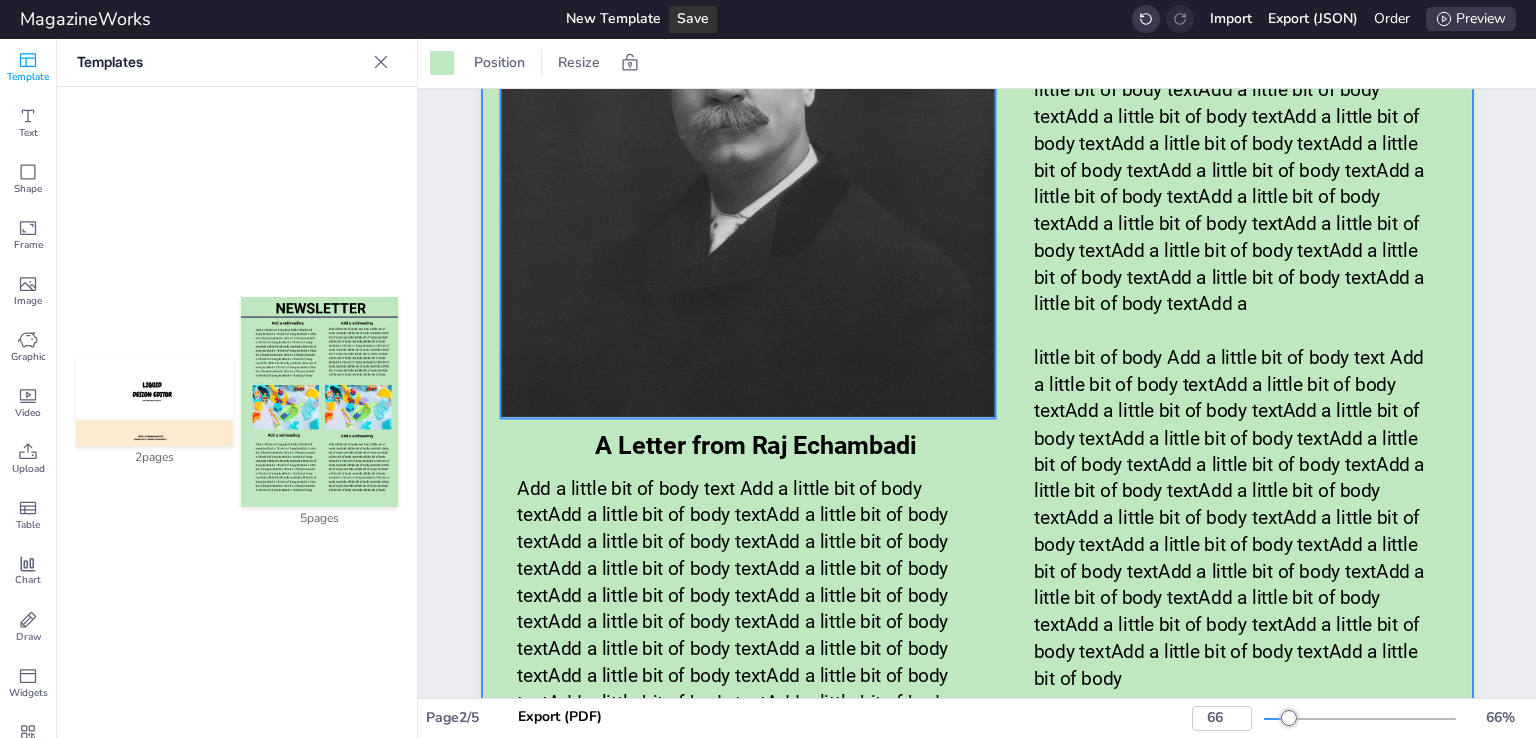scroll, scrollTop: 1300, scrollLeft: 0, axis: vertical 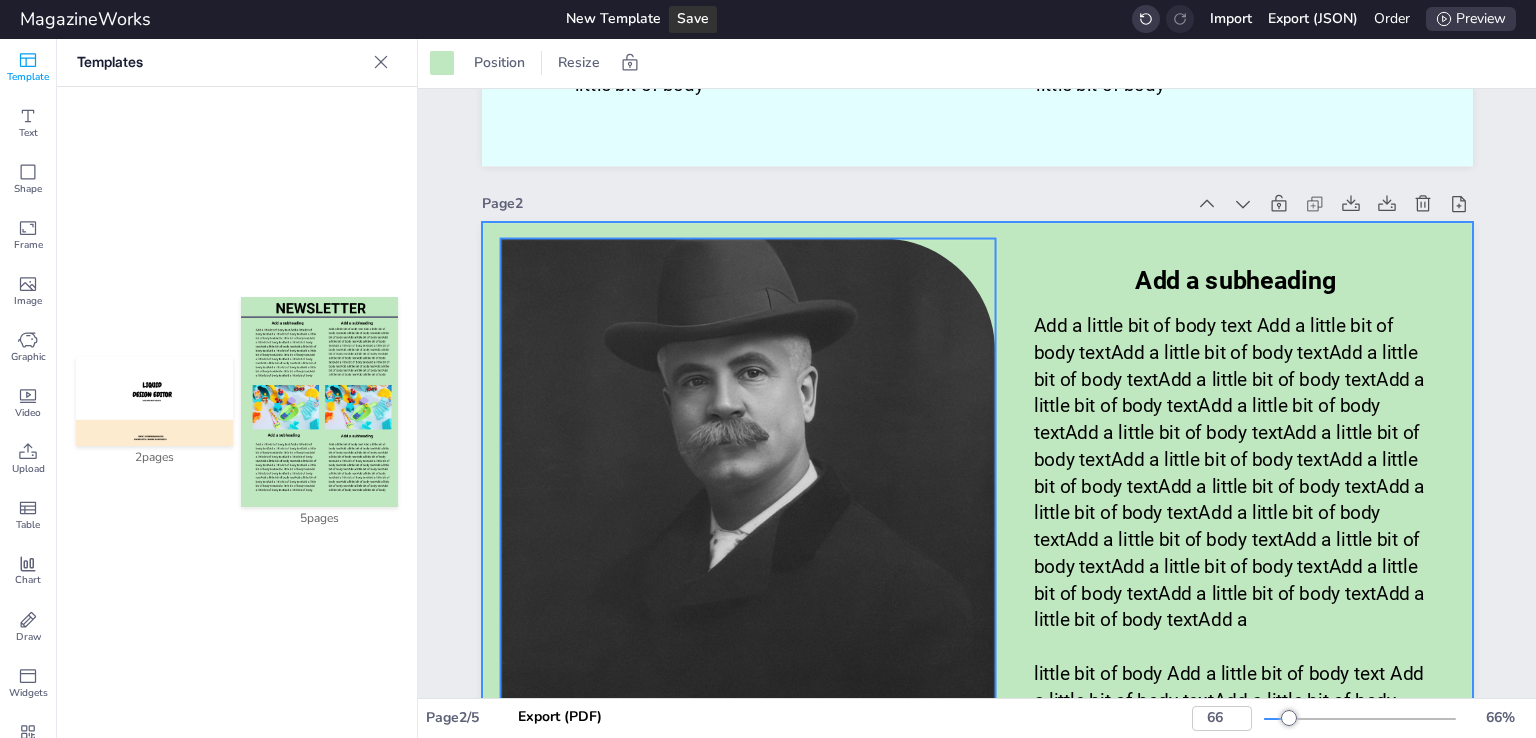 click at bounding box center (747, 486) 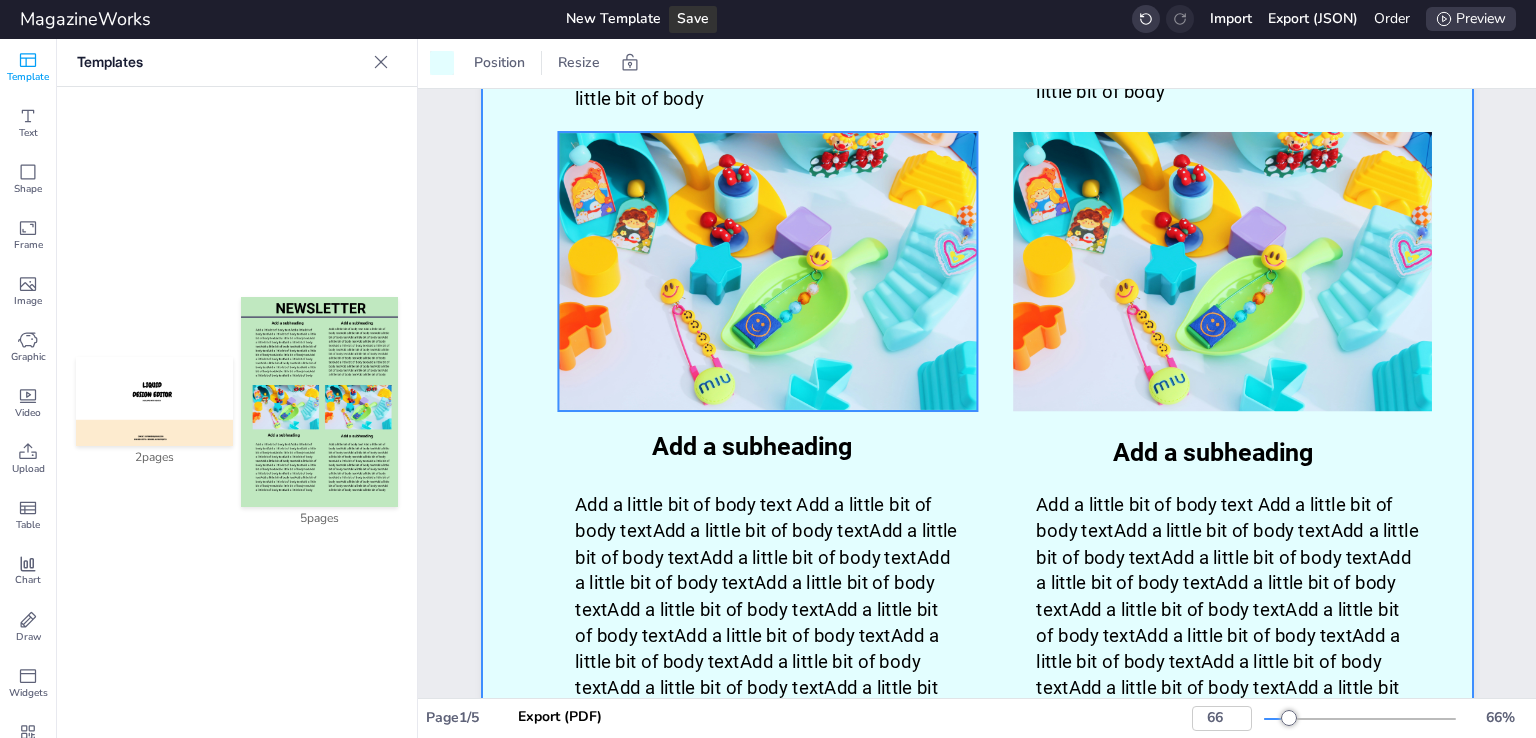 scroll, scrollTop: 500, scrollLeft: 0, axis: vertical 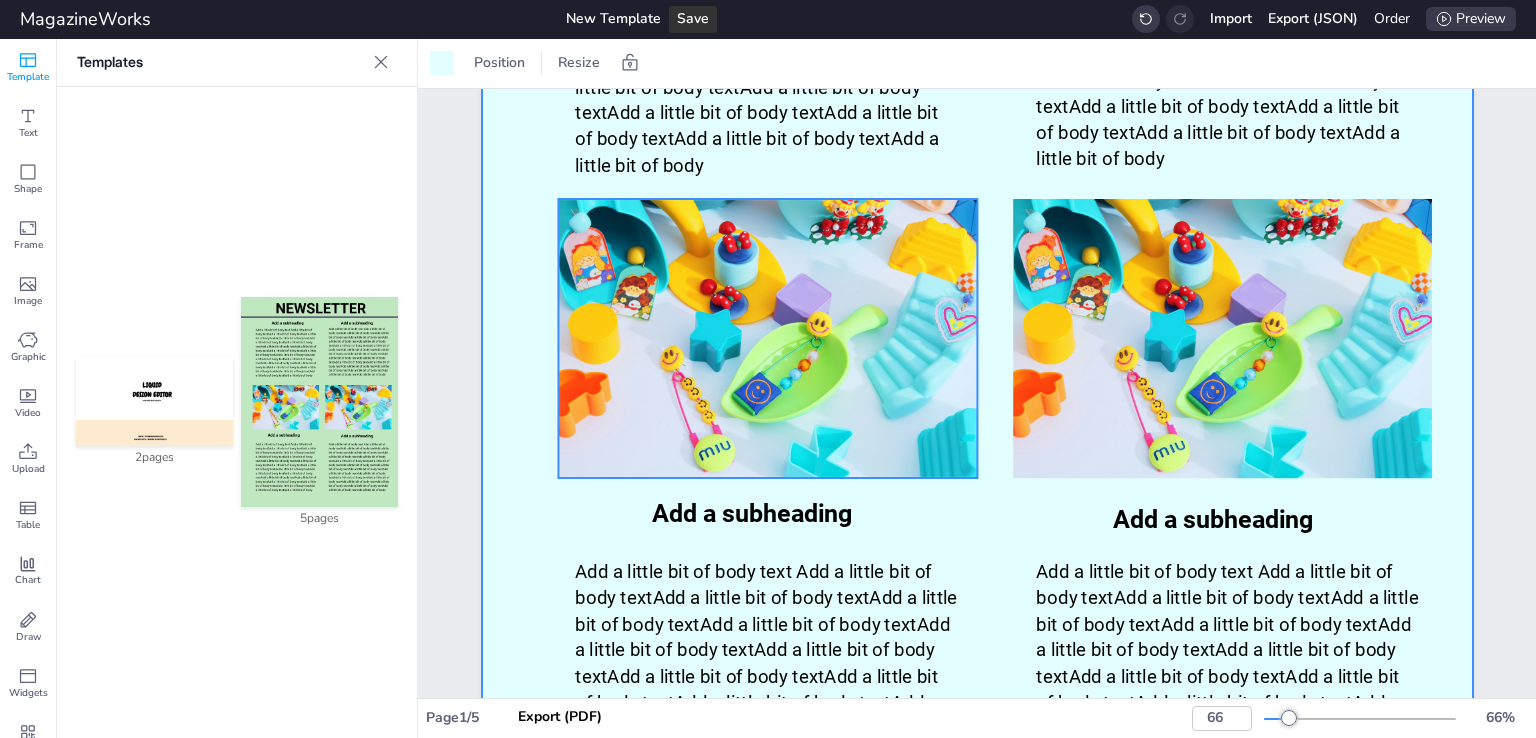 click at bounding box center (767, 338) 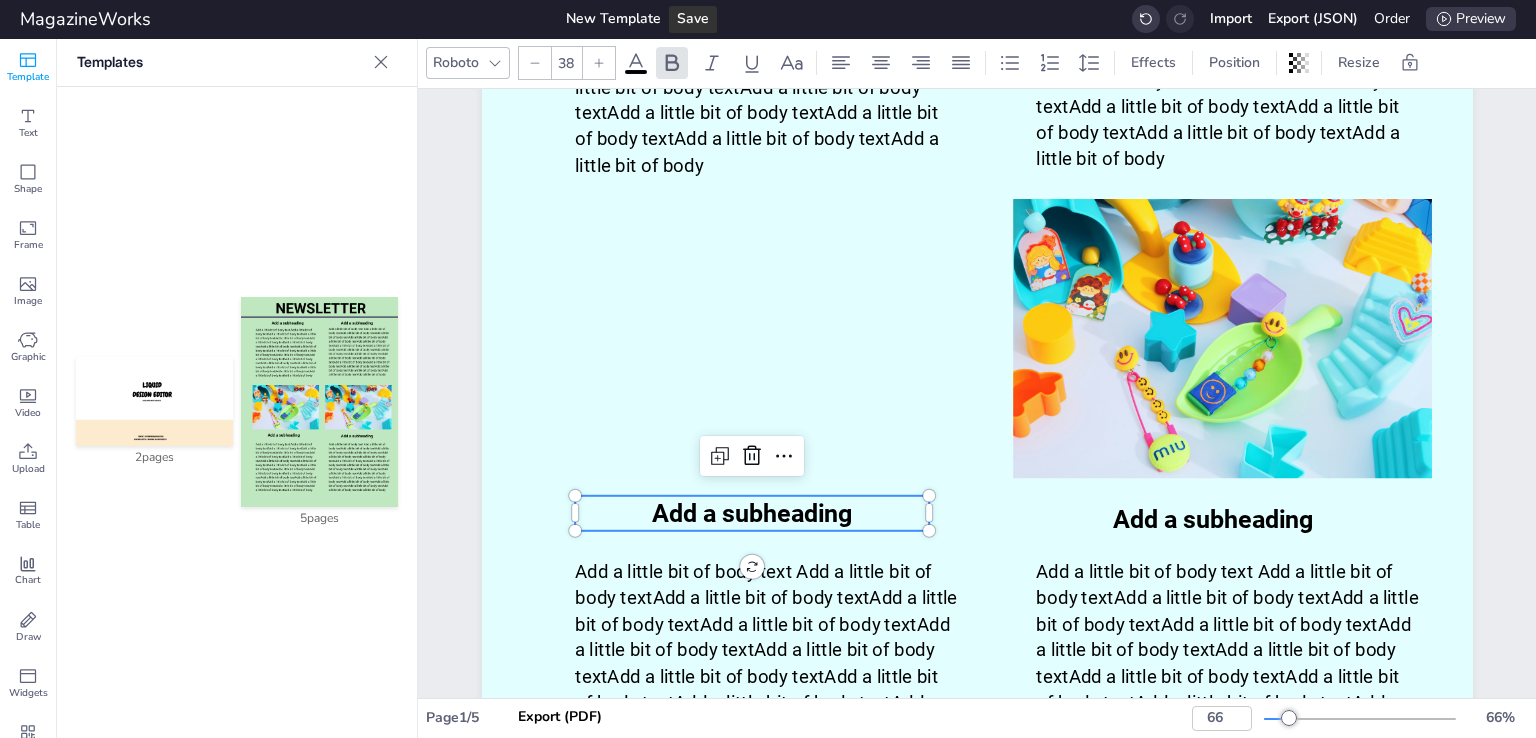 click on "Add a subheading" at bounding box center [751, 512] 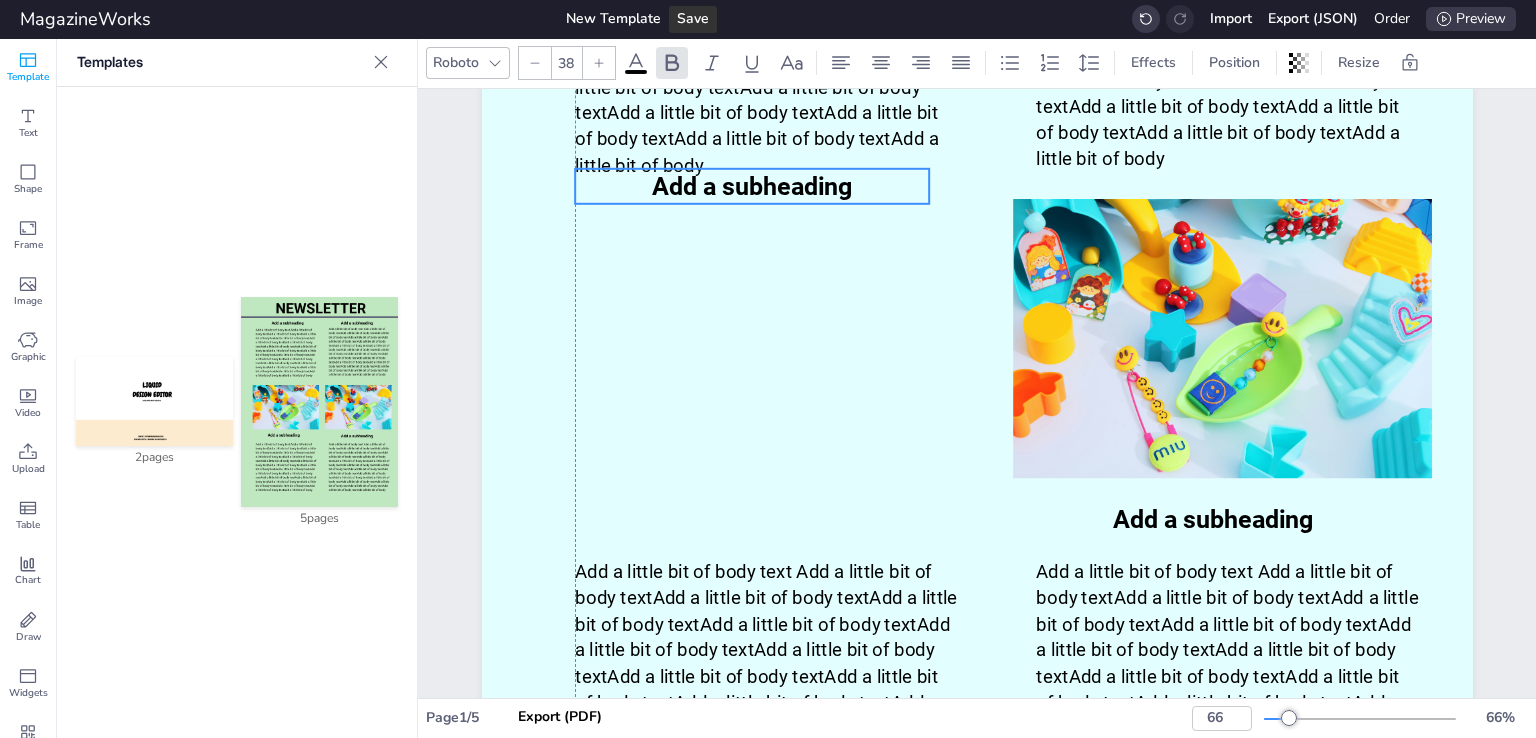 drag, startPoint x: 751, startPoint y: 504, endPoint x: 750, endPoint y: 177, distance: 327.00153 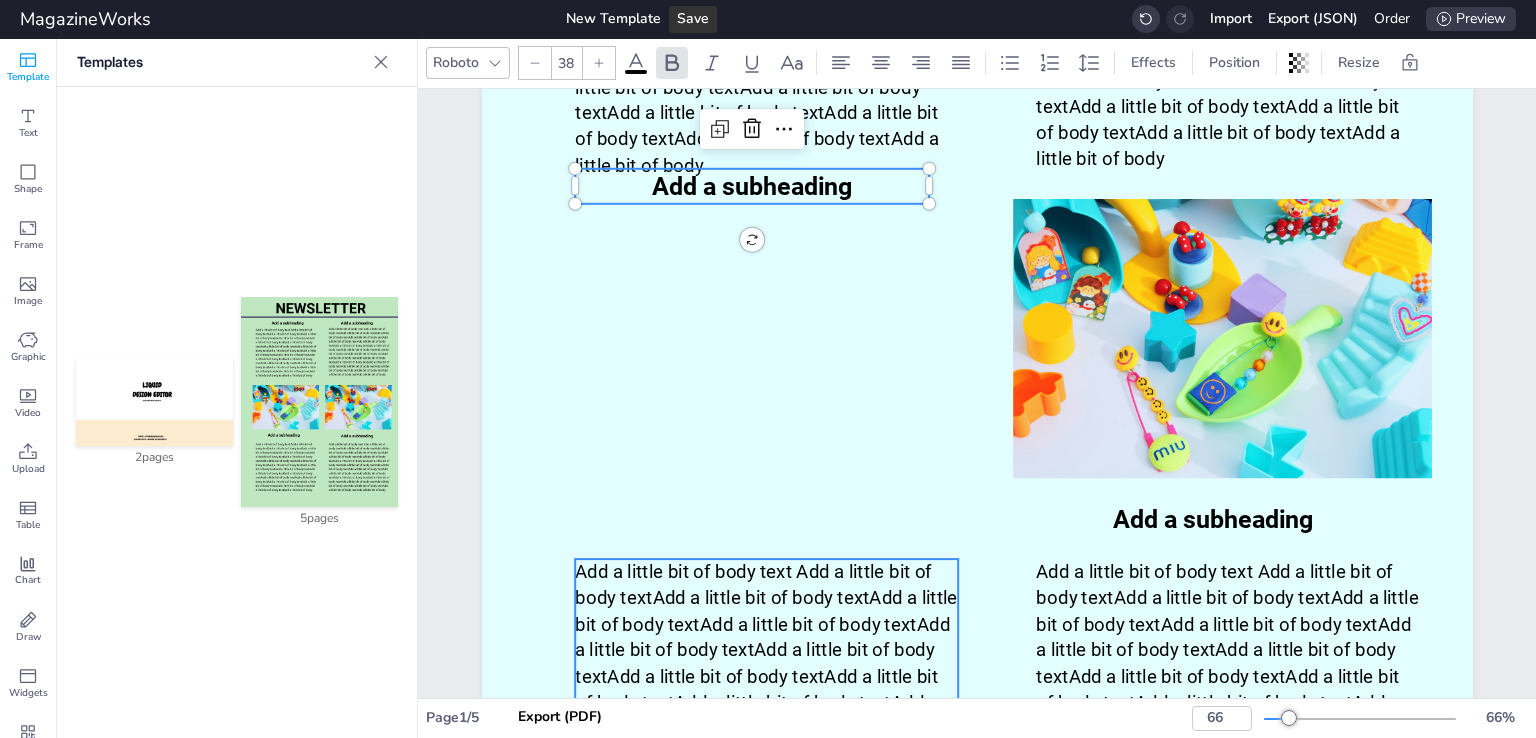 type on "28.2" 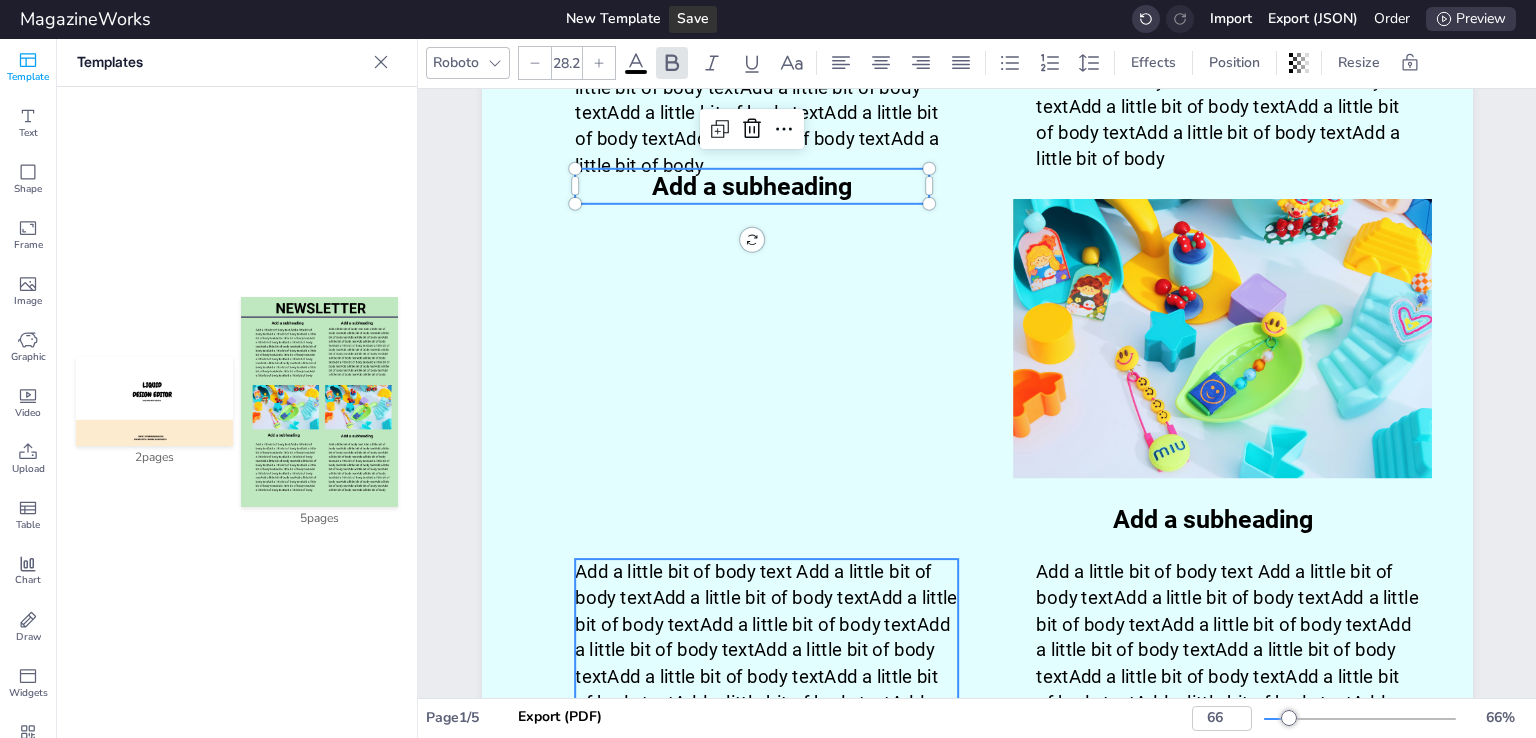 click on "Add a little bit of body text Add a little bit of body textAdd a little bit of body textAdd a little bit of body textAdd a little bit of body textAdd a little bit of body textAdd a little bit of body textAdd a little bit of body textAdd a little bit of body textAdd a little bit of body textAdd a little bit of body textAdd a little bit of body textAdd a little bit of body textAdd a little bit of body textAdd a little bit of body textAdd a little bit of body textAdd a little bit of body textAdd a little bit of body textAdd a little bit of body textAdd a little bit of body textAdd a little bit of body" at bounding box center (767, 728) 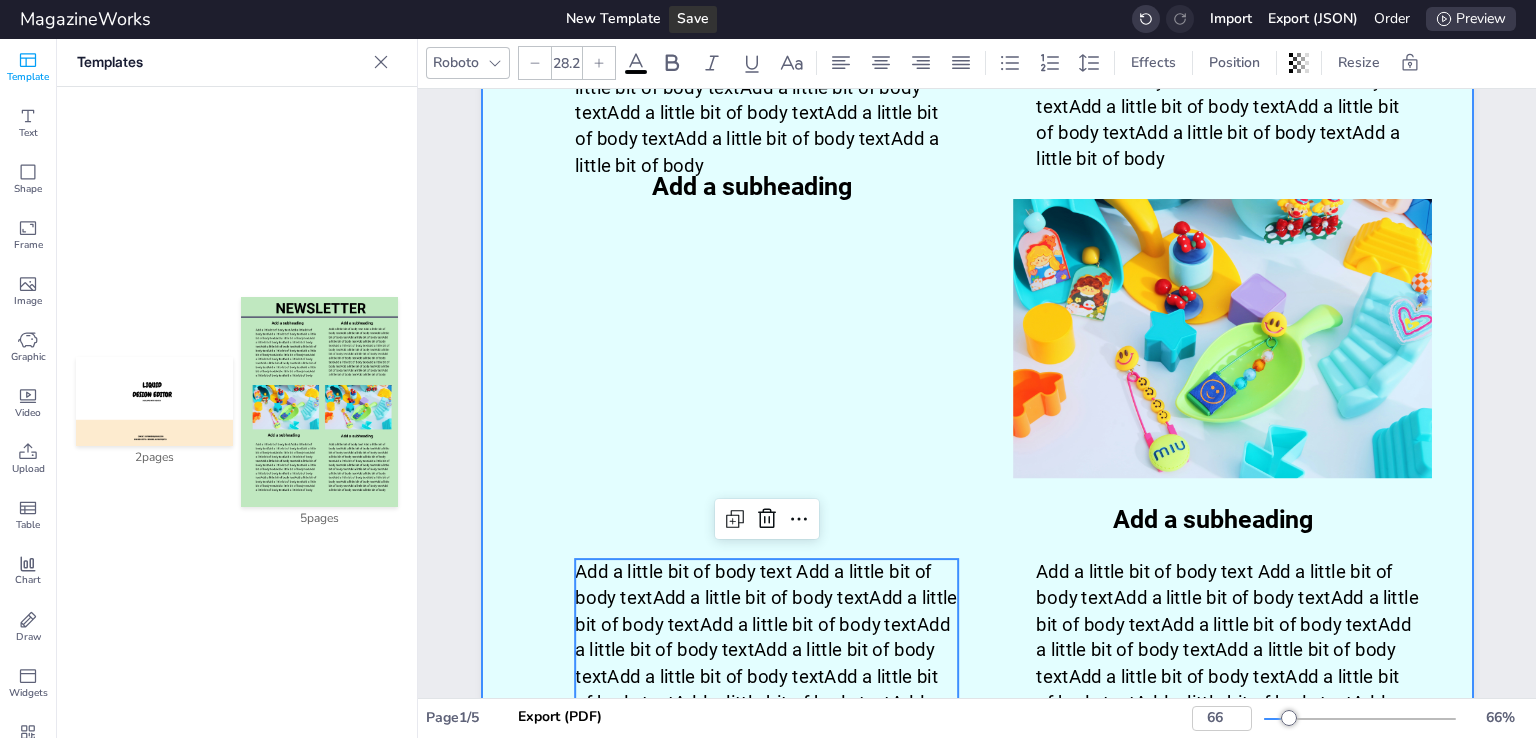 click at bounding box center (977, 305) 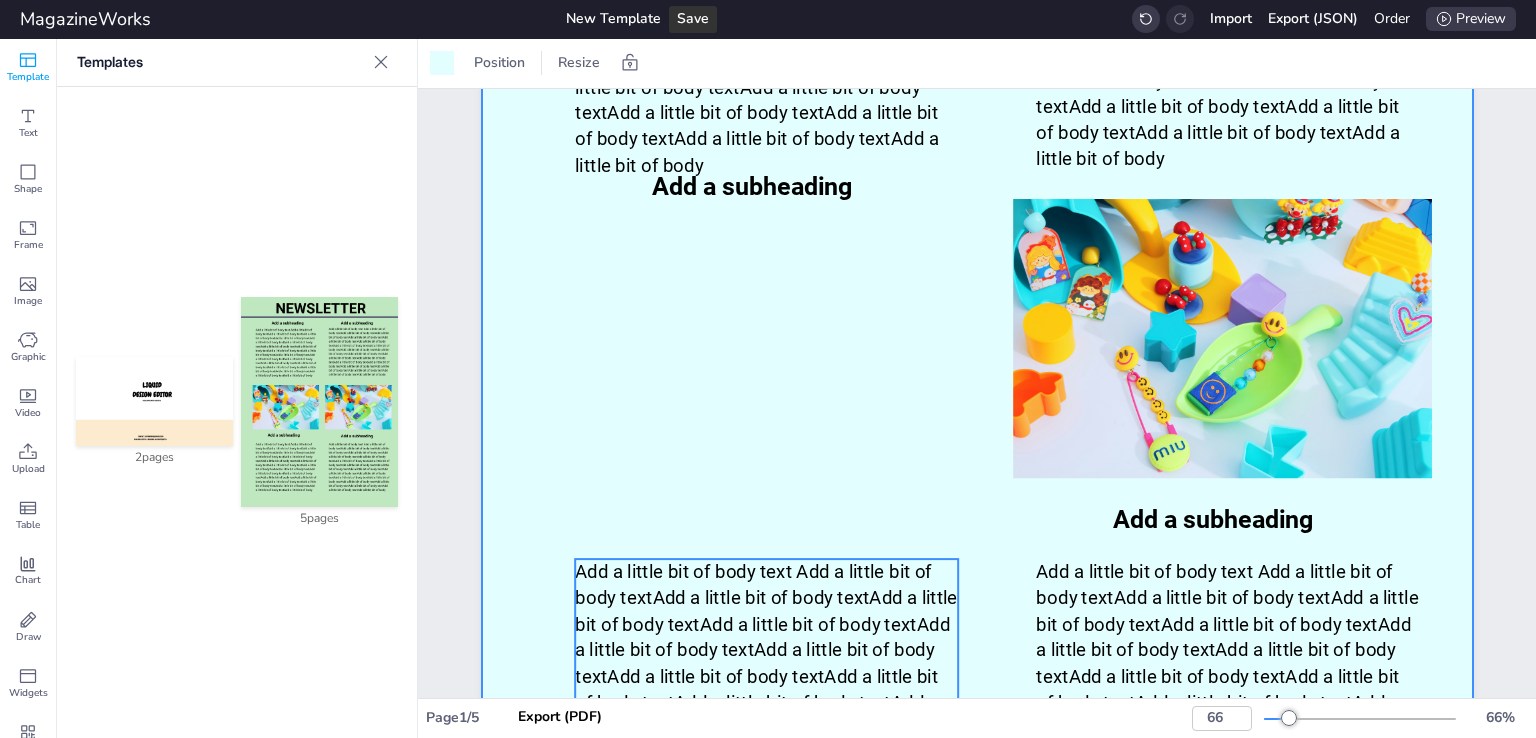 click on "Add a little bit of body text Add a little bit of body textAdd a little bit of body textAdd a little bit of body textAdd a little bit of body textAdd a little bit of body textAdd a little bit of body textAdd a little bit of body textAdd a little bit of body textAdd a little bit of body textAdd a little bit of body textAdd a little bit of body textAdd a little bit of body textAdd a little bit of body textAdd a little bit of body textAdd a little bit of body textAdd a little bit of body textAdd a little bit of body textAdd a little bit of body textAdd a little bit of body textAdd a little bit of body" at bounding box center [767, 728] 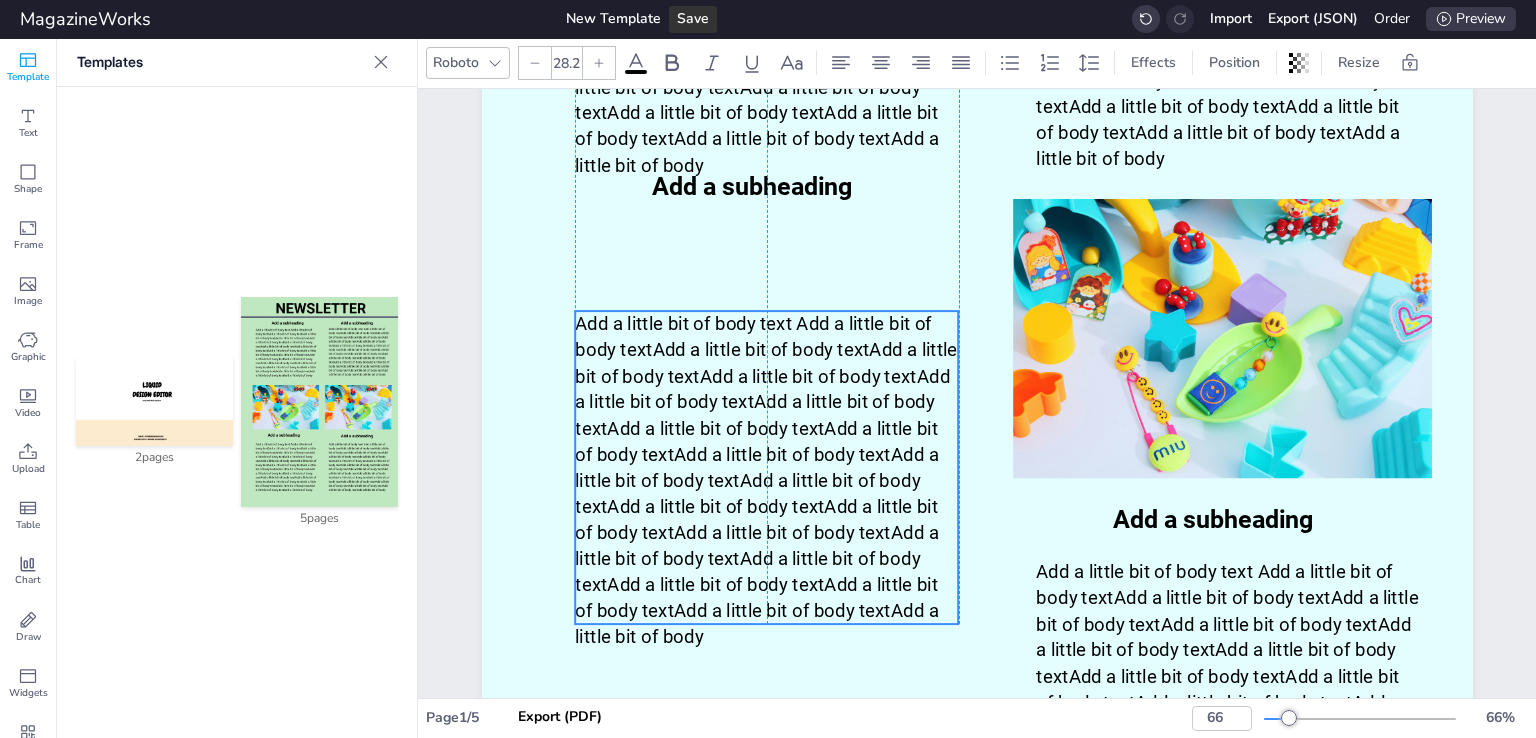 drag, startPoint x: 765, startPoint y: 592, endPoint x: 776, endPoint y: 241, distance: 351.17233 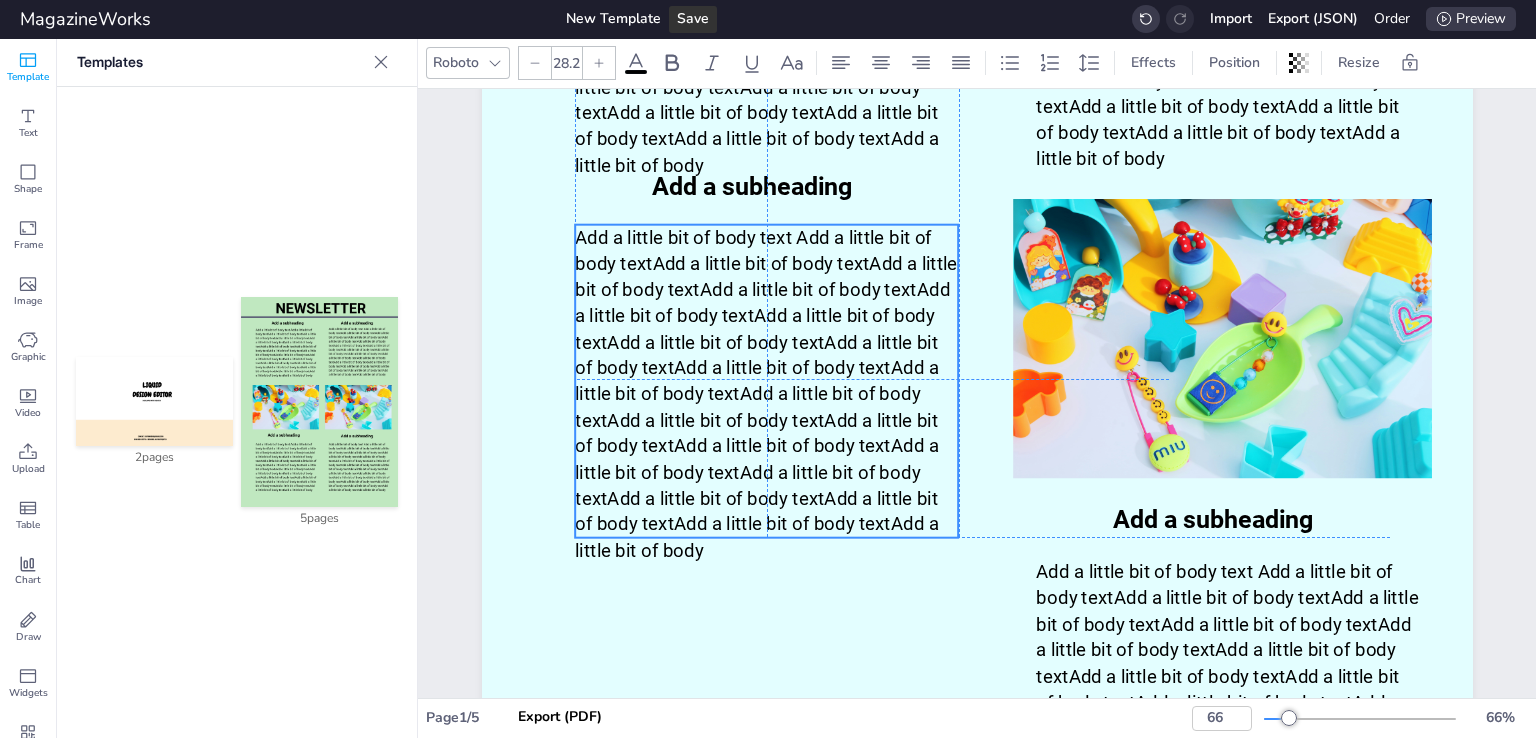drag, startPoint x: 776, startPoint y: 241, endPoint x: 770, endPoint y: 253, distance: 13.416408 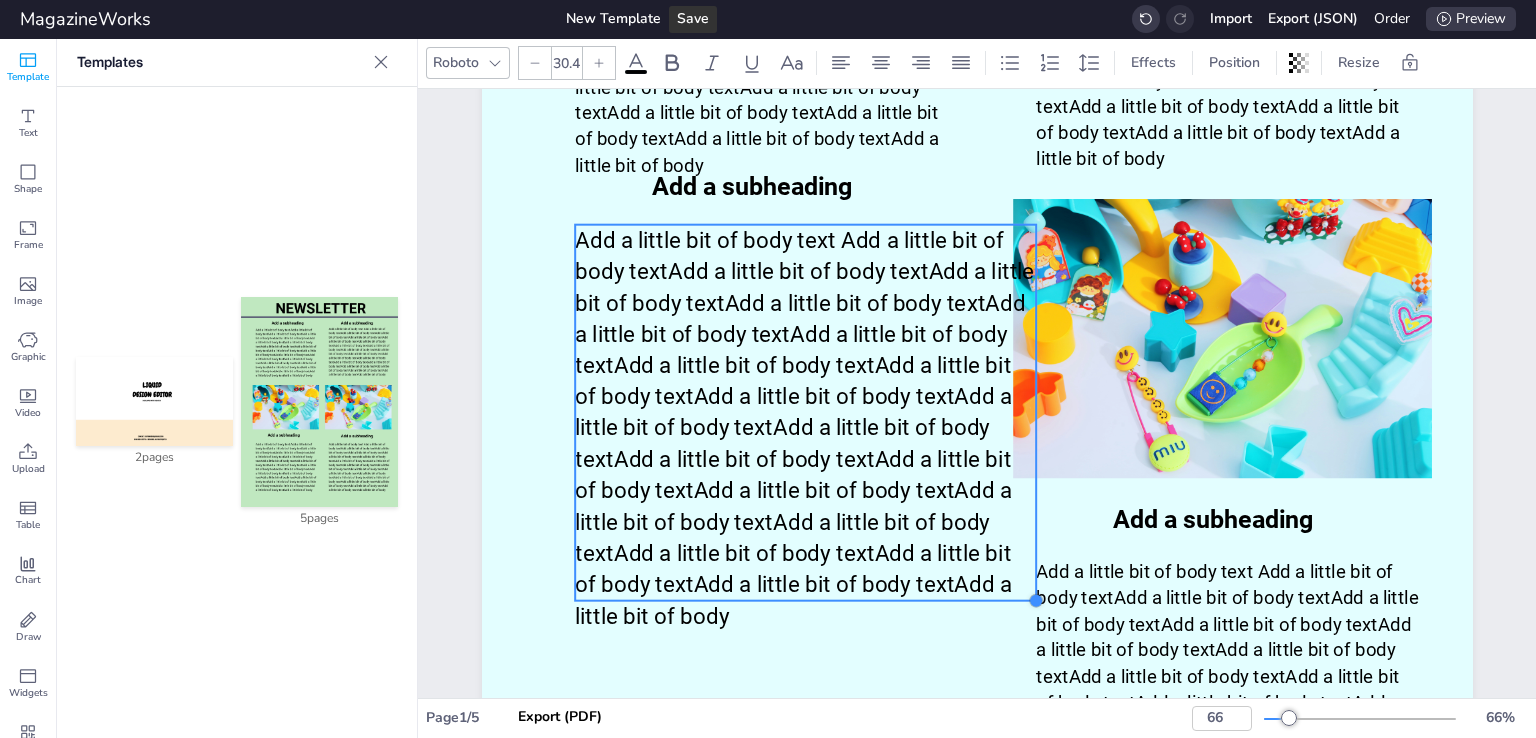 type on "30.3" 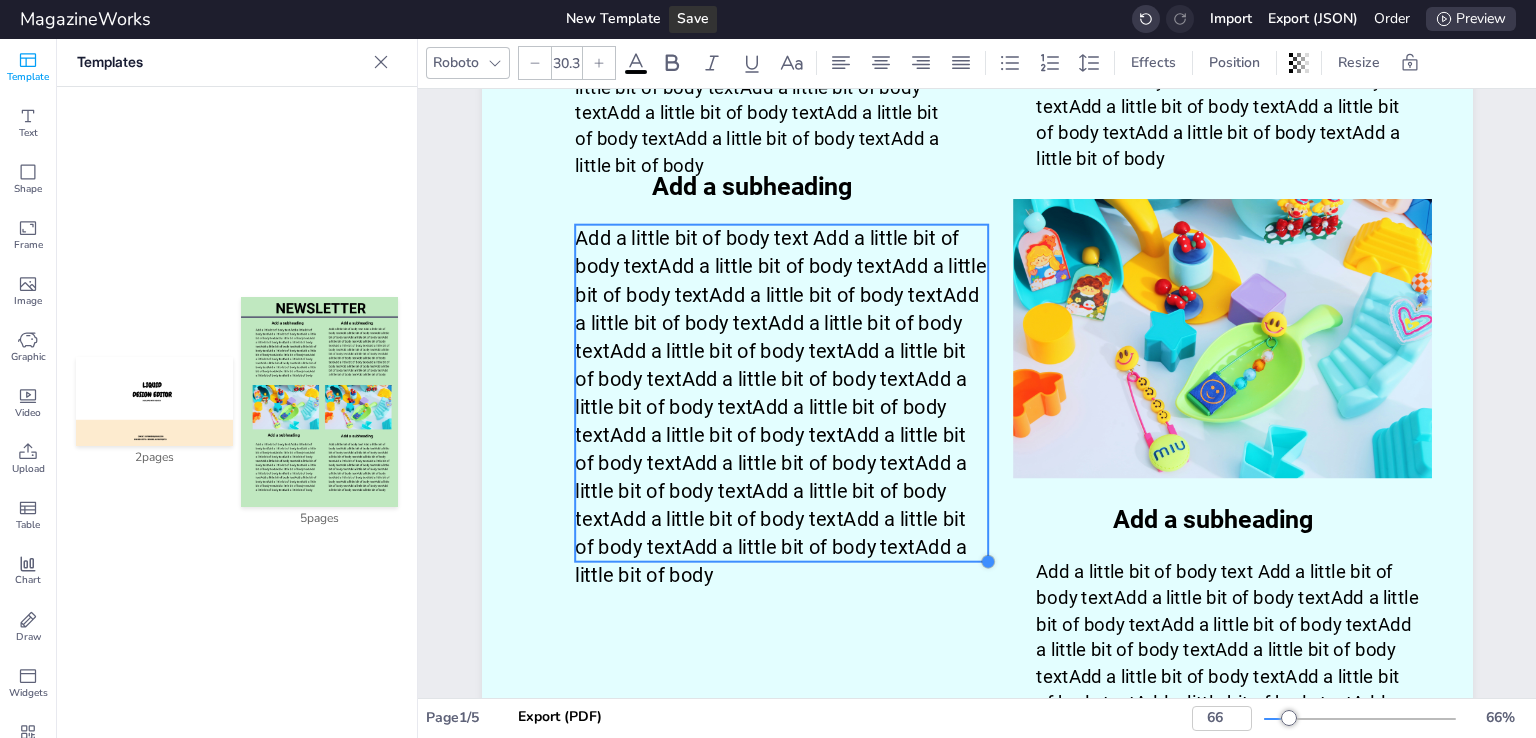 drag, startPoint x: 948, startPoint y: 533, endPoint x: 914, endPoint y: 557, distance: 41.617306 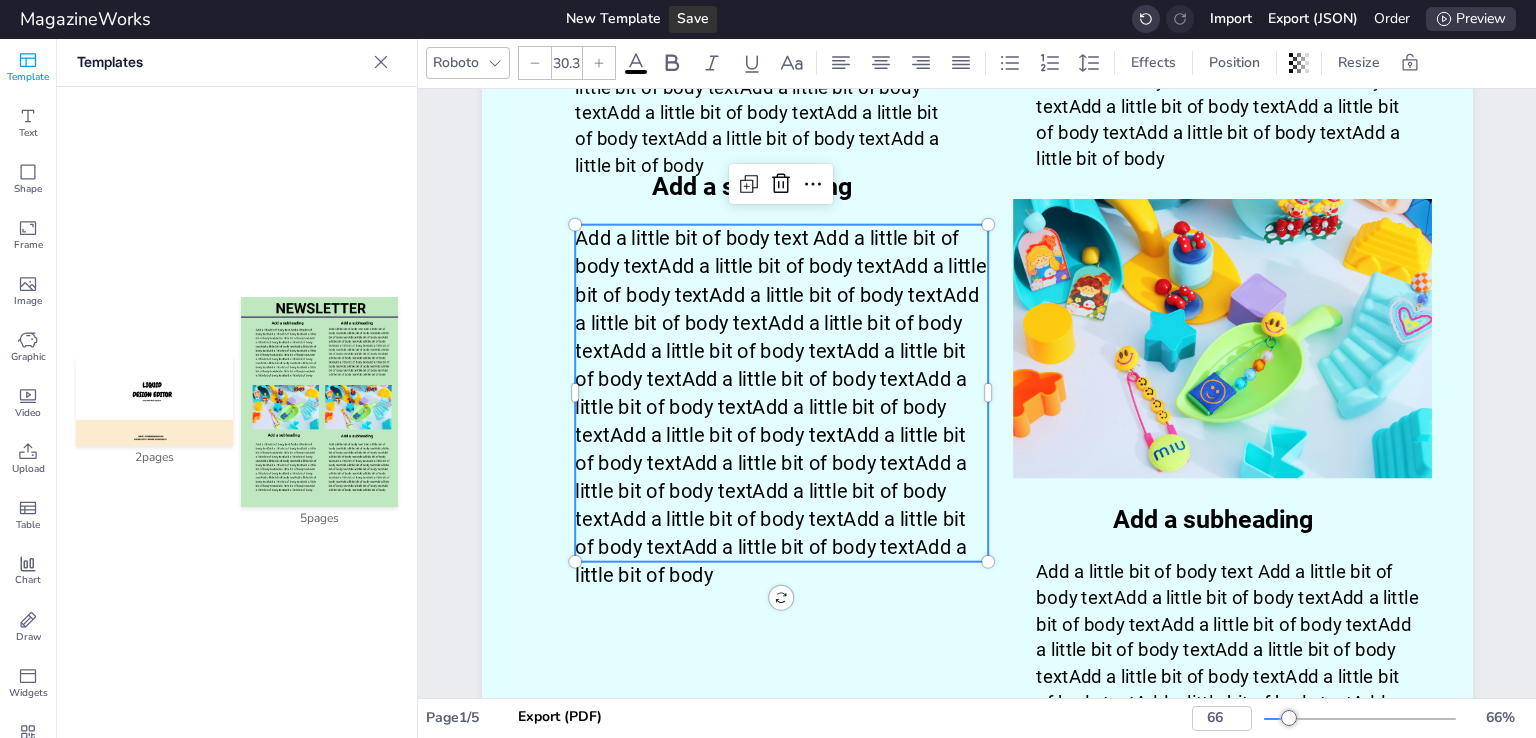 drag, startPoint x: 774, startPoint y: 555, endPoint x: 766, endPoint y: 562, distance: 10.630146 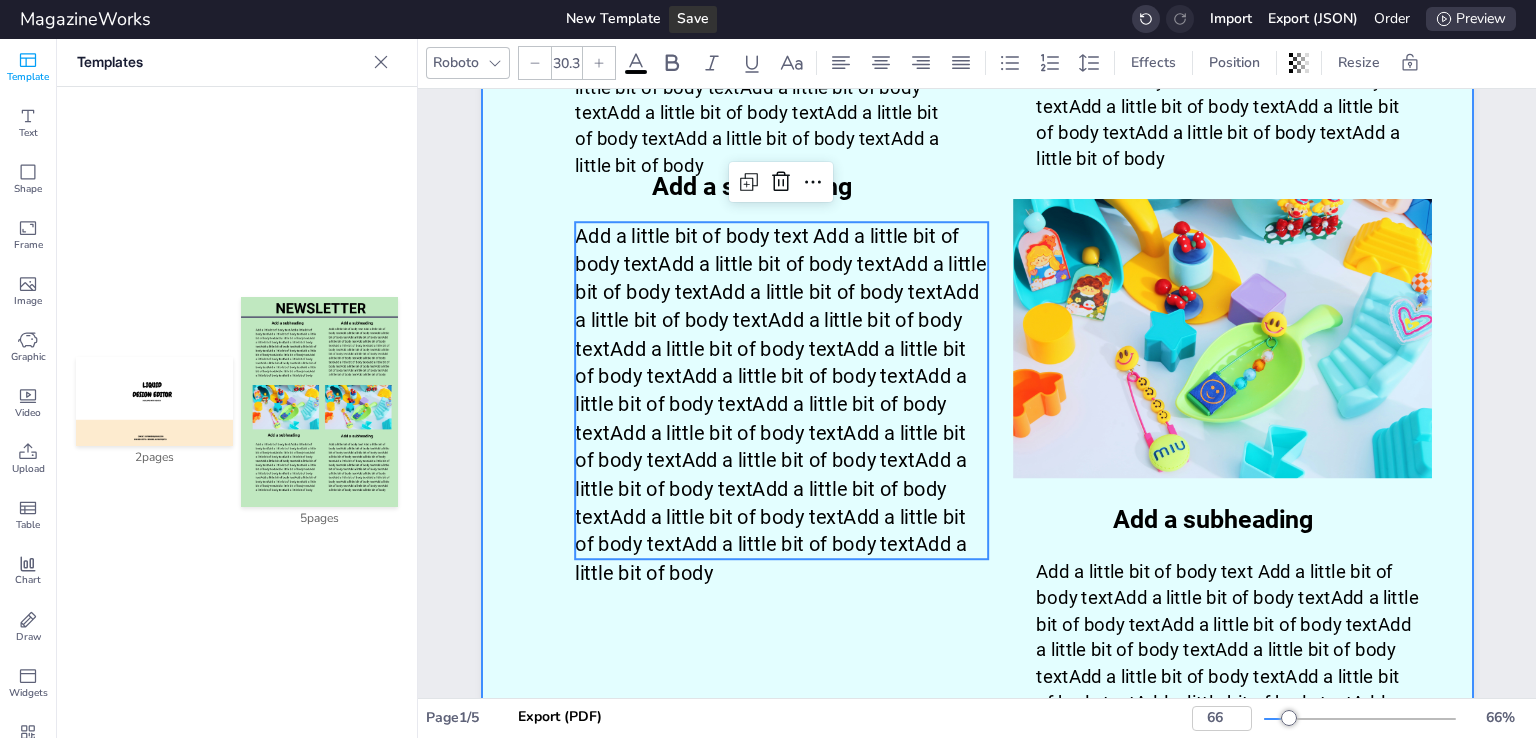 click at bounding box center [977, 305] 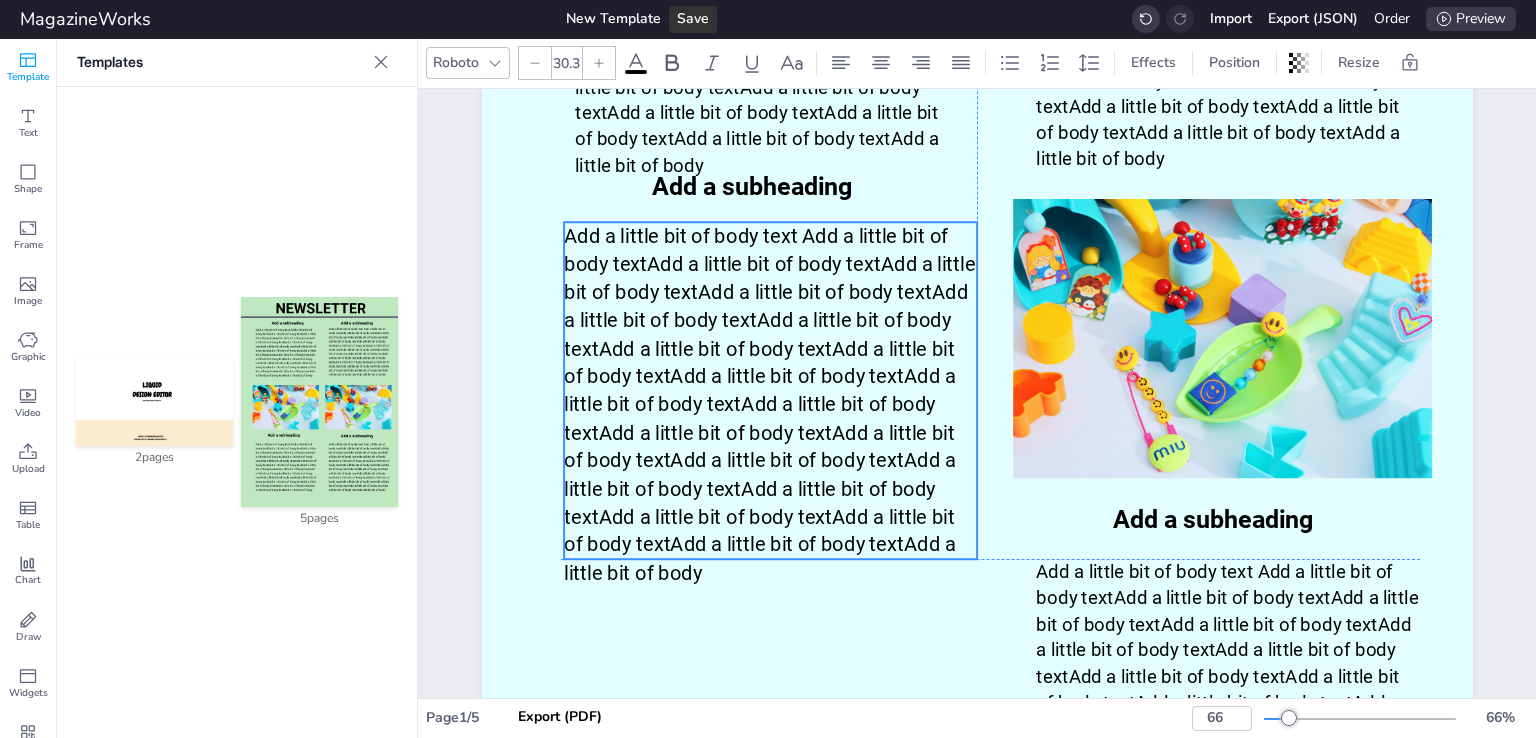 click on "Add a little bit of body text Add a little bit of body textAdd a little bit of body textAdd a little bit of body textAdd a little bit of body textAdd a little bit of body textAdd a little bit of body textAdd a little bit of body textAdd a little bit of body textAdd a little bit of body textAdd a little bit of body textAdd a little bit of body textAdd a little bit of body textAdd a little bit of body textAdd a little bit of body textAdd a little bit of body textAdd a little bit of body textAdd a little bit of body textAdd a little bit of body textAdd a little bit of body textAdd a little bit of body" at bounding box center (770, 404) 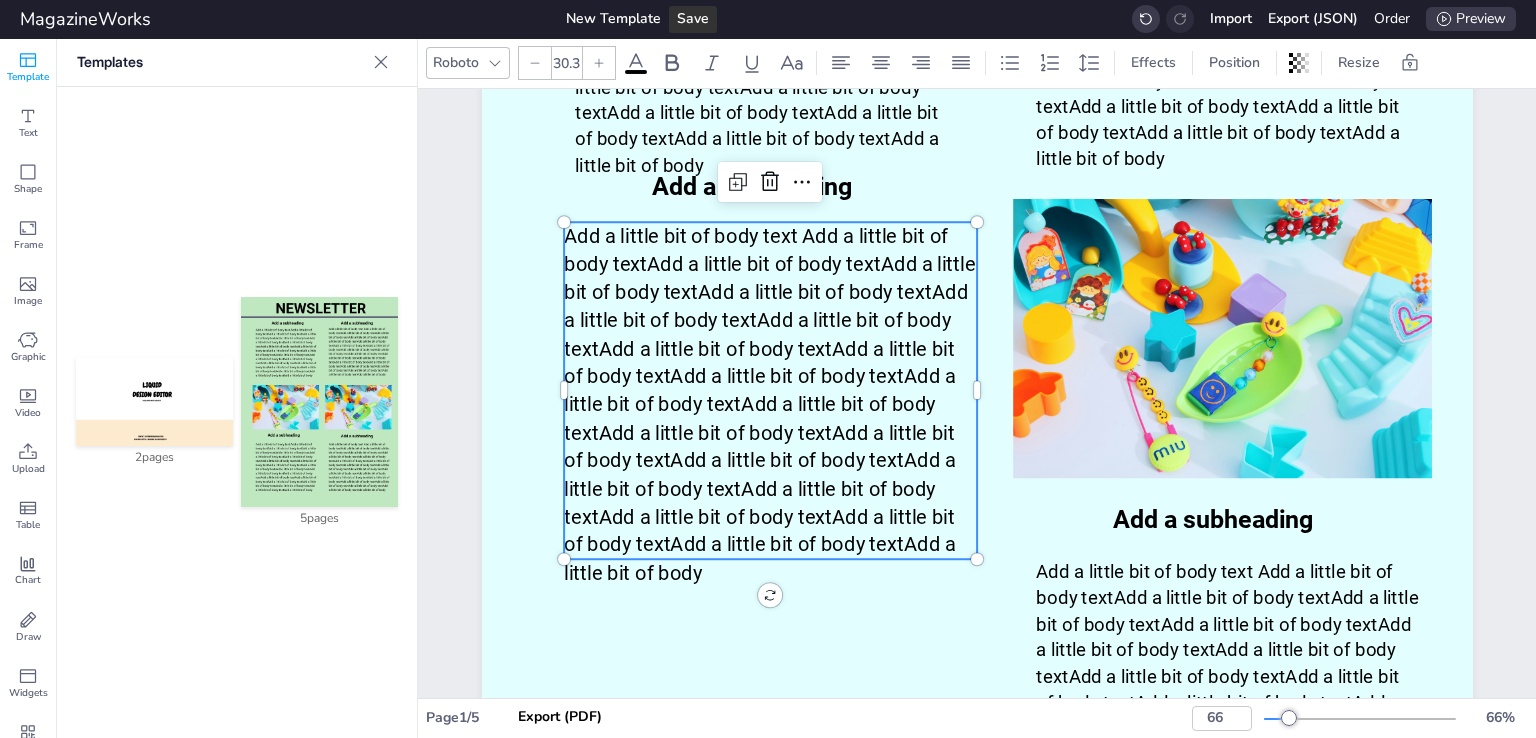 click on "Add a little bit of body text Add a little bit of body textAdd a little bit of body textAdd a little bit of body textAdd a little bit of body textAdd a little bit of body textAdd a little bit of body textAdd a little bit of body textAdd a little bit of body textAdd a little bit of body textAdd a little bit of body textAdd a little bit of body textAdd a little bit of body textAdd a little bit of body textAdd a little bit of body textAdd a little bit of body textAdd a little bit of body textAdd a little bit of body textAdd a little bit of body textAdd a little bit of body textAdd a little bit of body" at bounding box center (770, 404) 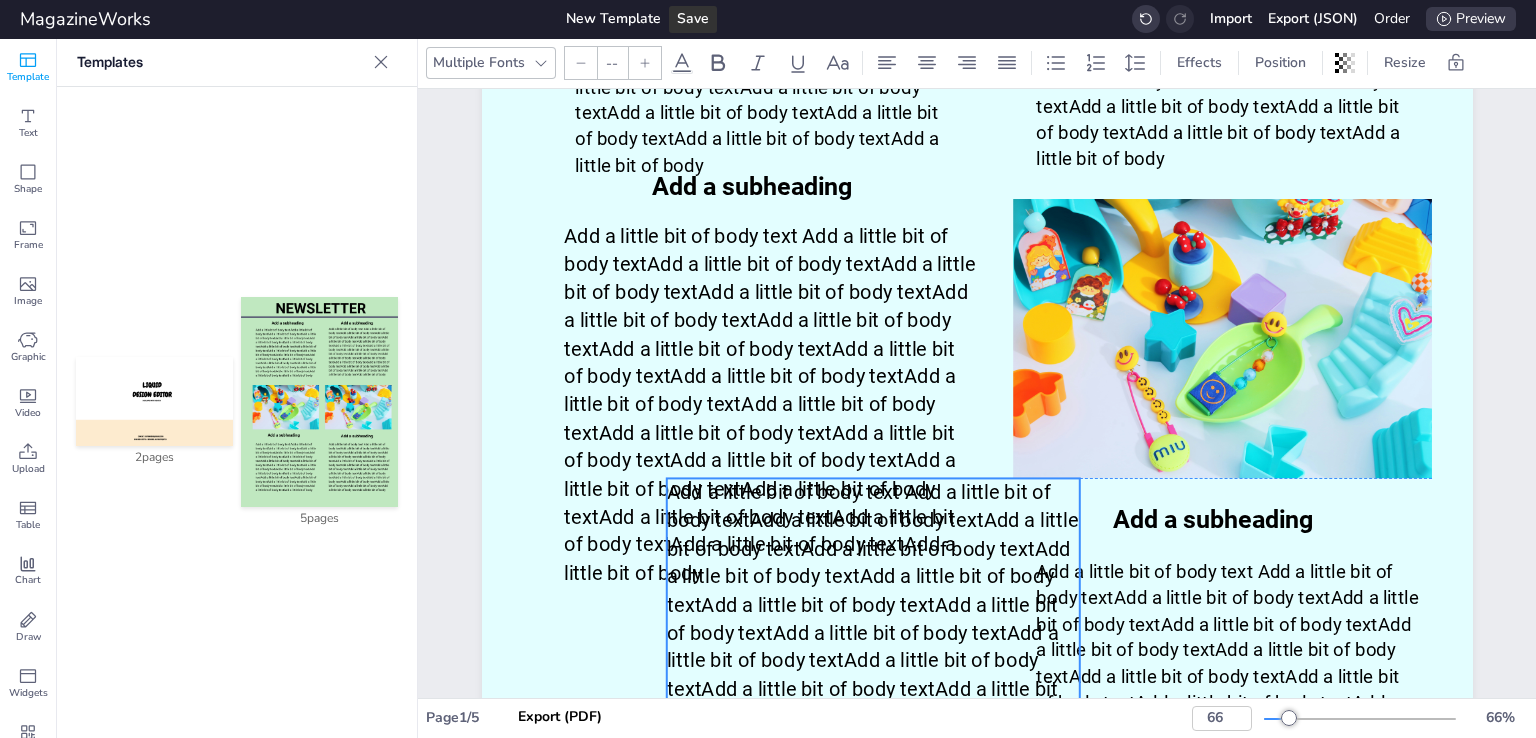 drag, startPoint x: 847, startPoint y: 309, endPoint x: 728, endPoint y: 641, distance: 352.6826 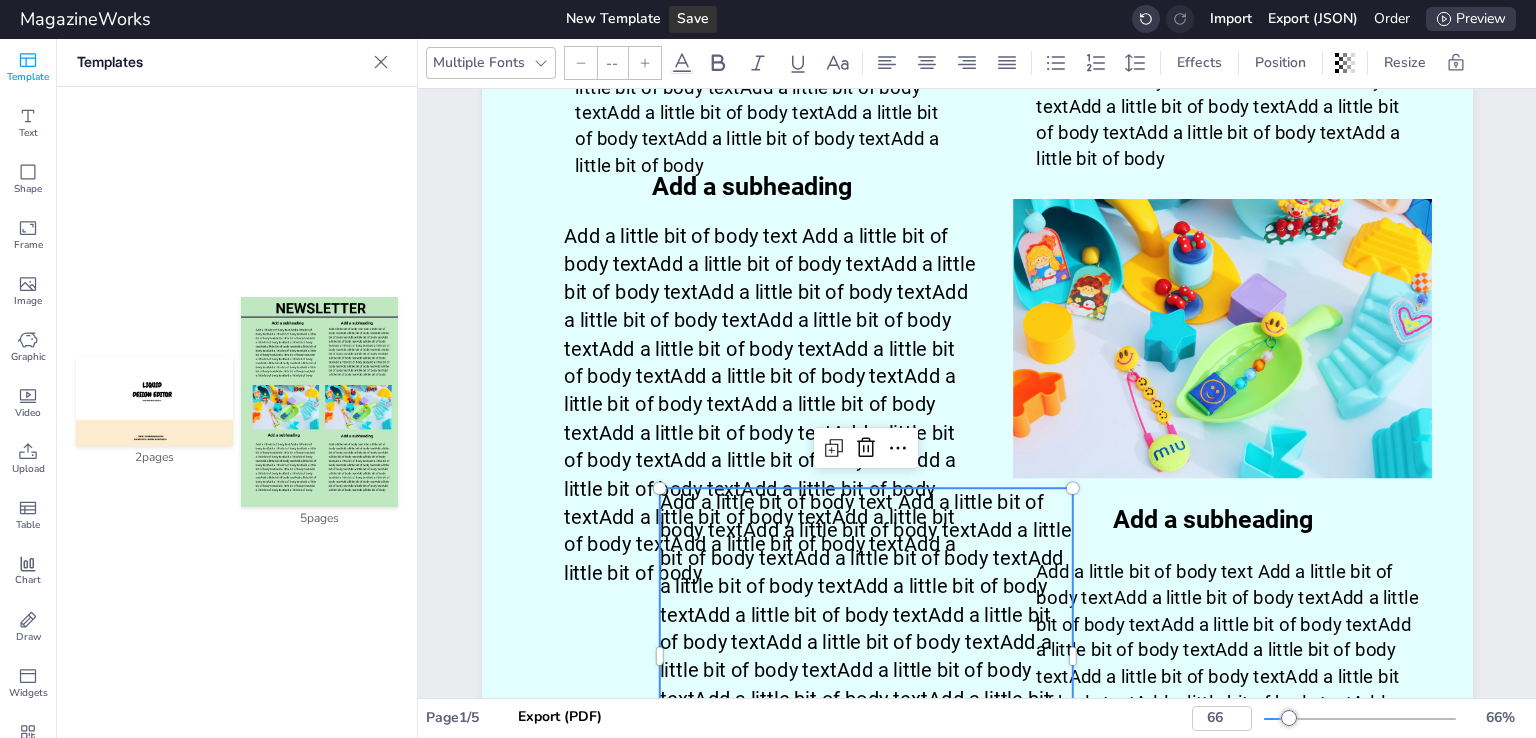 scroll, scrollTop: 800, scrollLeft: 0, axis: vertical 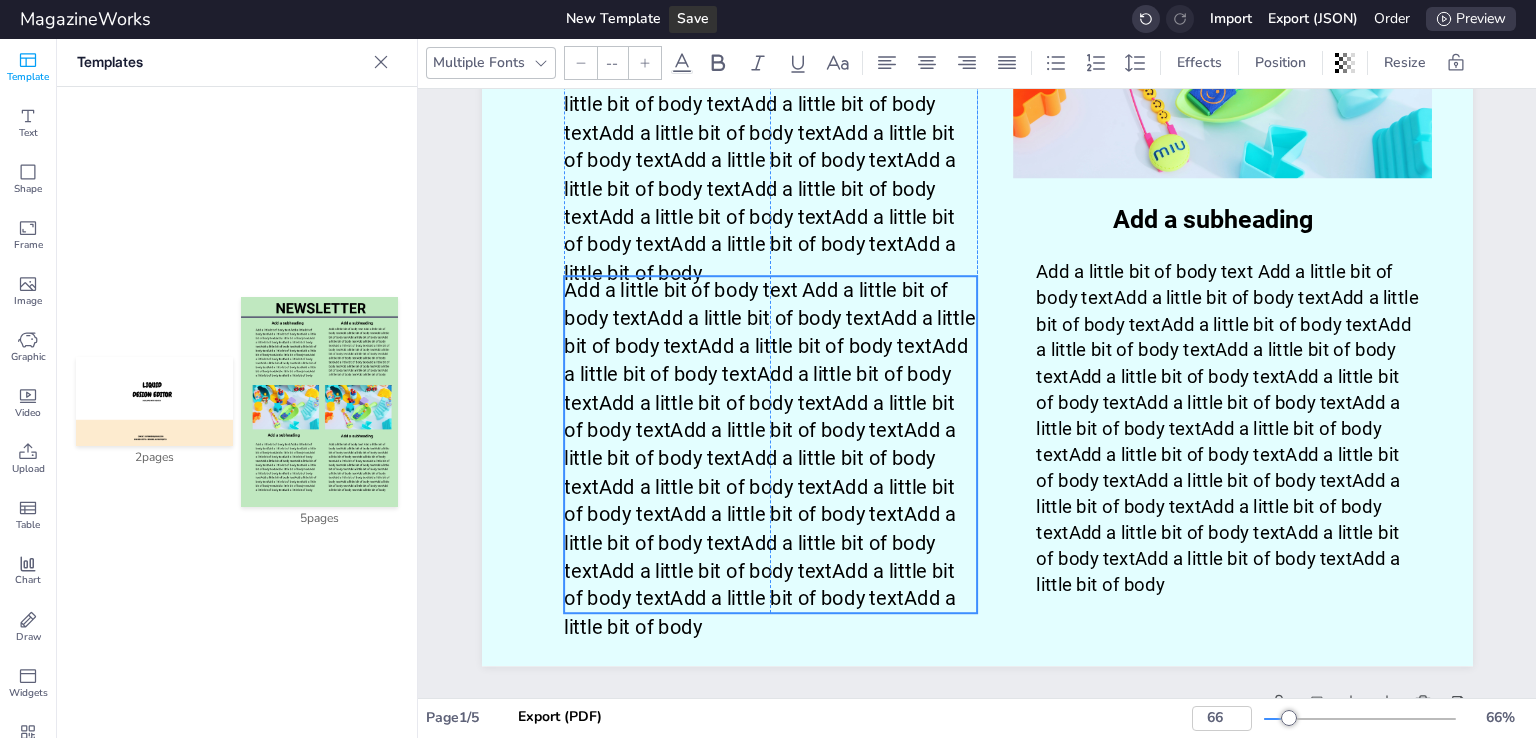 type on "30.3" 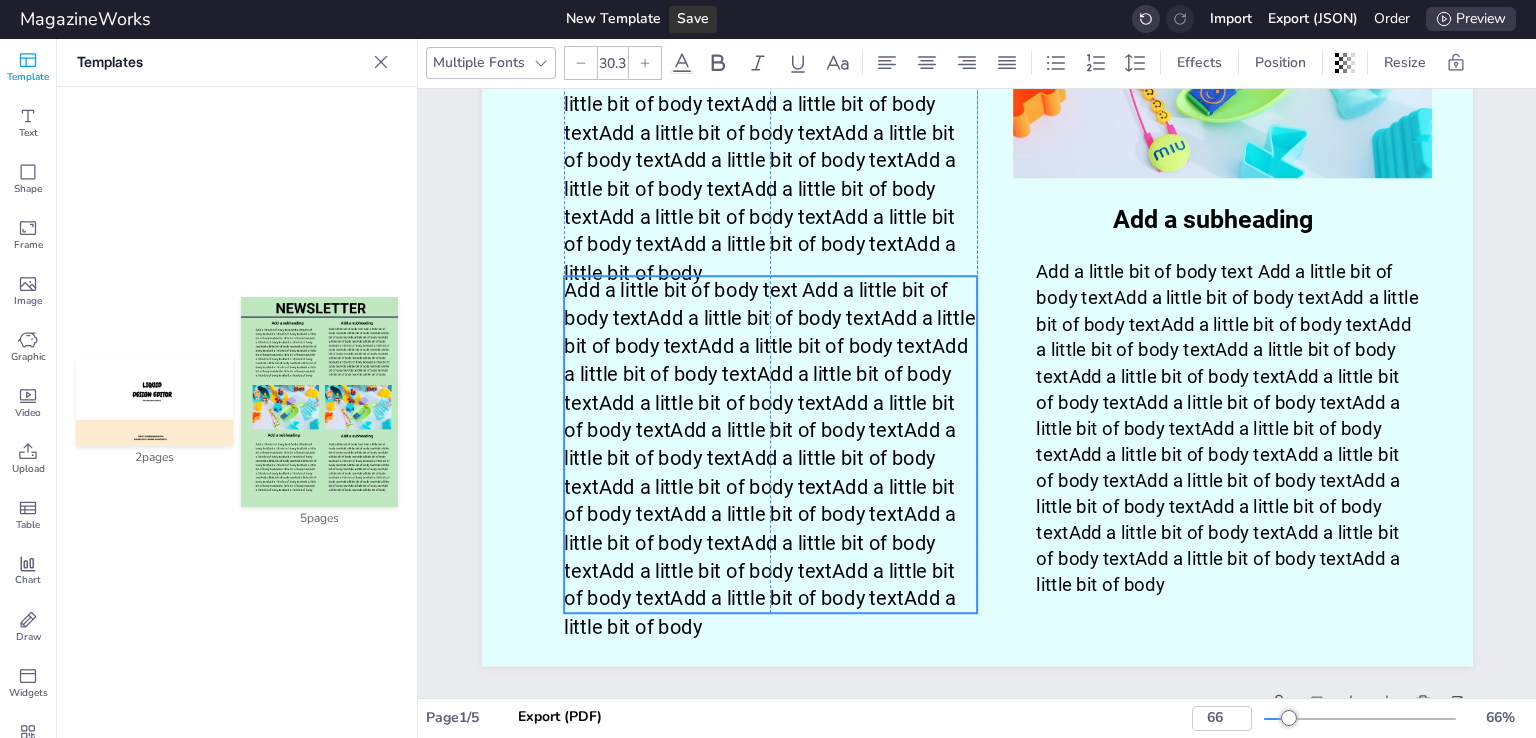 drag, startPoint x: 797, startPoint y: 333, endPoint x: 698, endPoint y: 421, distance: 132.45753 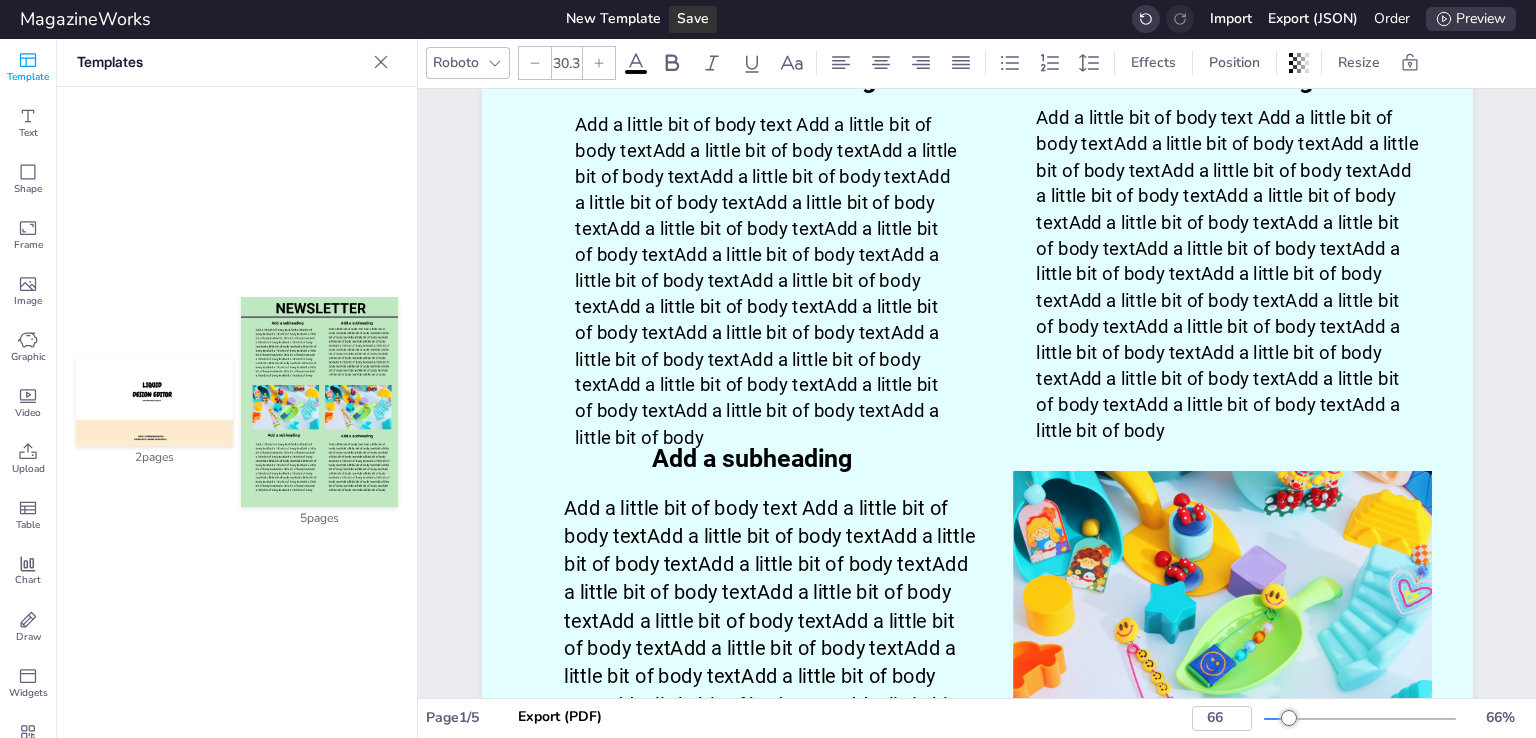 scroll, scrollTop: 200, scrollLeft: 0, axis: vertical 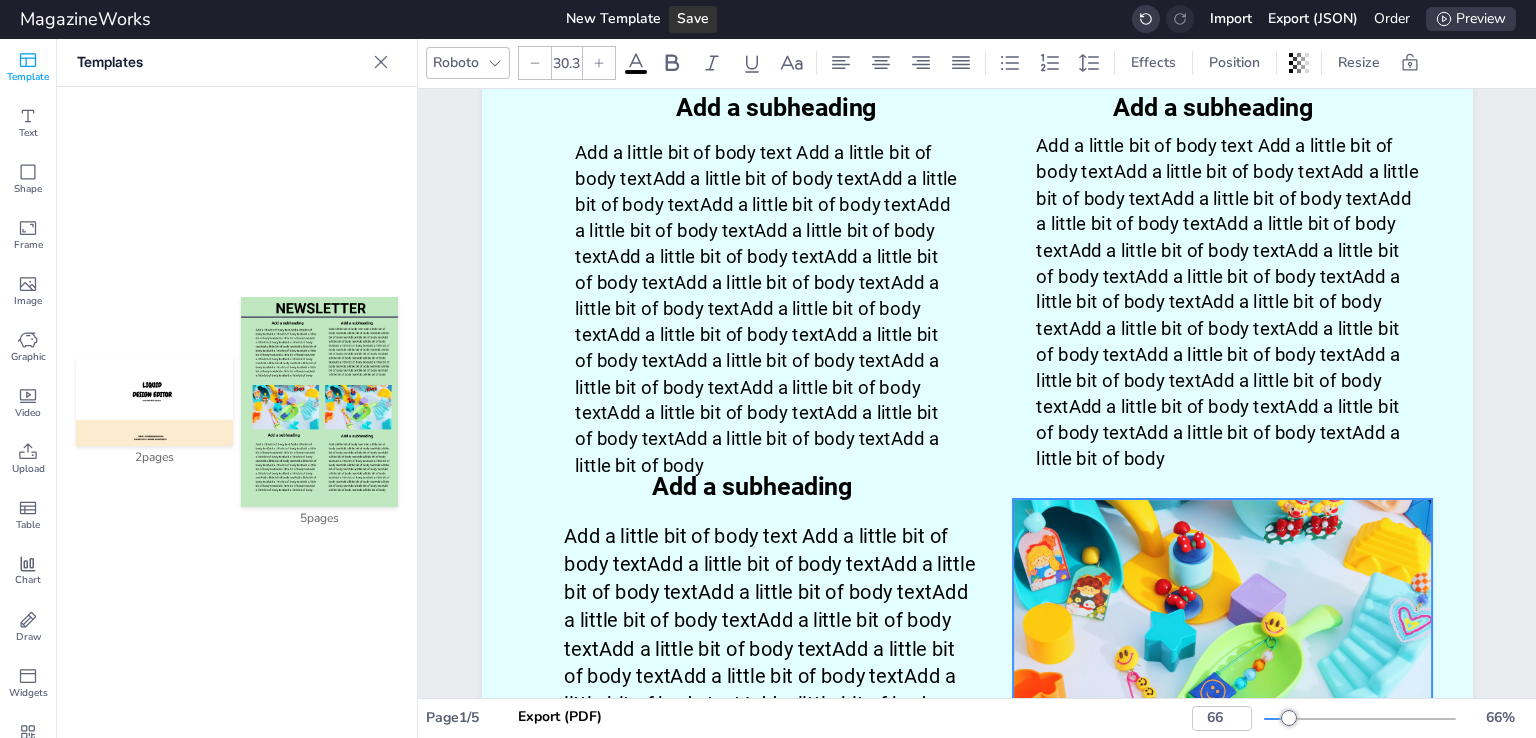 click at bounding box center [1222, 638] 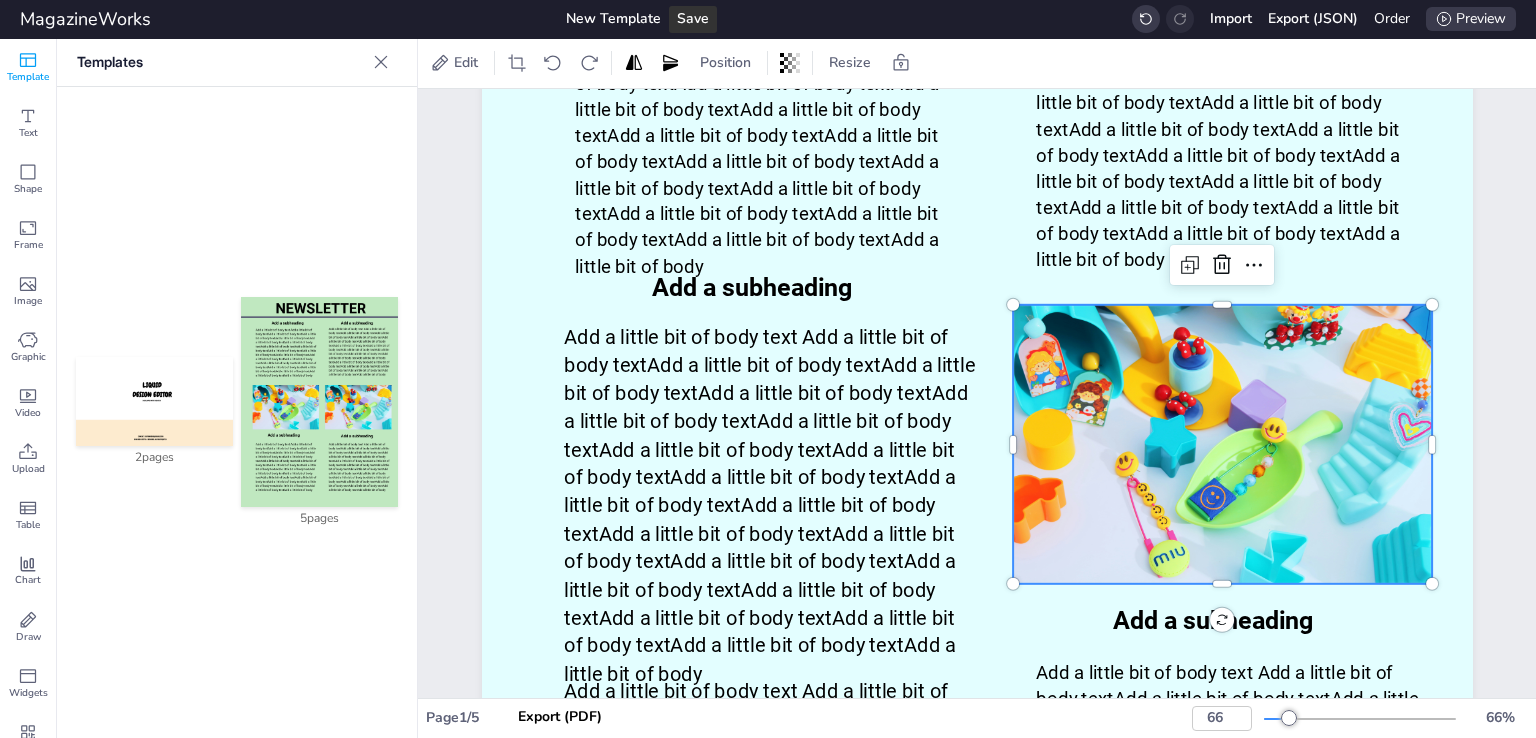 scroll, scrollTop: 400, scrollLeft: 0, axis: vertical 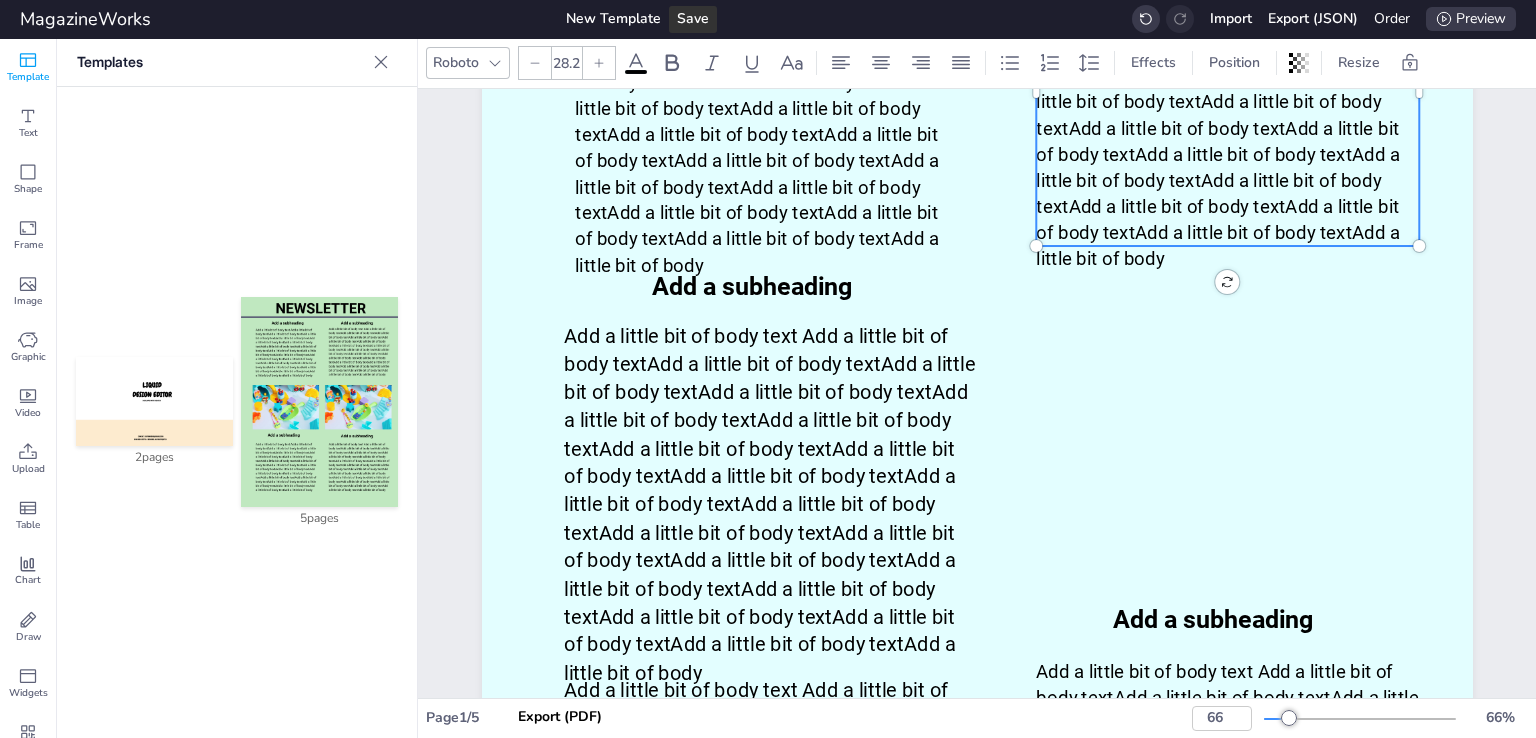 click on "Add a little bit of body text Add a little bit of body textAdd a little bit of body textAdd a little bit of body textAdd a little bit of body textAdd a little bit of body textAdd a little bit of body textAdd a little bit of body textAdd a little bit of body textAdd a little bit of body textAdd a little bit of body textAdd a little bit of body textAdd a little bit of body textAdd a little bit of body textAdd a little bit of body textAdd a little bit of body textAdd a little bit of body textAdd a little bit of body textAdd a little bit of body textAdd a little bit of body textAdd a little bit of body" at bounding box center [1228, 102] 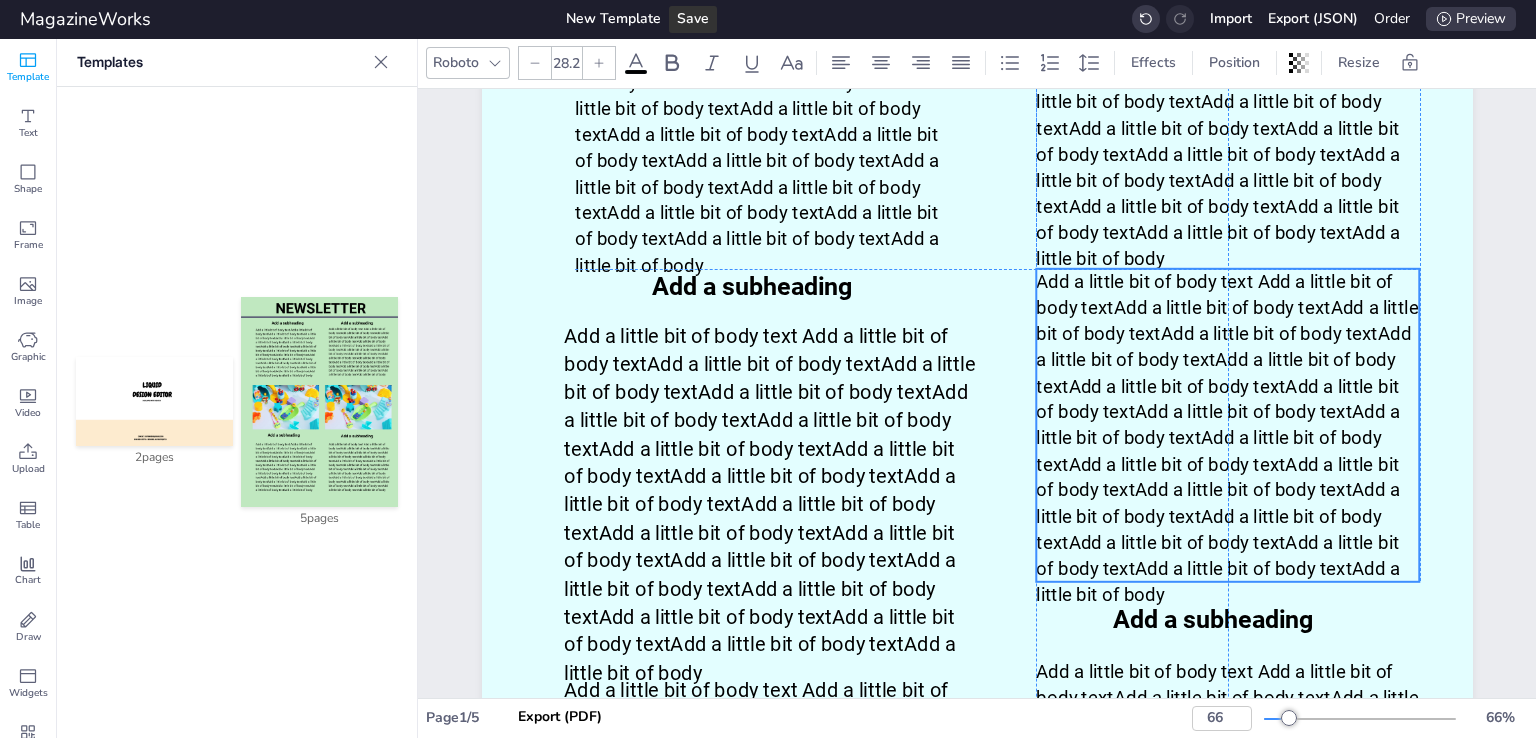 drag, startPoint x: 1011, startPoint y: 350, endPoint x: 1258, endPoint y: 369, distance: 247.72969 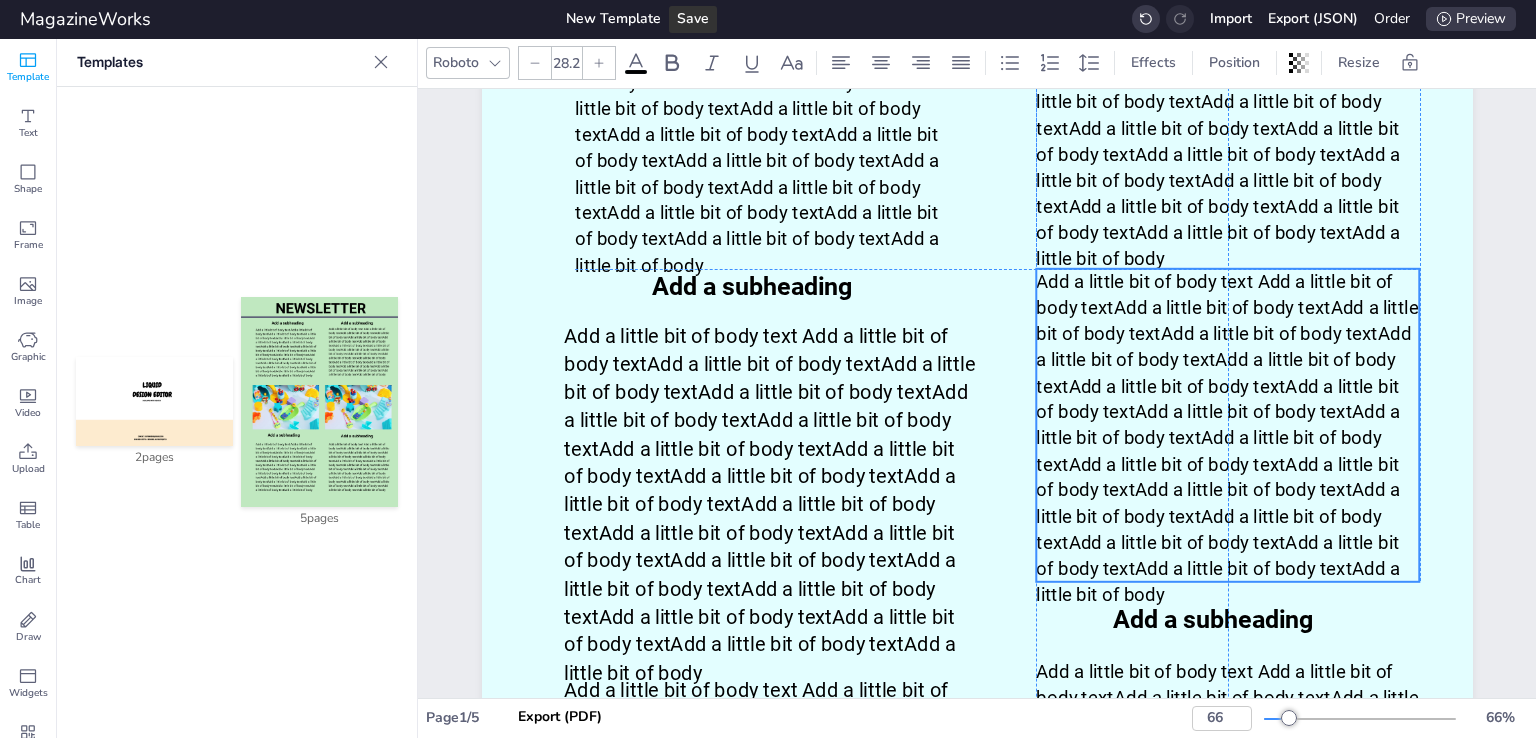 click on "Add a little bit of body text Add a little bit of body textAdd a little bit of body textAdd a little bit of body textAdd a little bit of body textAdd a little bit of body textAdd a little bit of body textAdd a little bit of body textAdd a little bit of body textAdd a little bit of body textAdd a little bit of body textAdd a little bit of body textAdd a little bit of body textAdd a little bit of body textAdd a little bit of body textAdd a little bit of body textAdd a little bit of body textAdd a little bit of body textAdd a little bit of body textAdd a little bit of body textAdd a little bit of body" at bounding box center (1228, 438) 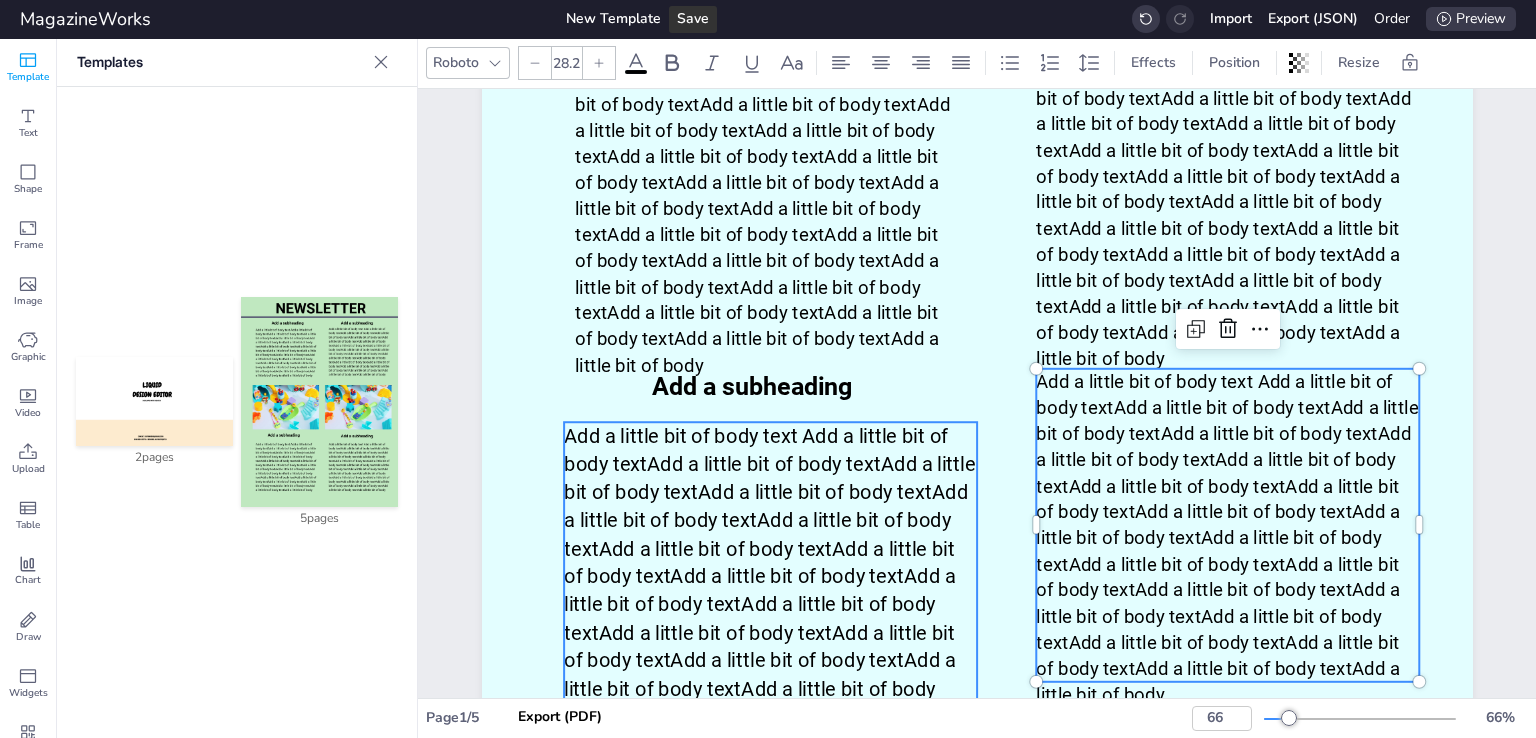 scroll, scrollTop: 0, scrollLeft: 0, axis: both 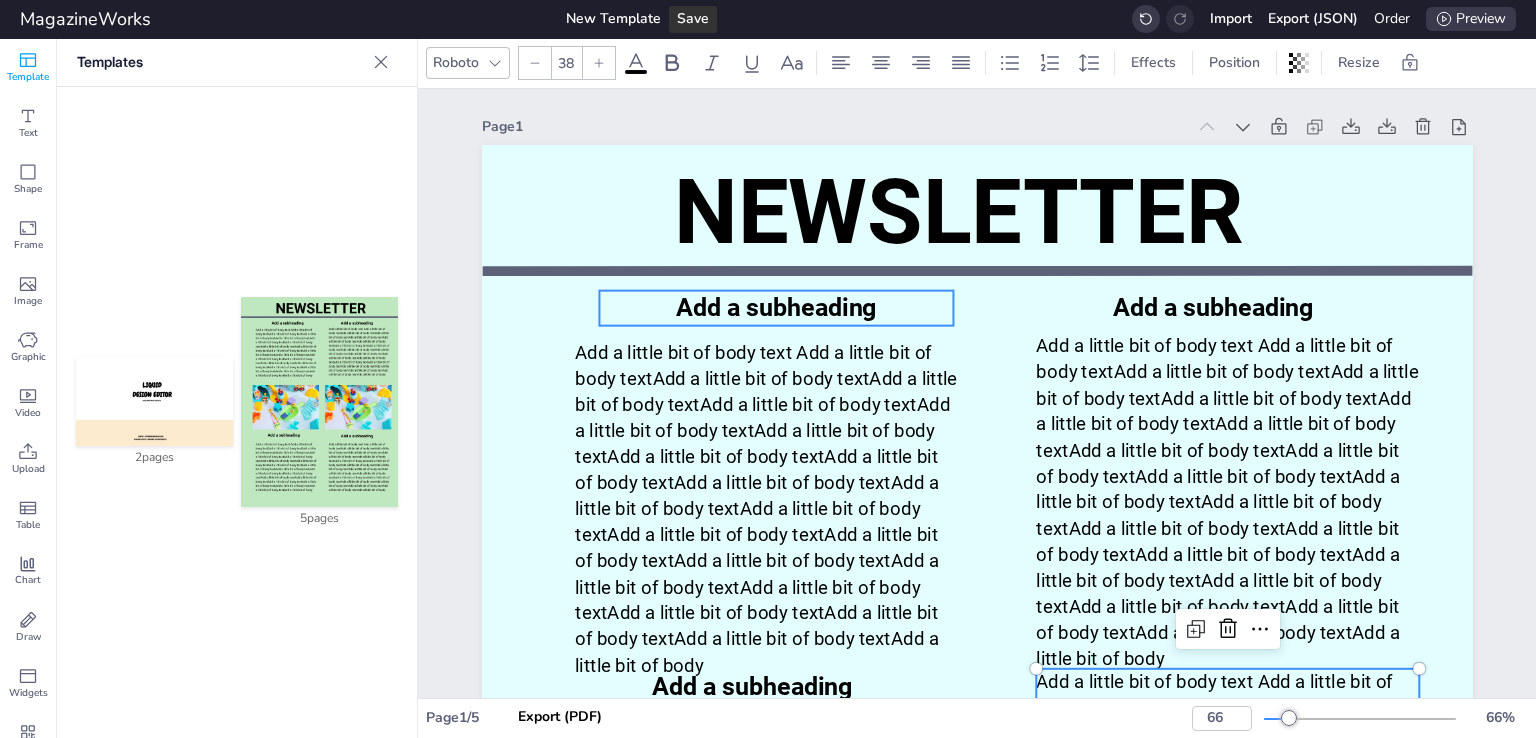 click on "Add a subheading" at bounding box center [776, 307] 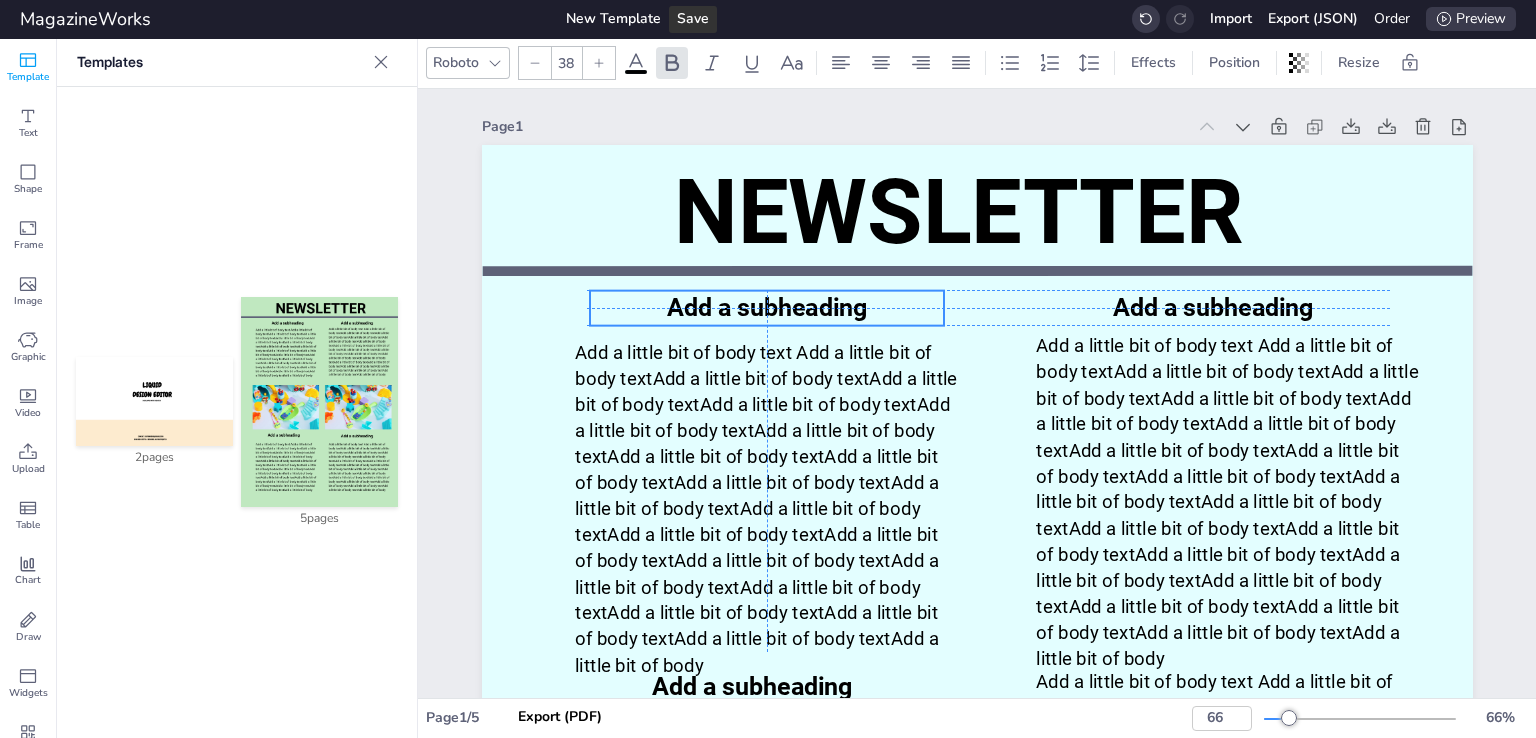 click on "Add a subheading" at bounding box center [766, 307] 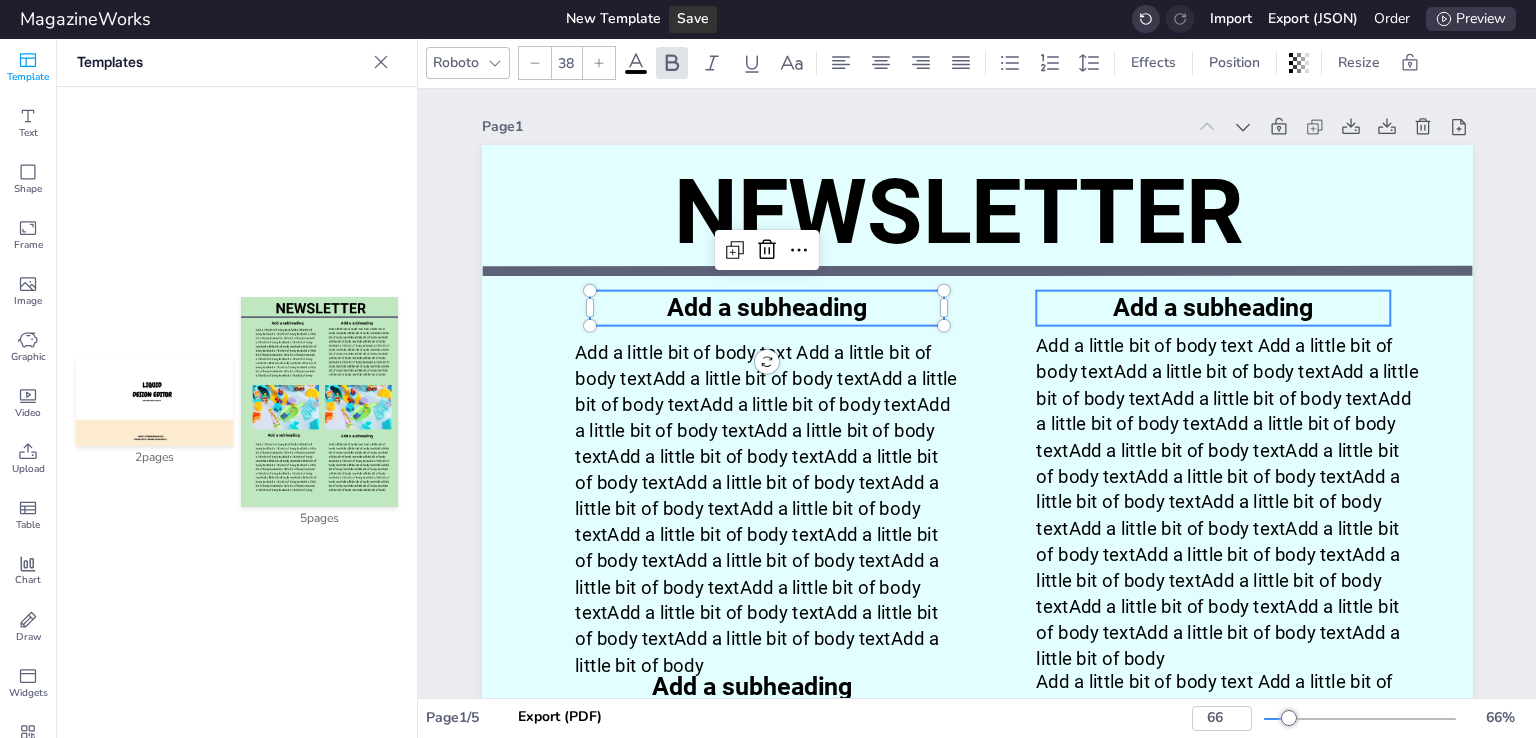 type on "38" 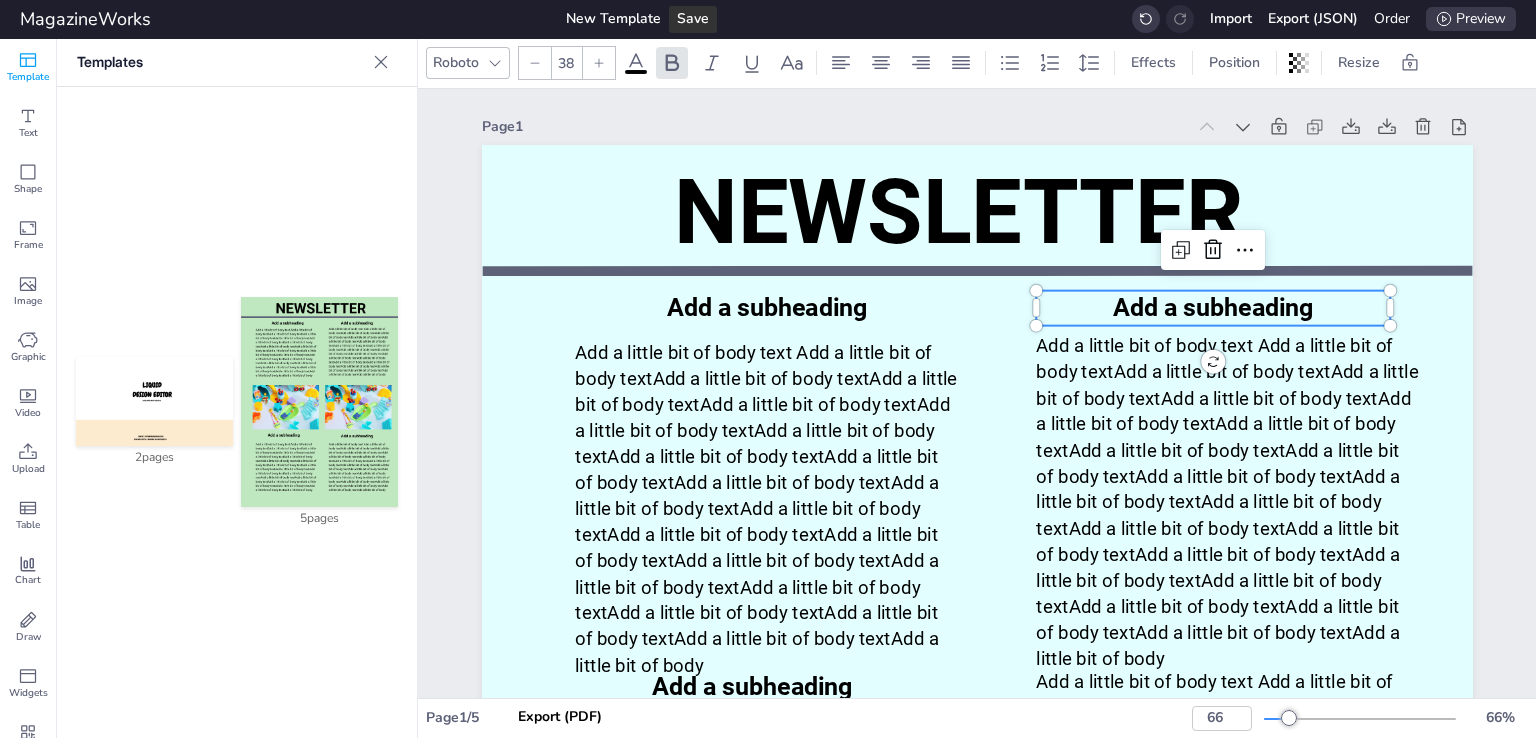 click on "Add a subheading" at bounding box center [1213, 307] 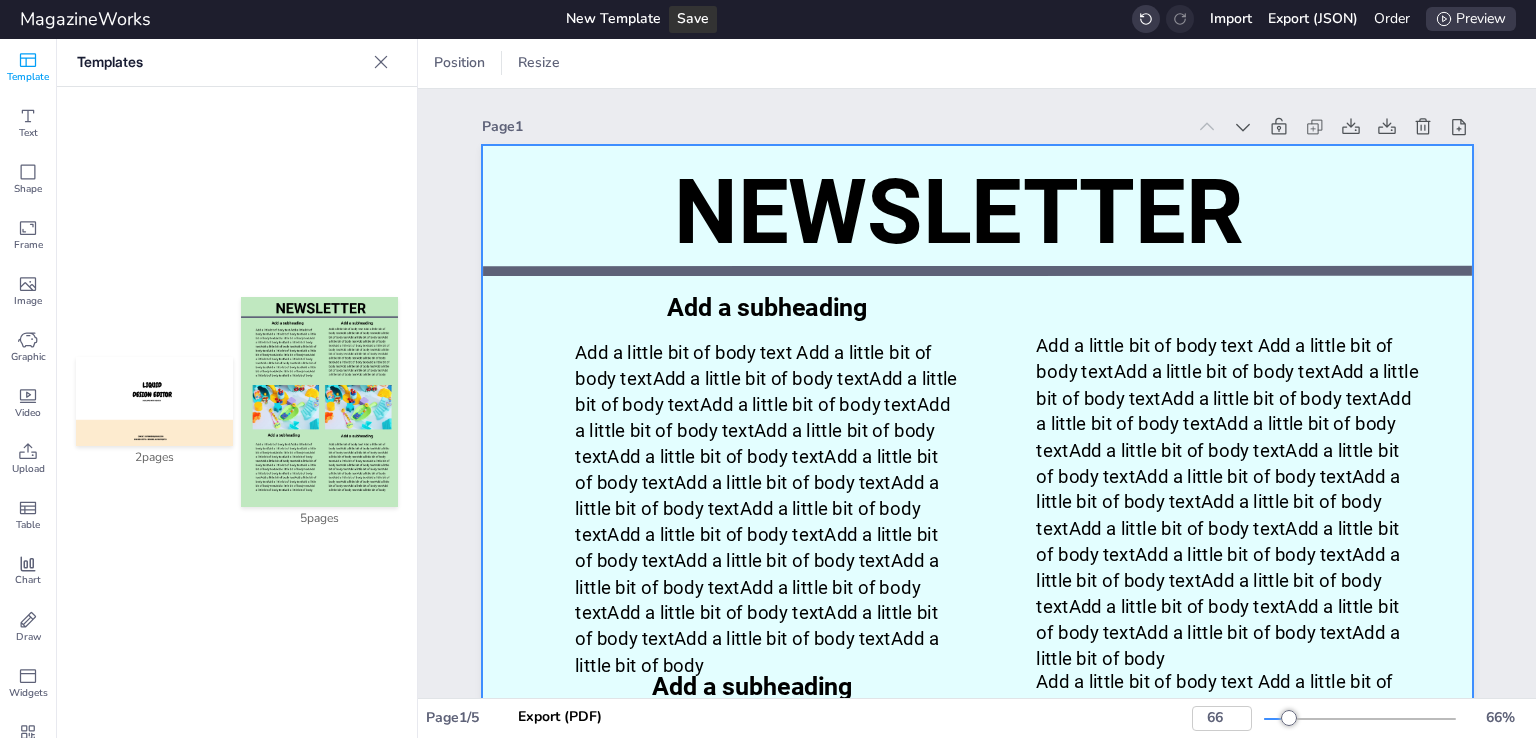 click at bounding box center [977, 805] 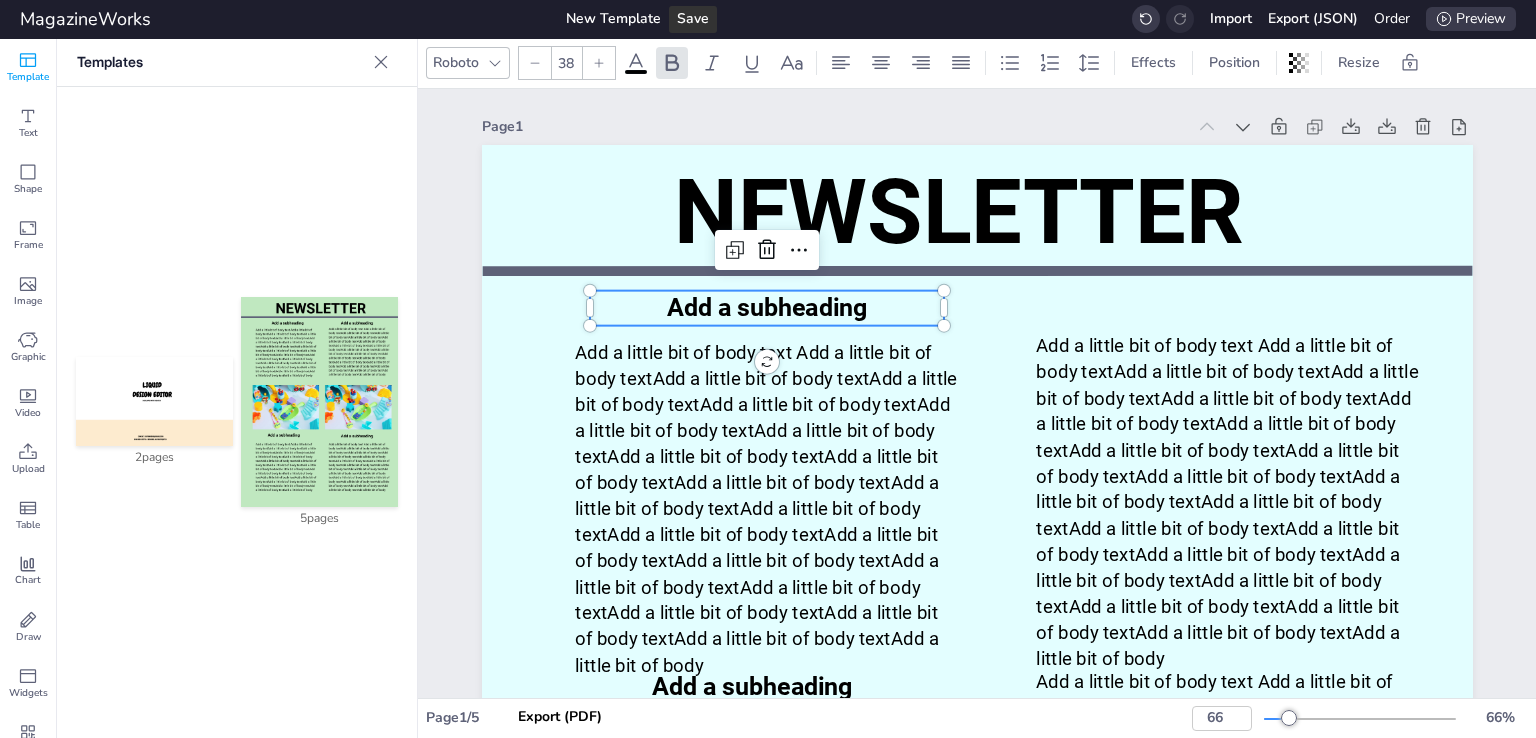 click on "Add a subheading" at bounding box center (766, 307) 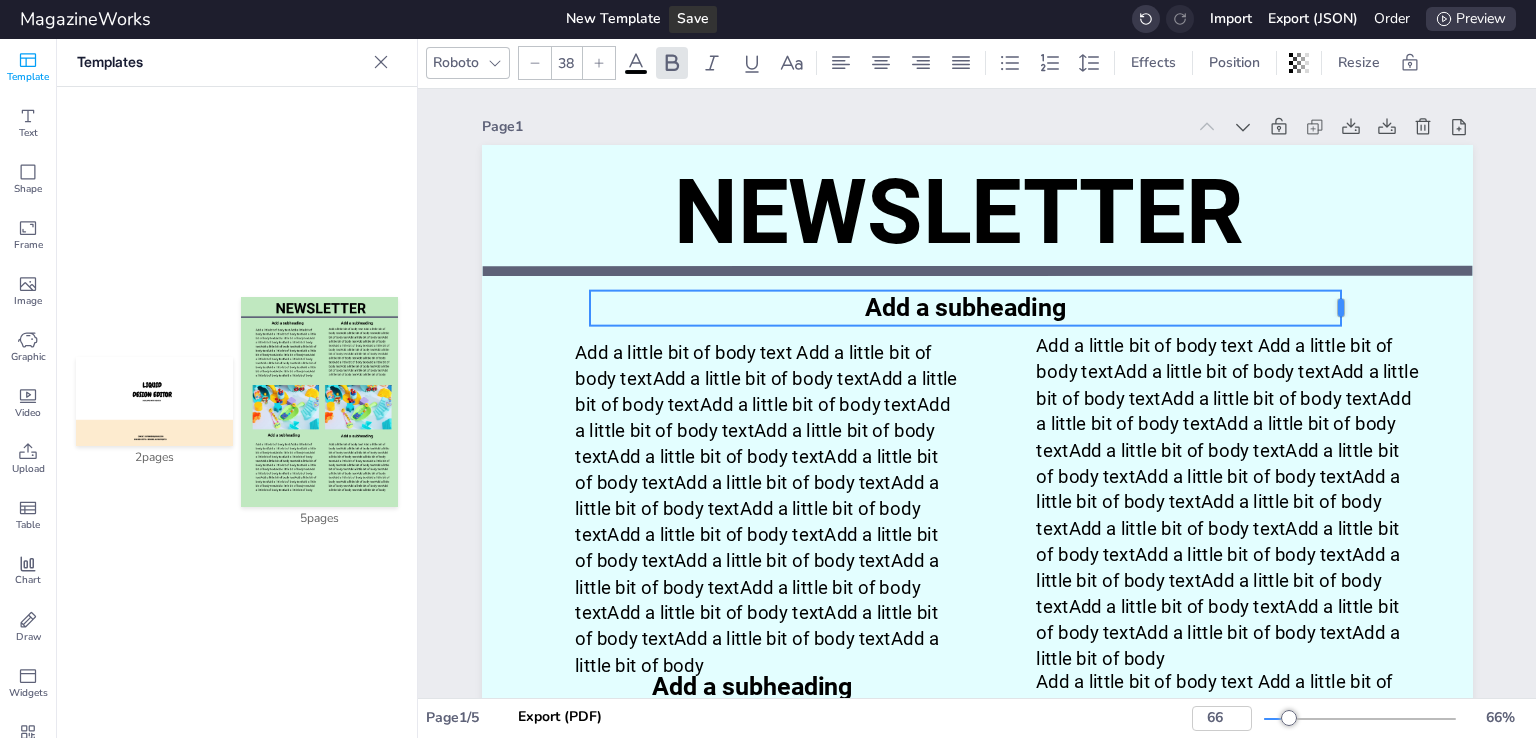 drag, startPoint x: 936, startPoint y: 309, endPoint x: 1298, endPoint y: 290, distance: 362.4983 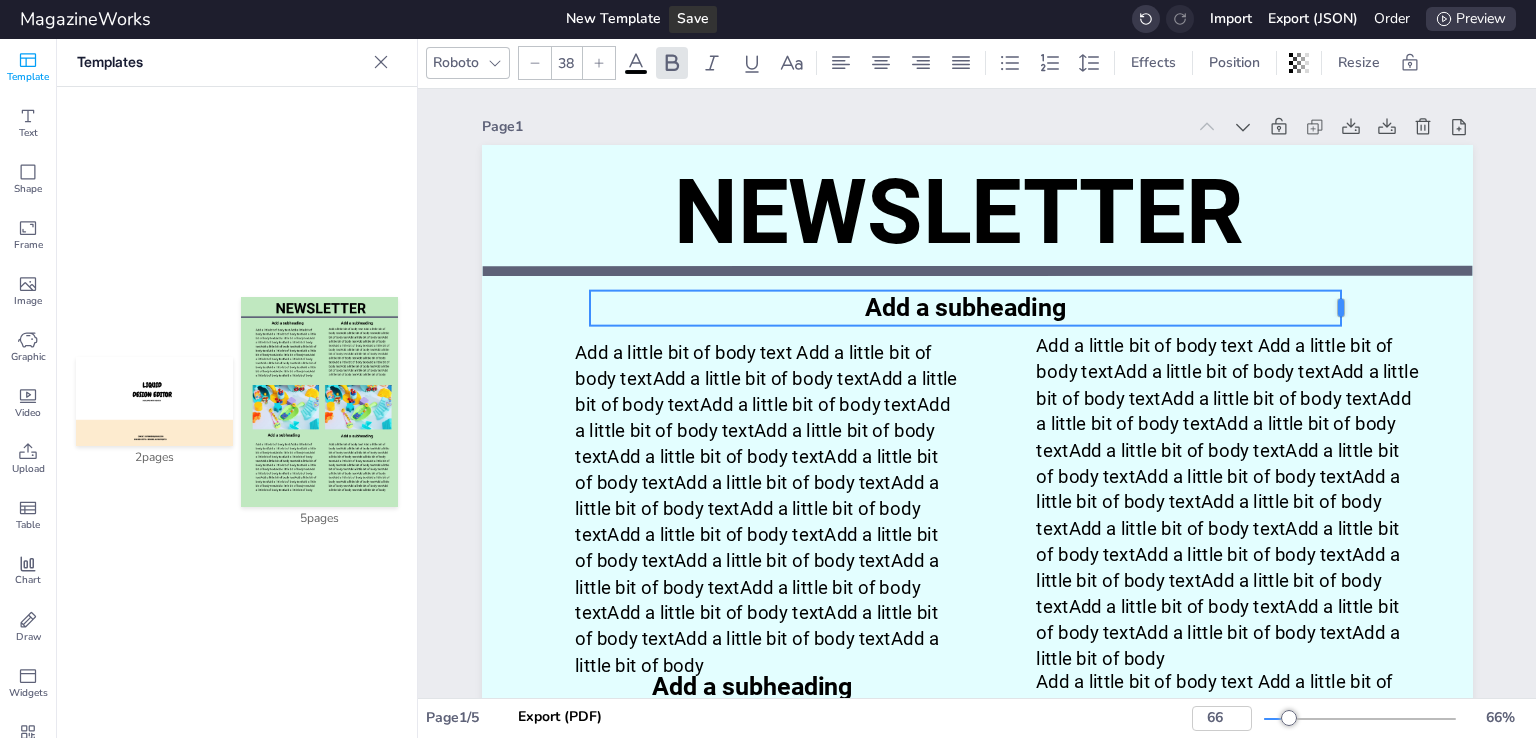 click on "NEWSLETTER Add a subheading Add a little bit of body text Add a little bit of body textAdd a little bit of body textAdd a little bit of body textAdd a little bit of body textAdd a little bit of body textAdd a little bit of body textAdd a little bit of body textAdd a little bit of body textAdd a little bit of body textAdd a little bit of body textAdd a little bit of body textAdd a little bit of body textAdd a little bit of body textAdd a little bit of body textAdd a little bit of body textAdd a little bit of body textAdd a little bit of body textAdd a little bit of body textAdd a little bit of body textAdd a little bit of body  Add a subheading Add a subheading" at bounding box center (977, 805) 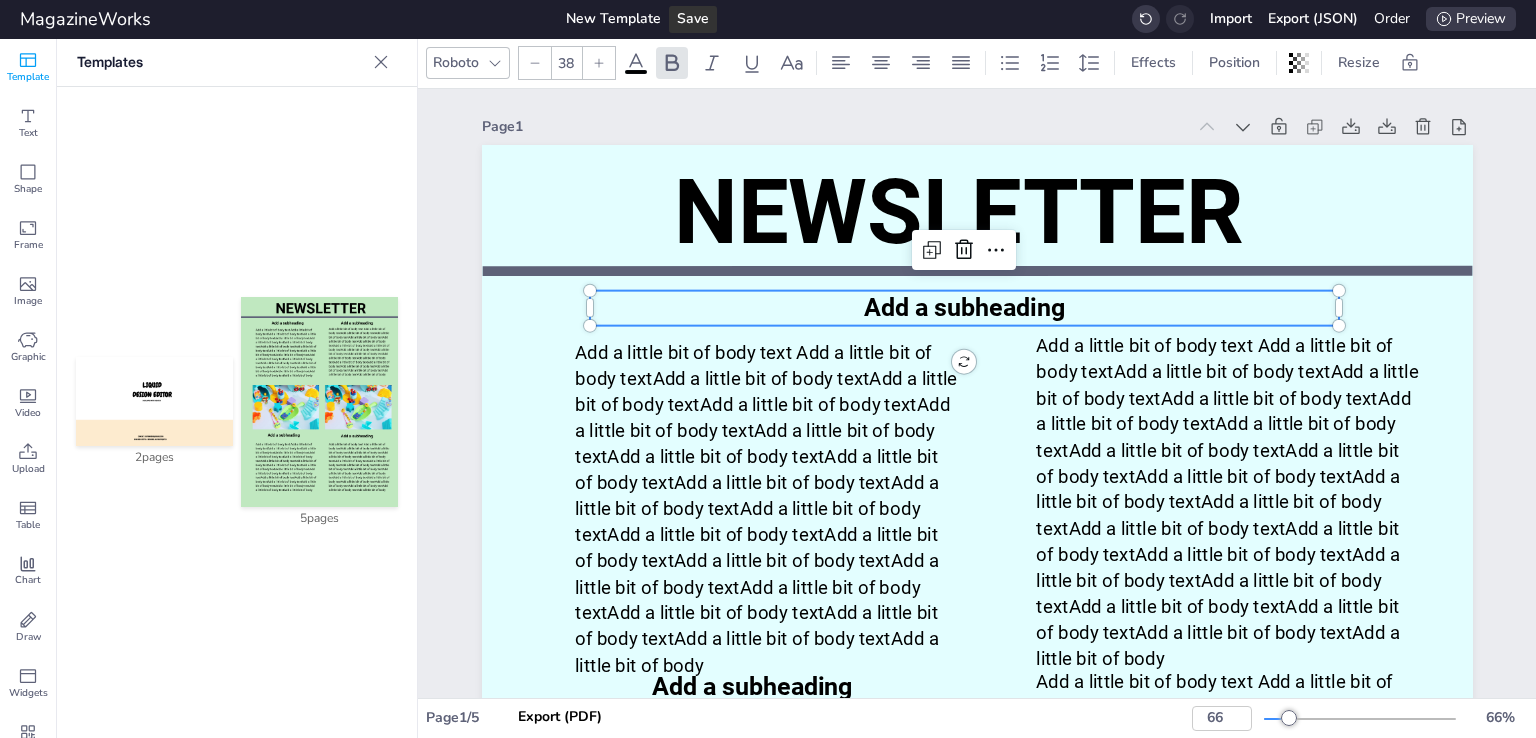 click on "New Template" at bounding box center [613, 19] 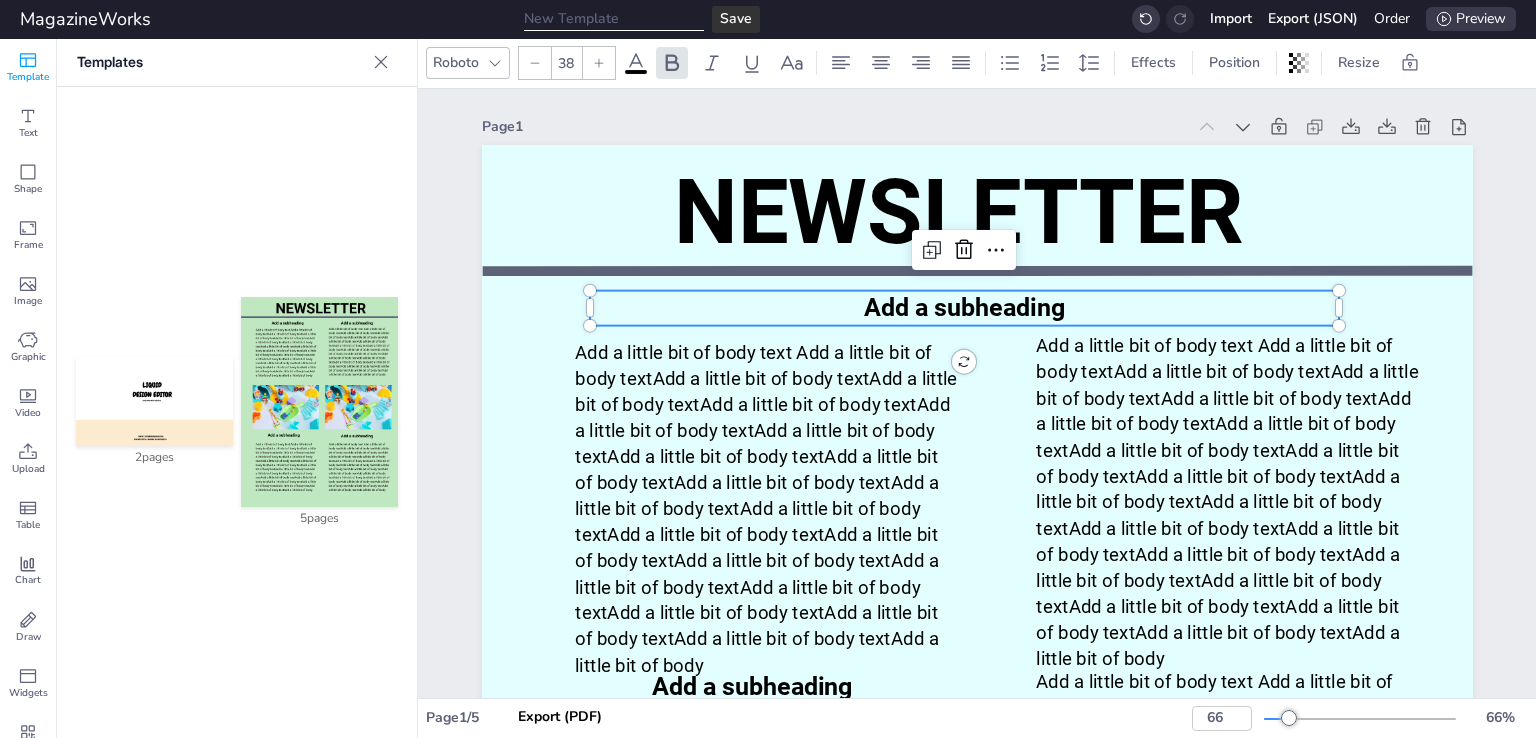 drag, startPoint x: 642, startPoint y: 18, endPoint x: 532, endPoint y: 17, distance: 110.00455 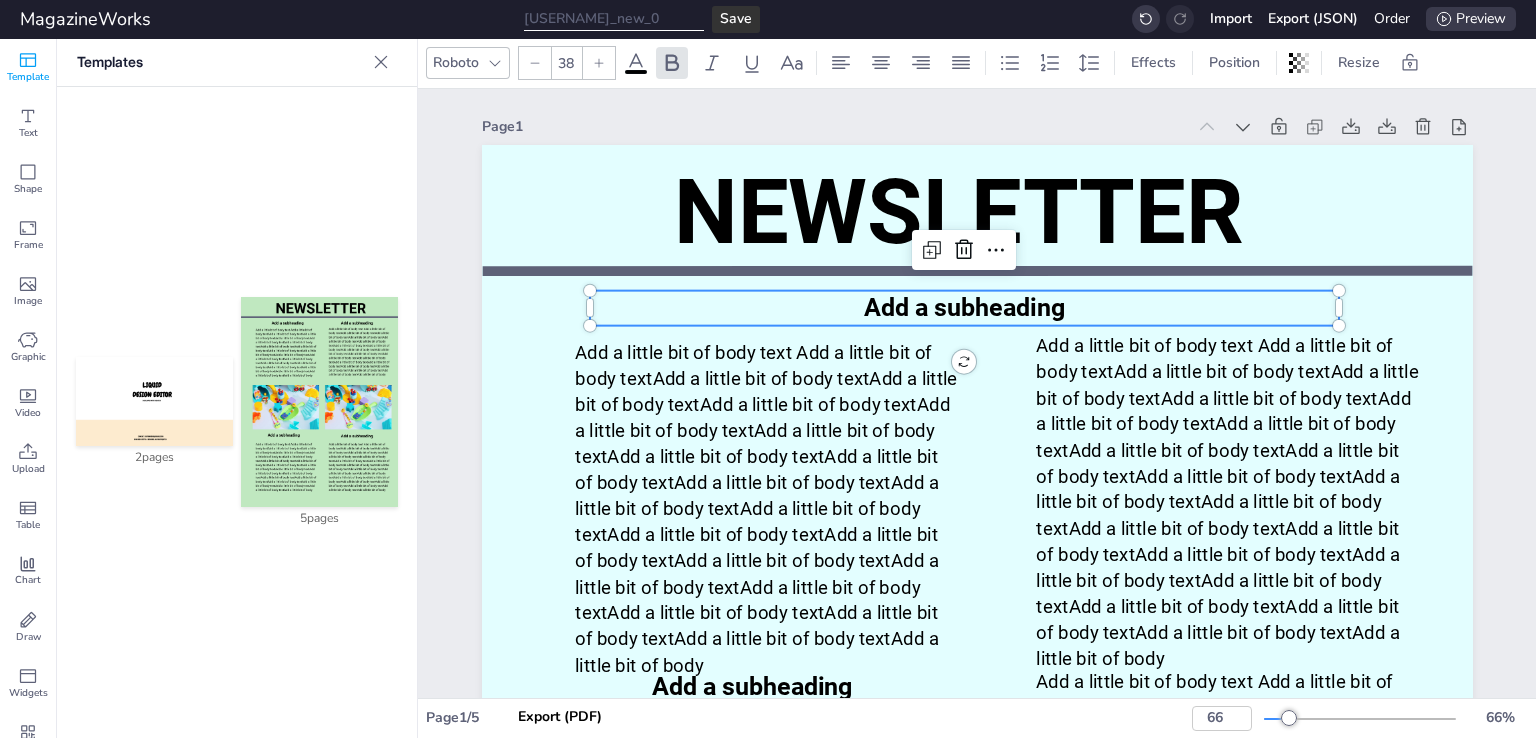 type on "[USERNAME]_new_01" 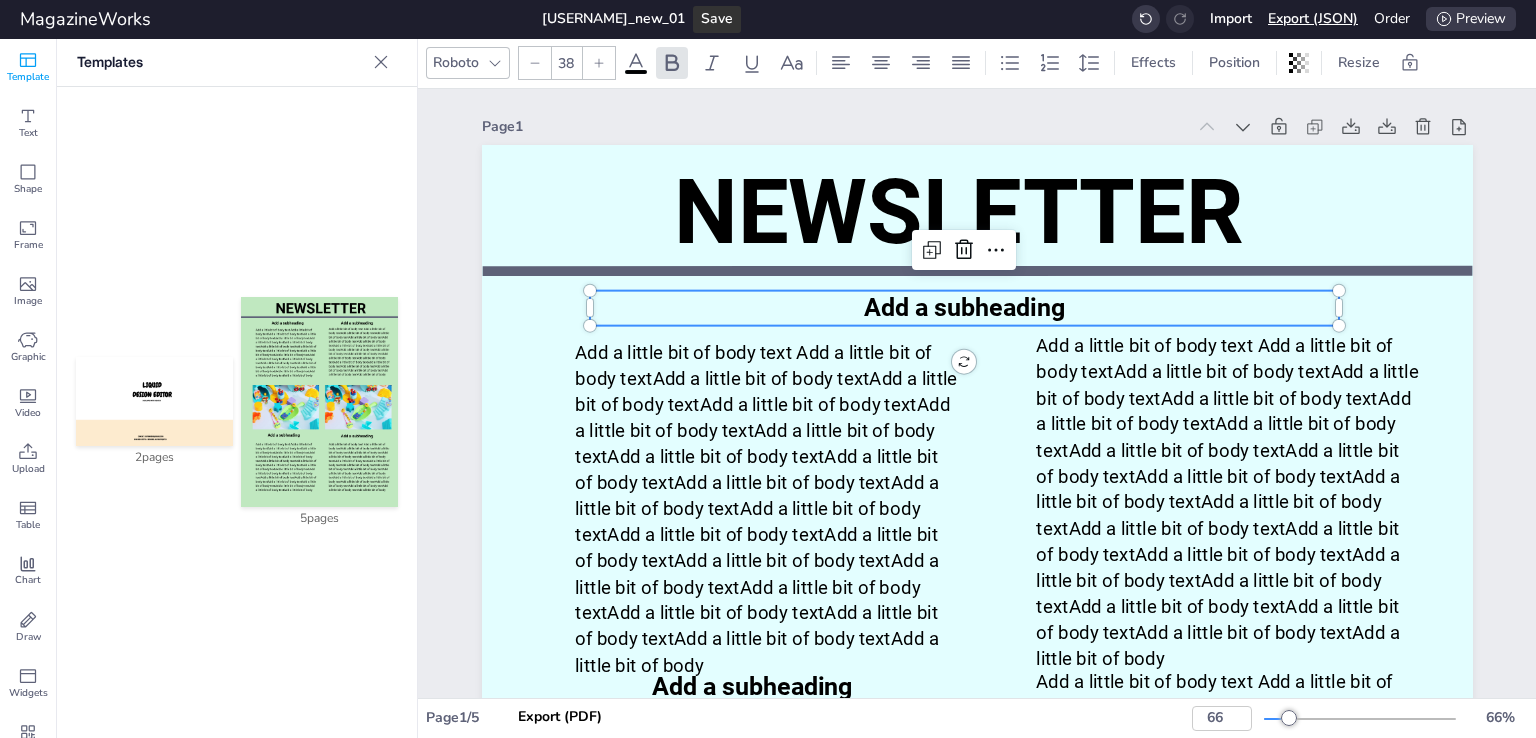click on "Export (JSON)" at bounding box center [1313, 19] 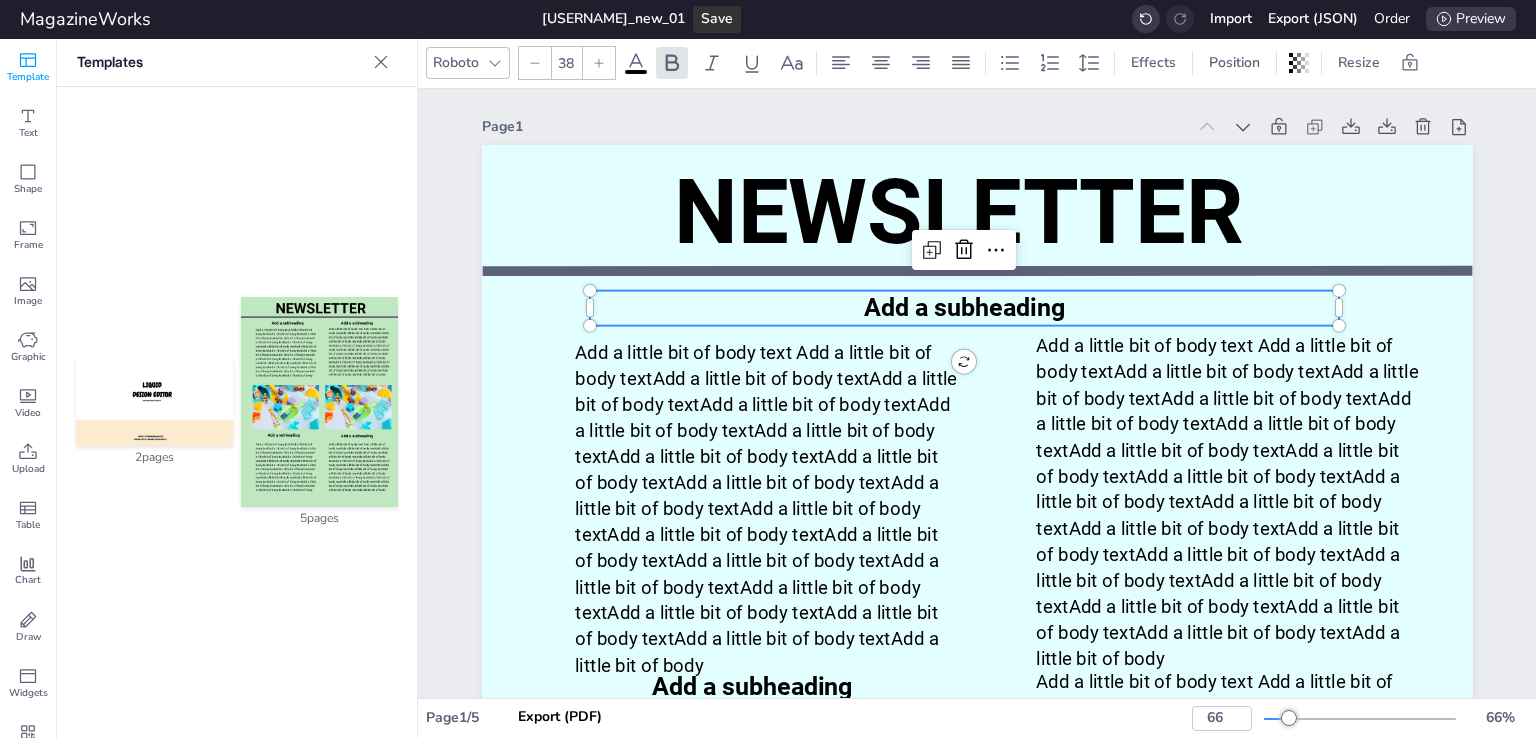 click at bounding box center (154, 401) 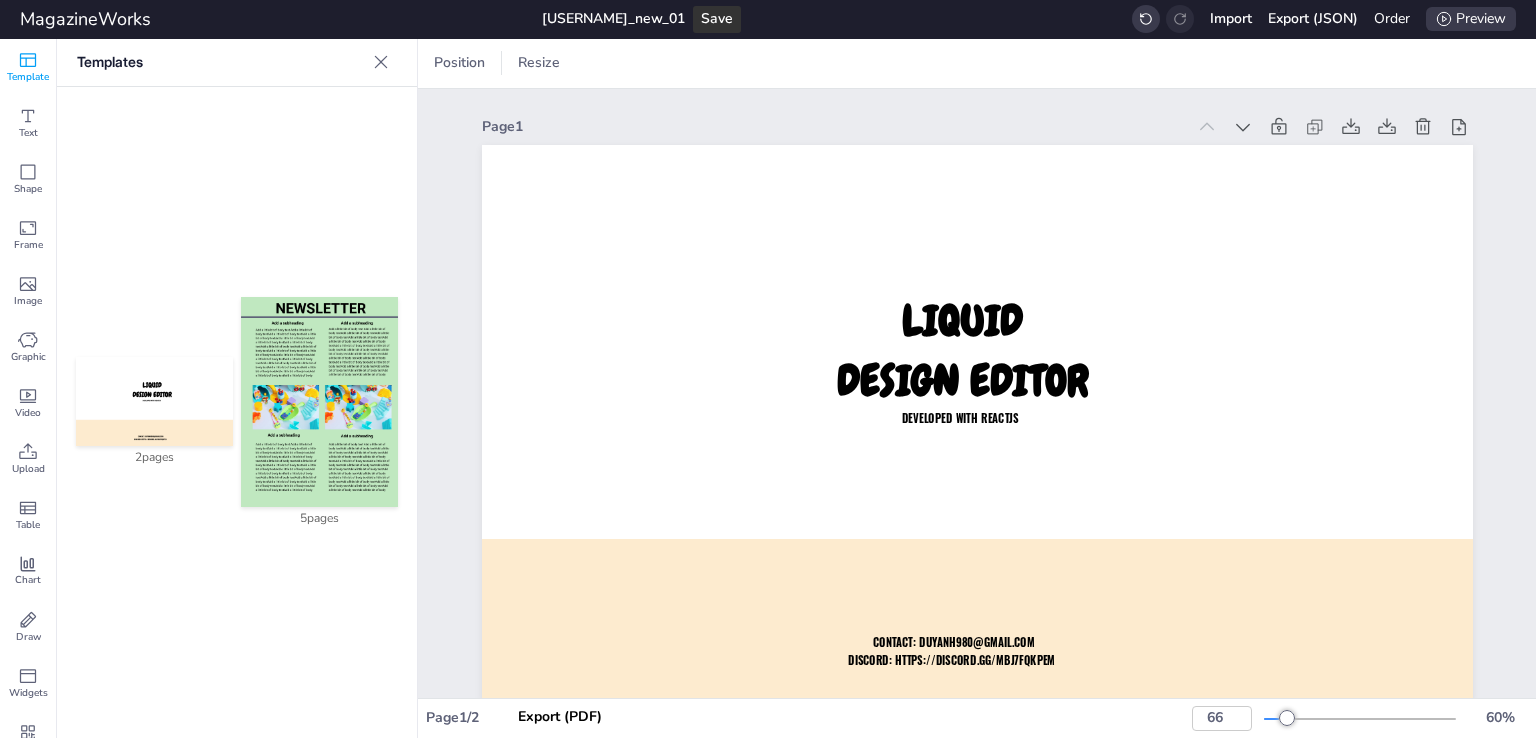 type on "60" 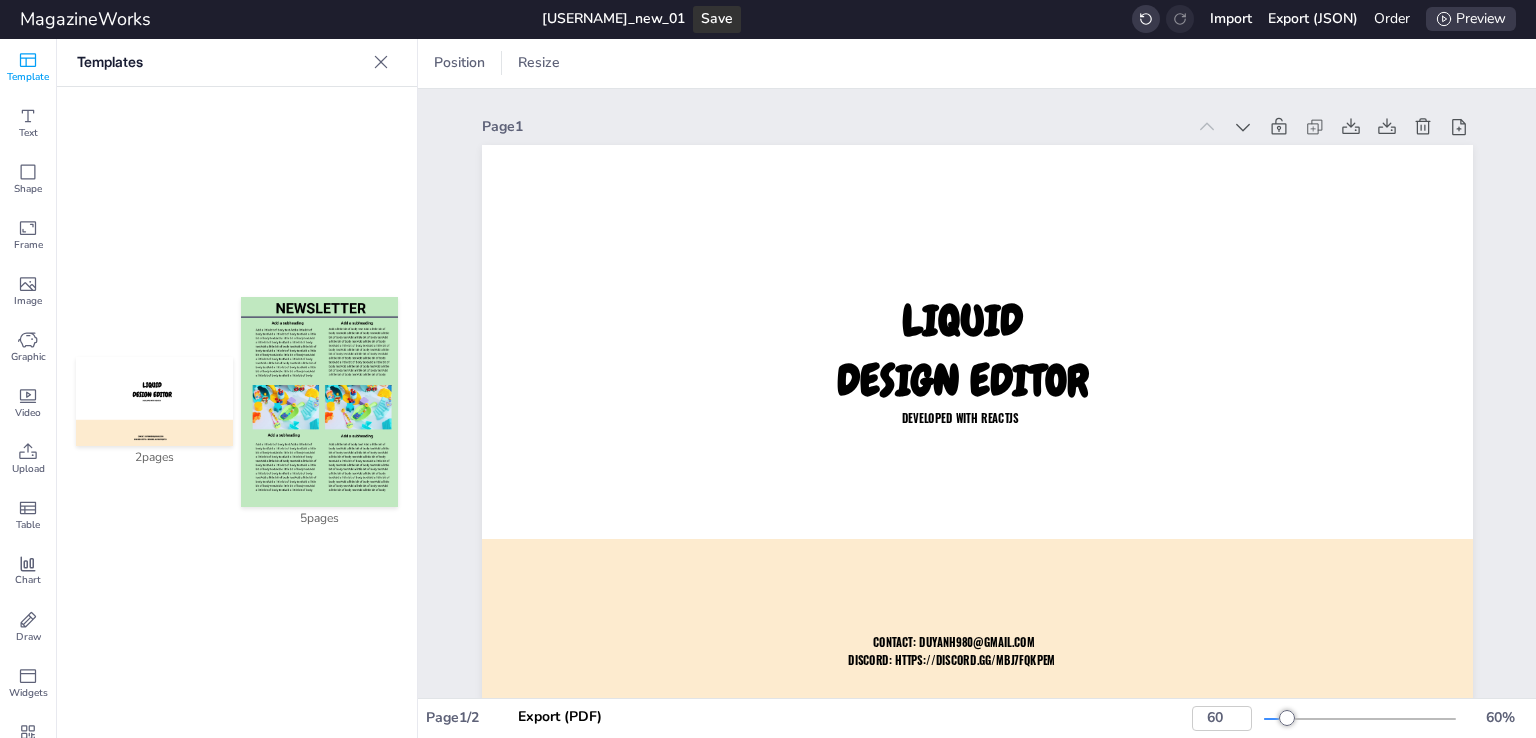click 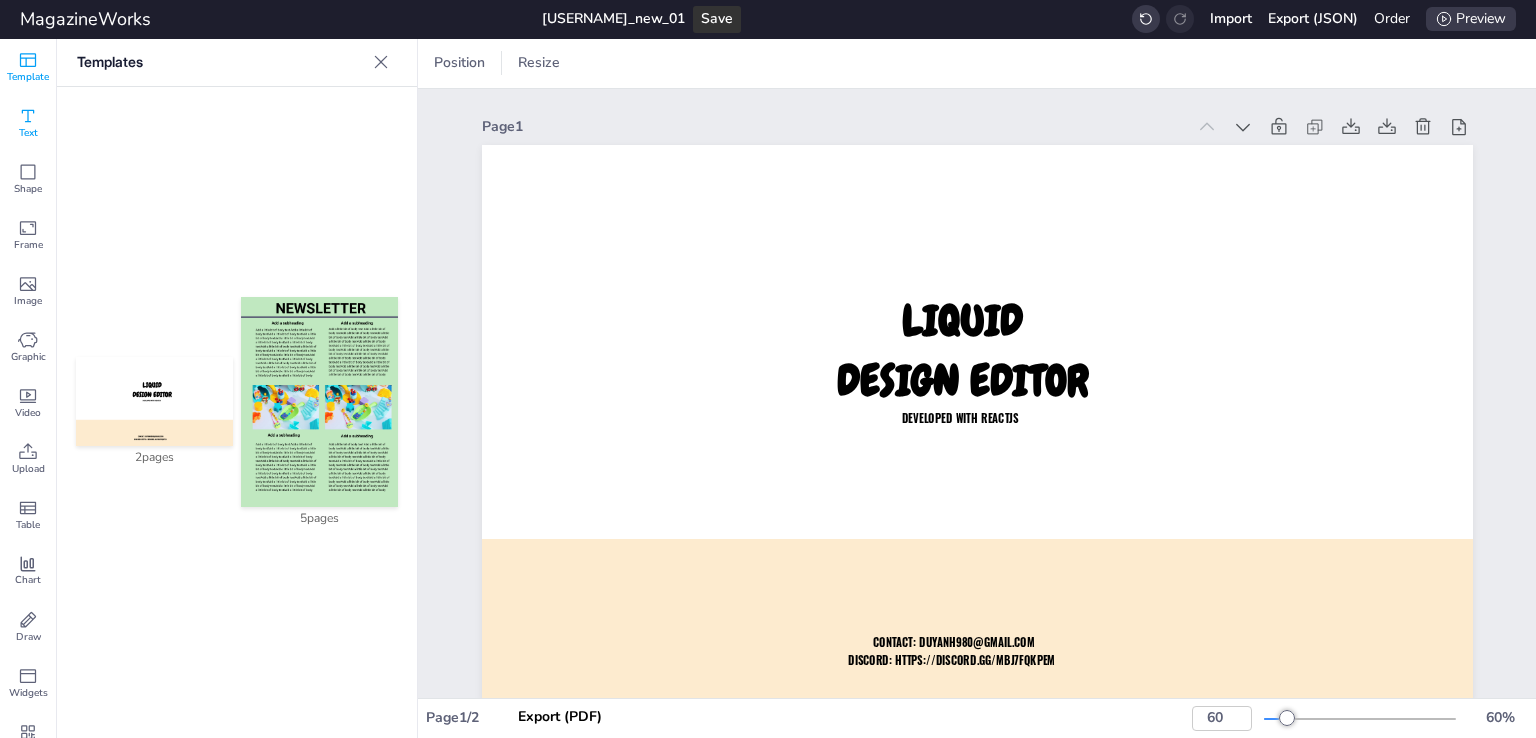 click 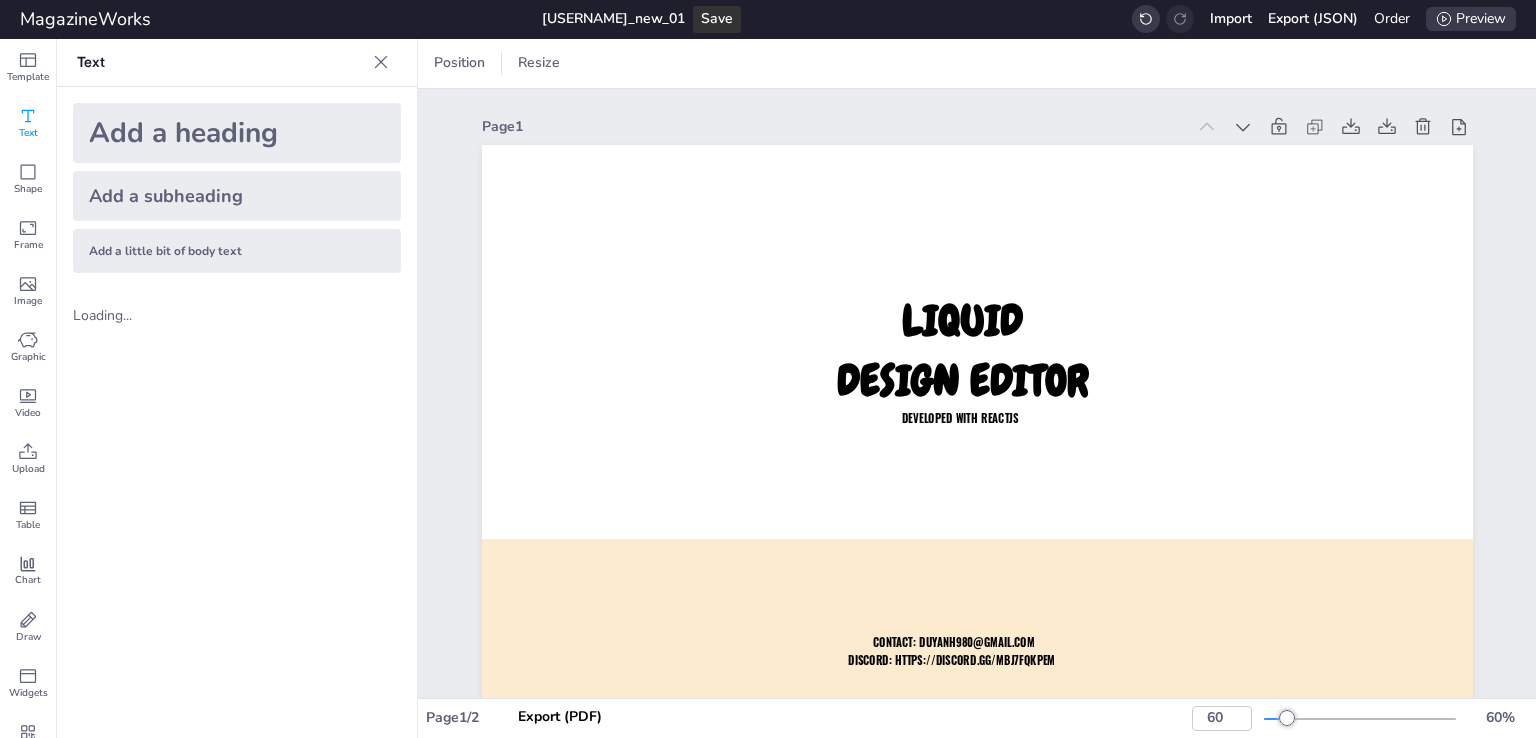 click on "Add a heading" at bounding box center [237, 133] 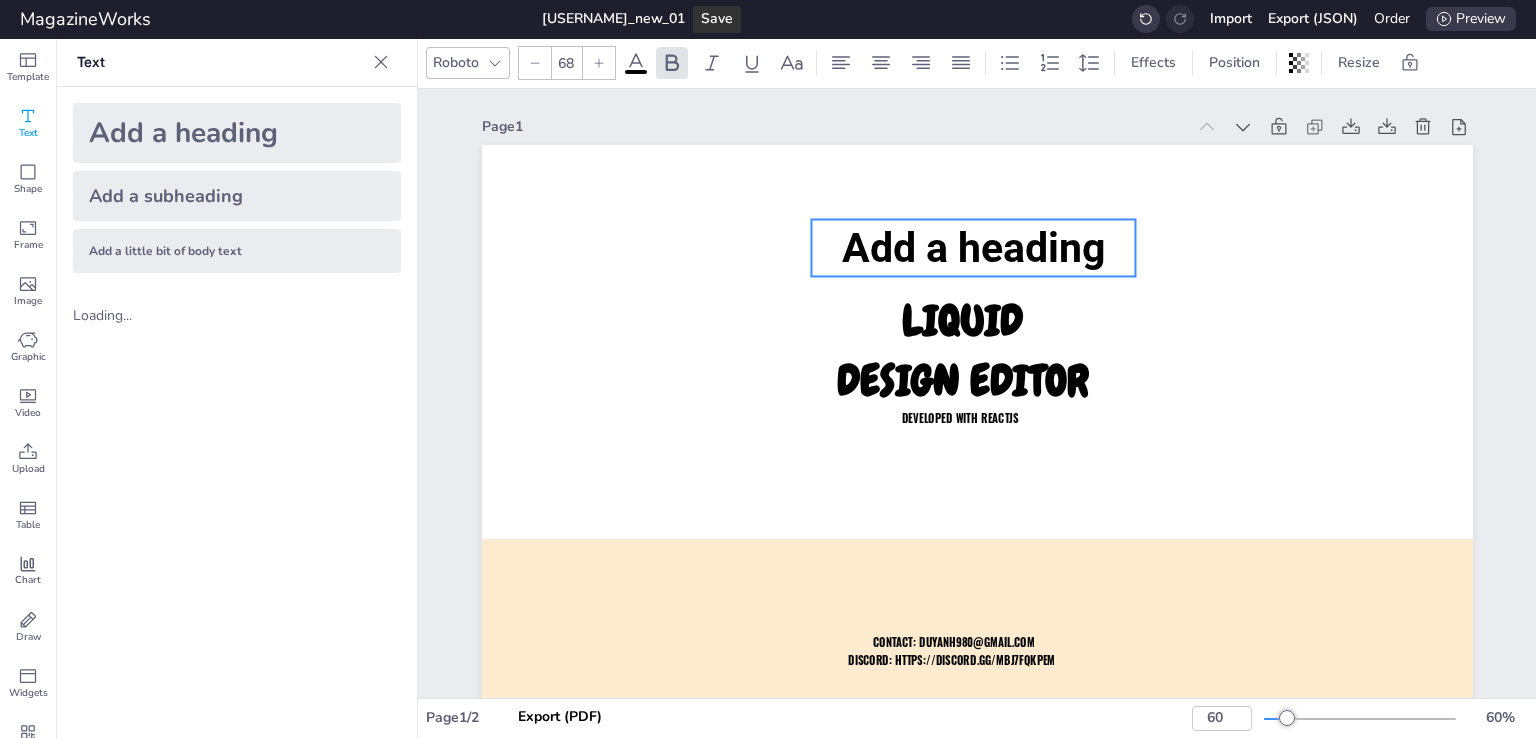 drag, startPoint x: 1024, startPoint y: 411, endPoint x: 1020, endPoint y: 235, distance: 176.04546 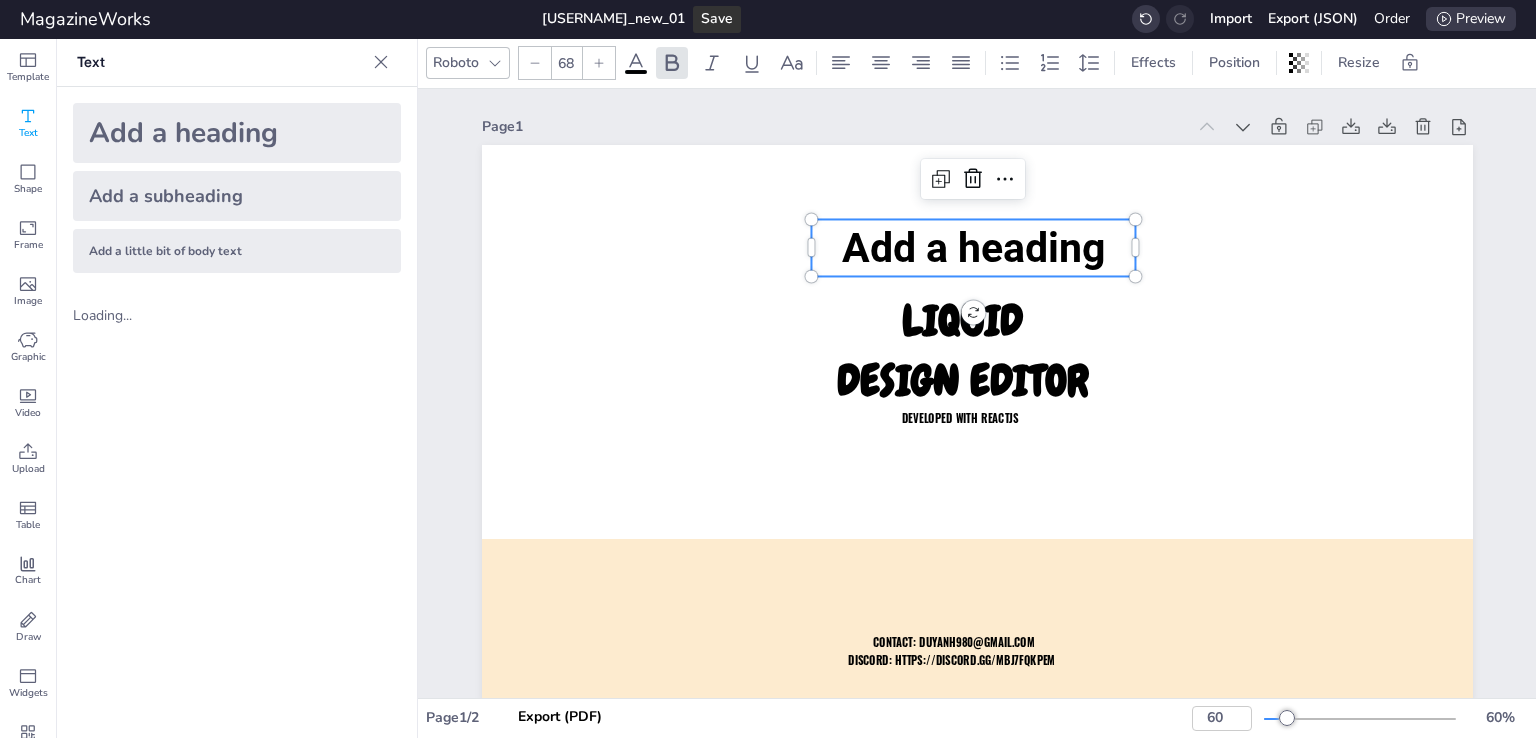 click on "Add a subheading" at bounding box center (237, 196) 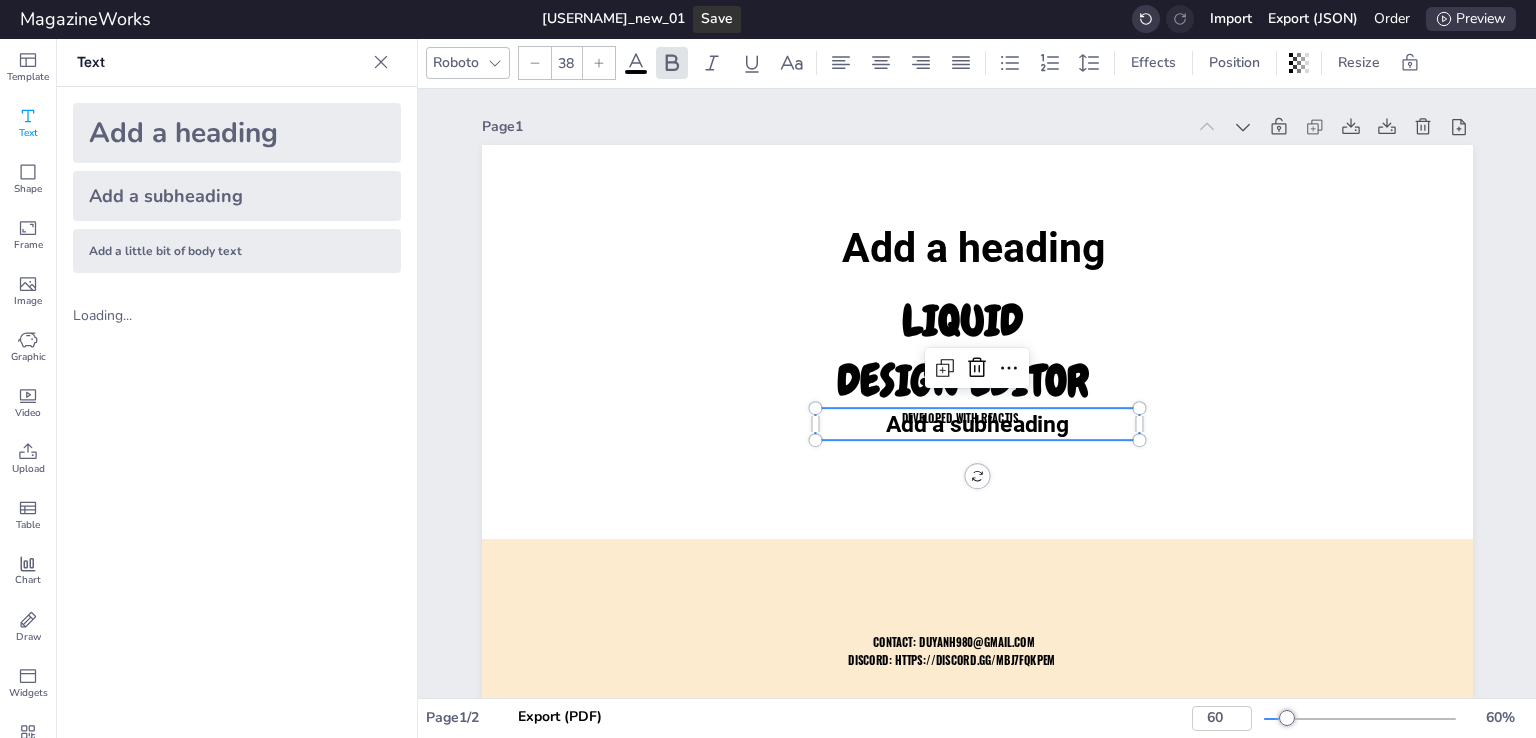 click on "Add a little bit of body text" at bounding box center (237, 251) 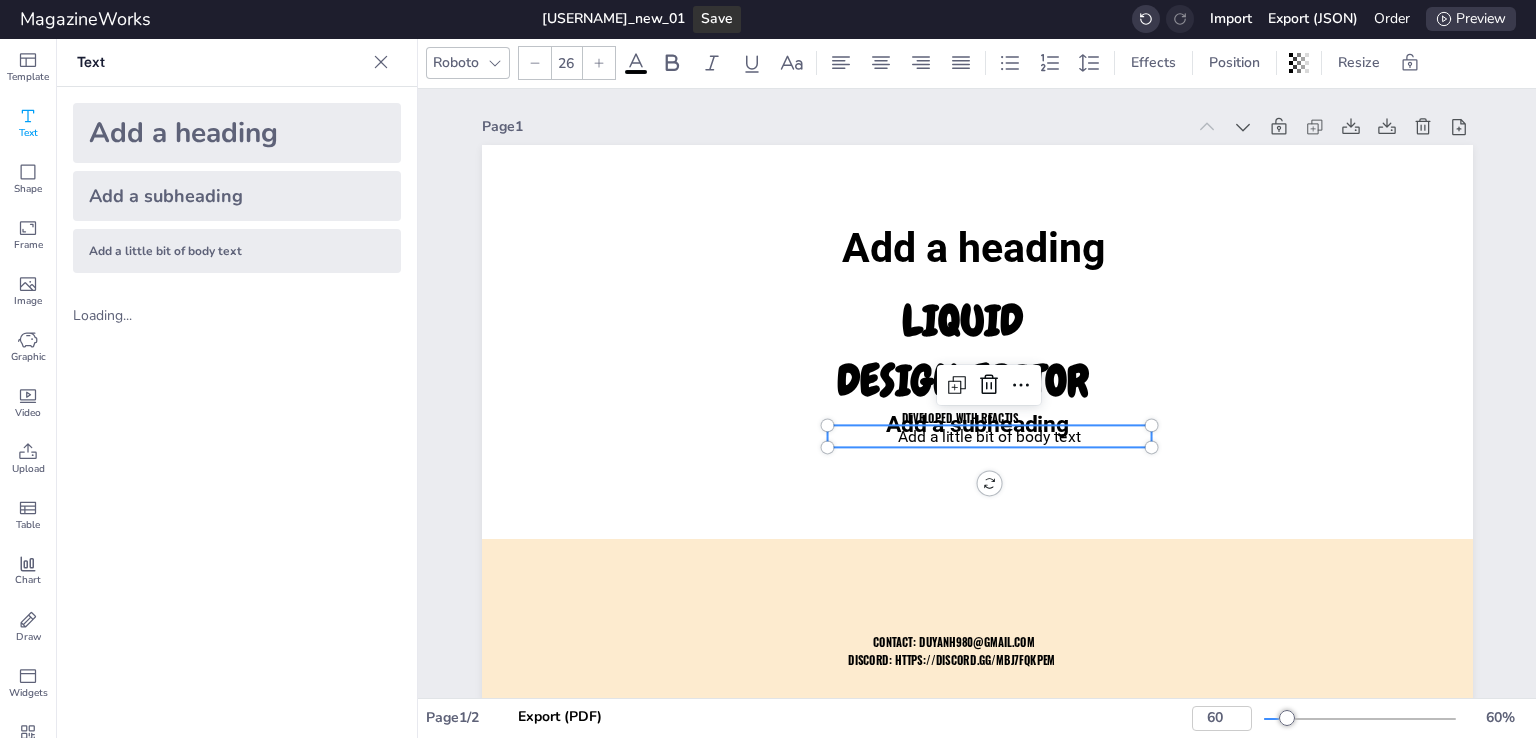 drag, startPoint x: 124, startPoint y: 308, endPoint x: 109, endPoint y: 322, distance: 20.518284 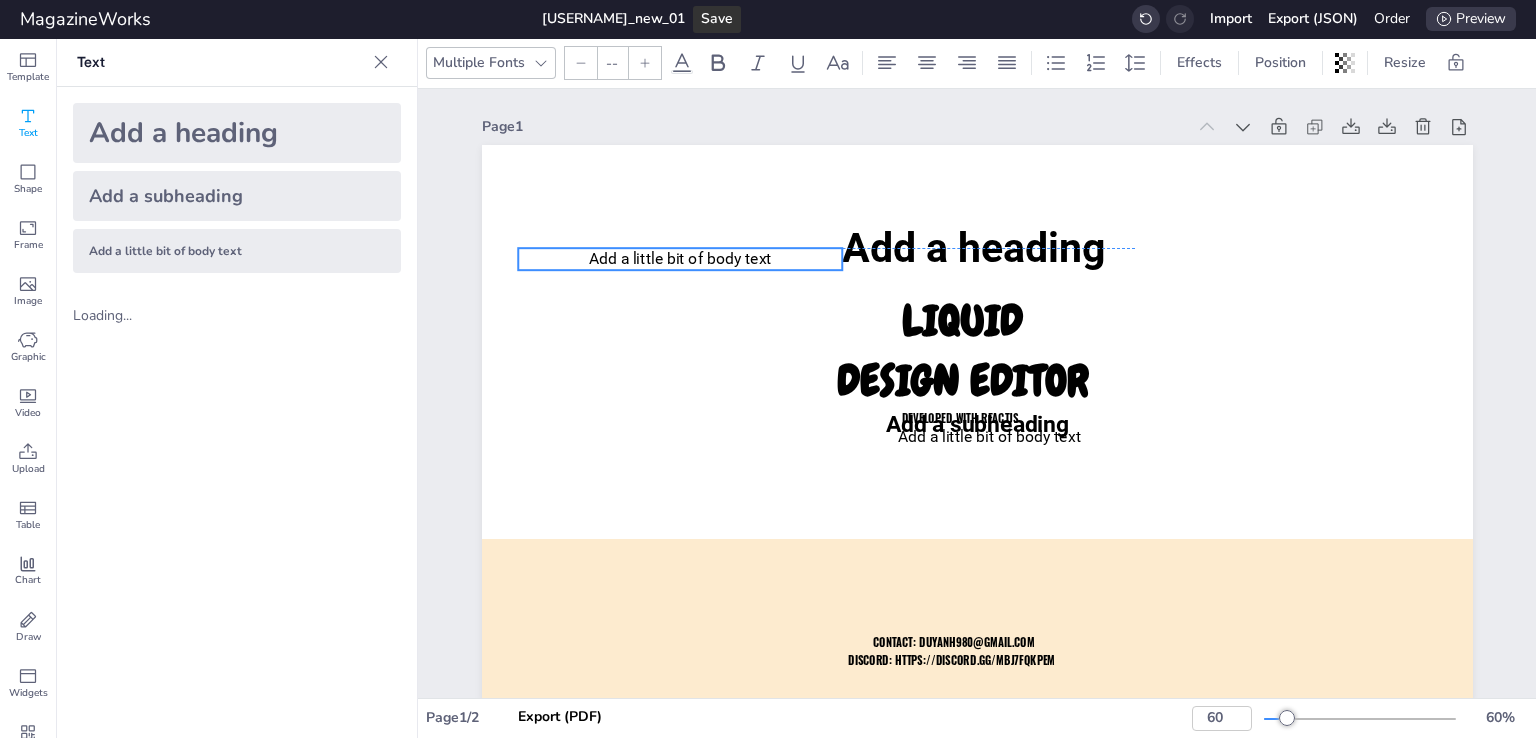 drag, startPoint x: 644, startPoint y: 337, endPoint x: 684, endPoint y: 250, distance: 95.7549 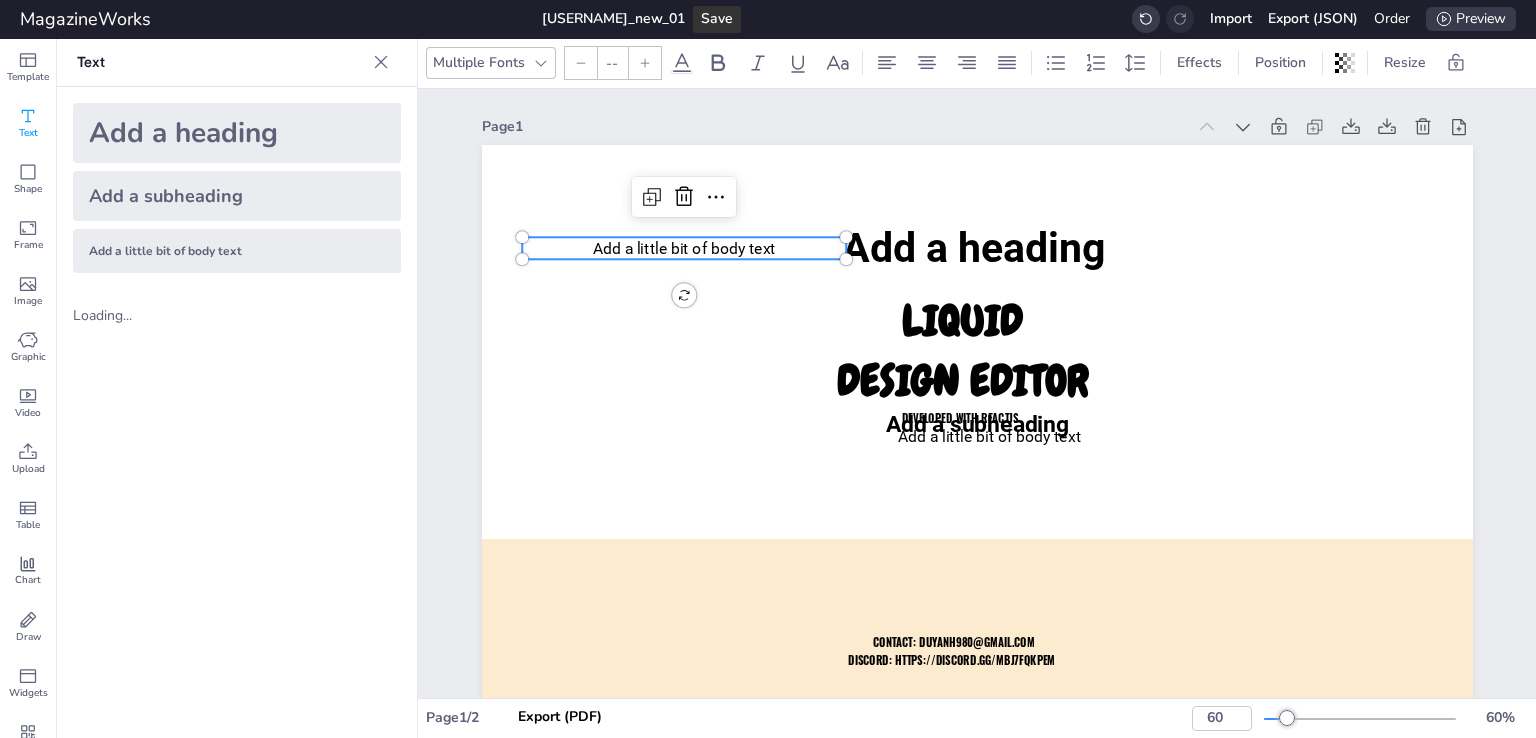type on "26" 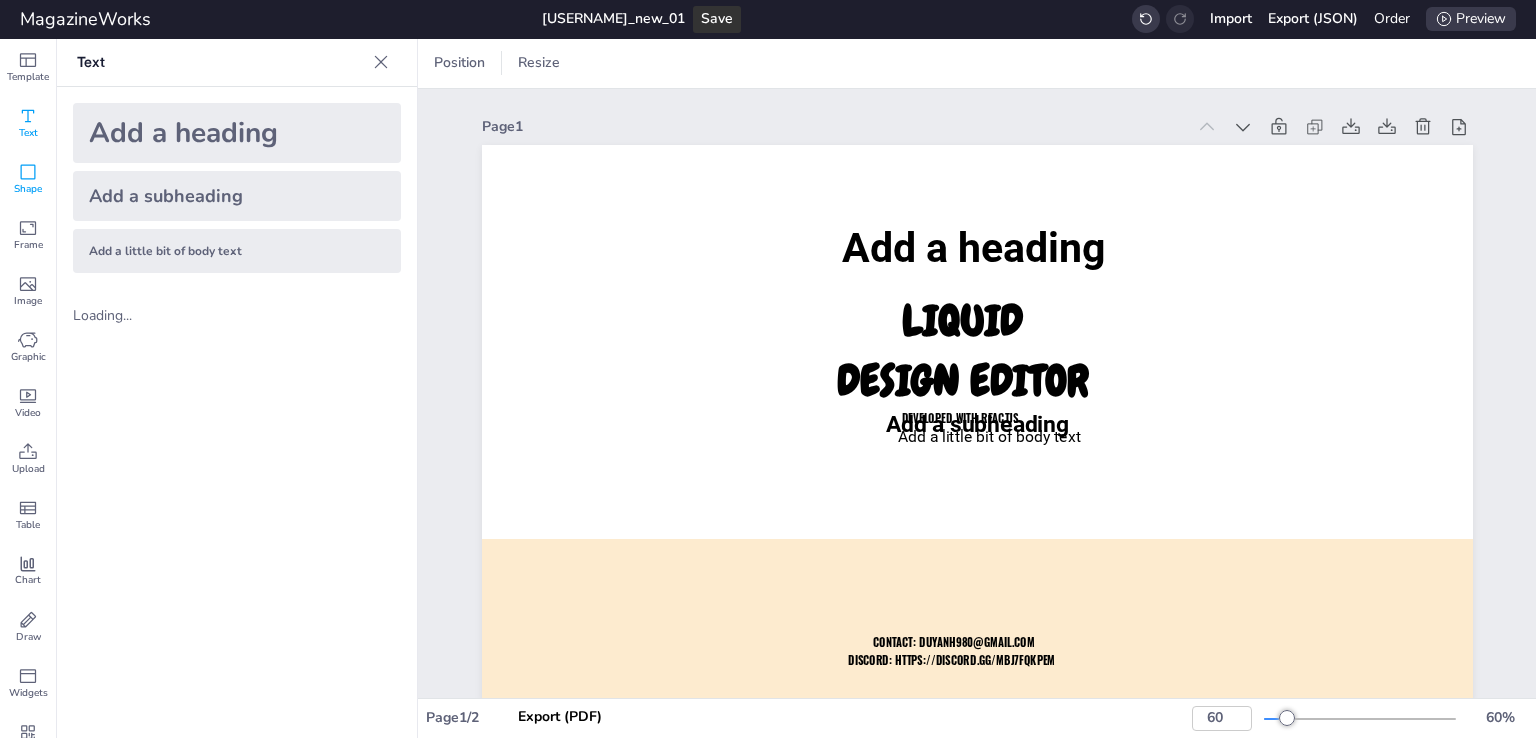 click 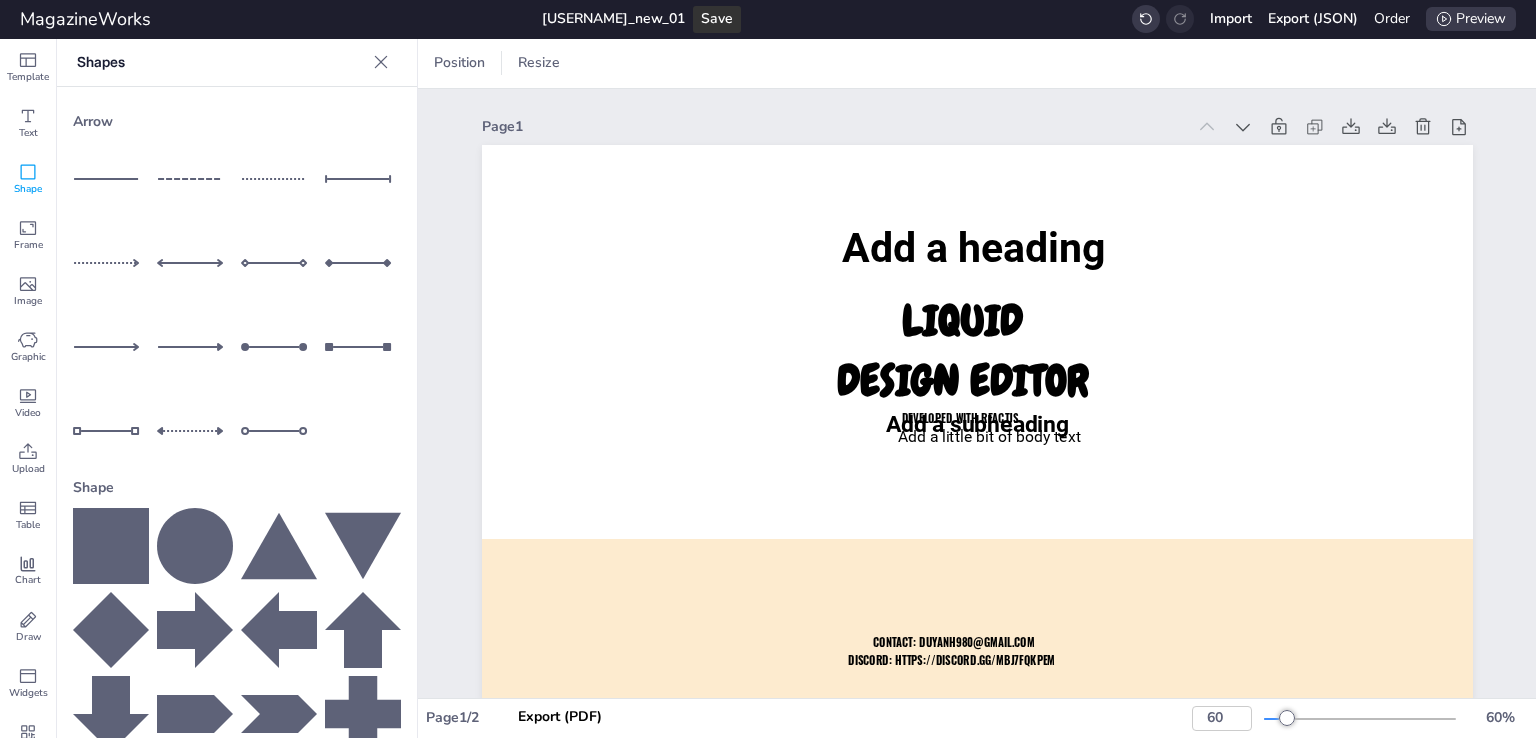 click at bounding box center [111, 179] 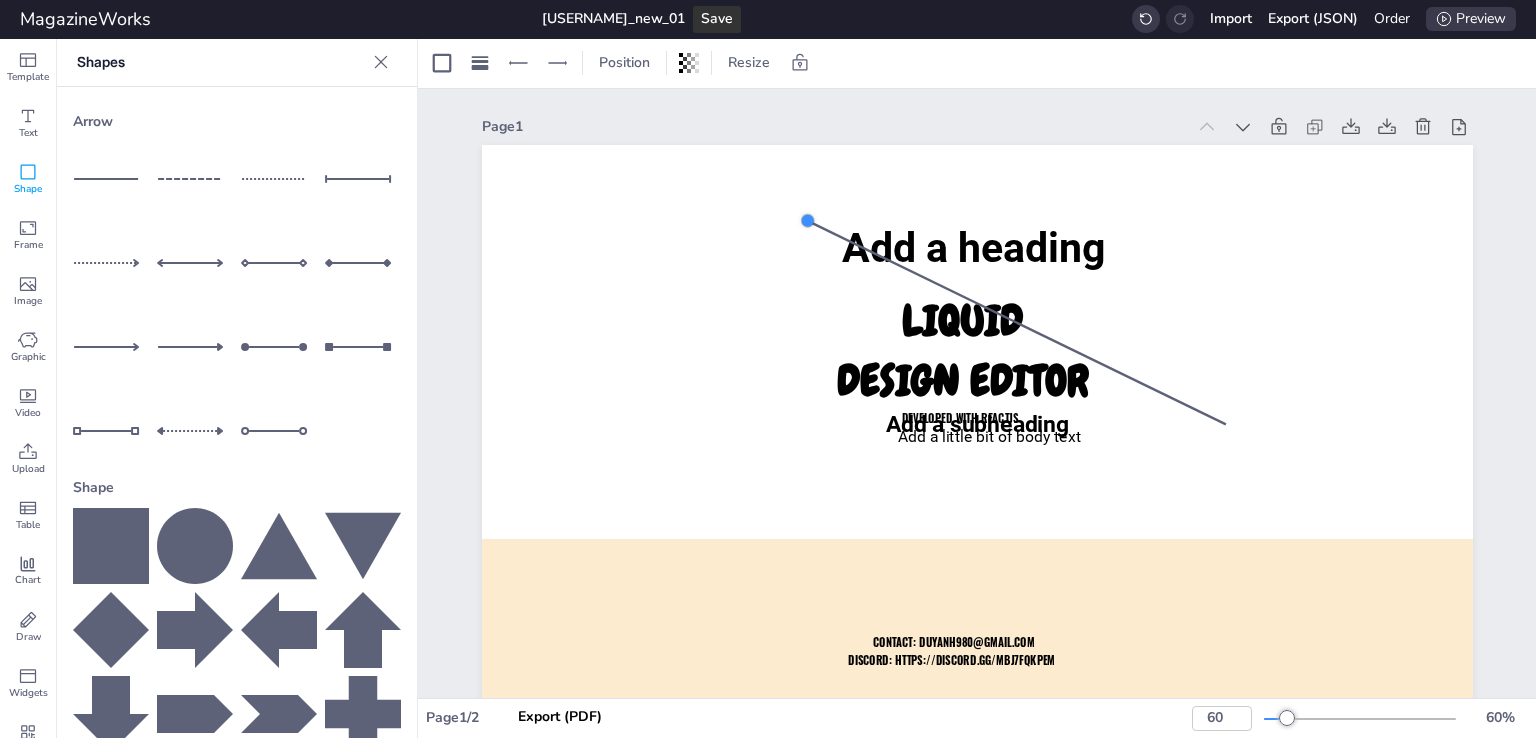 drag, startPoint x: 720, startPoint y: 422, endPoint x: 804, endPoint y: 214, distance: 224.3212 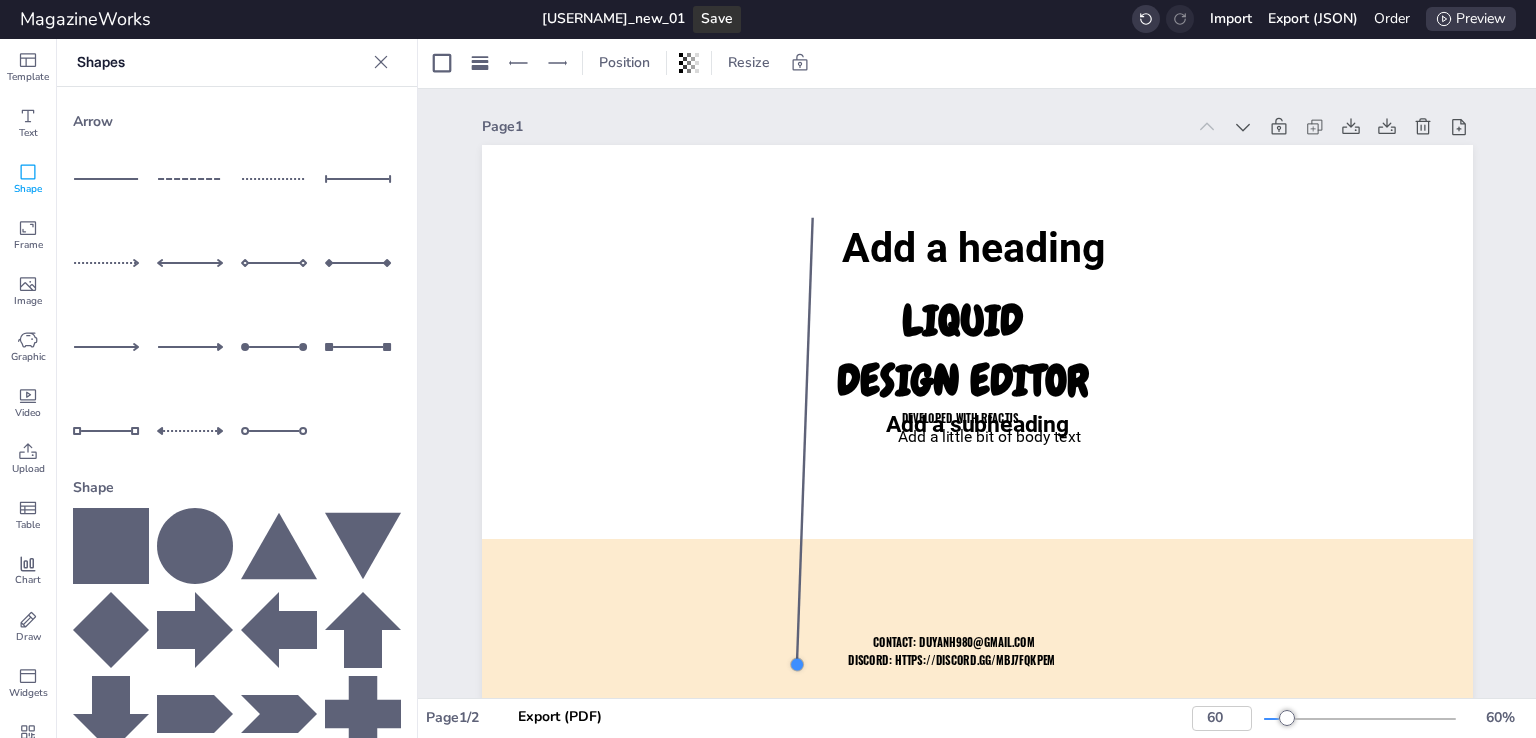 drag, startPoint x: 1210, startPoint y: 427, endPoint x: 817, endPoint y: 666, distance: 459.96738 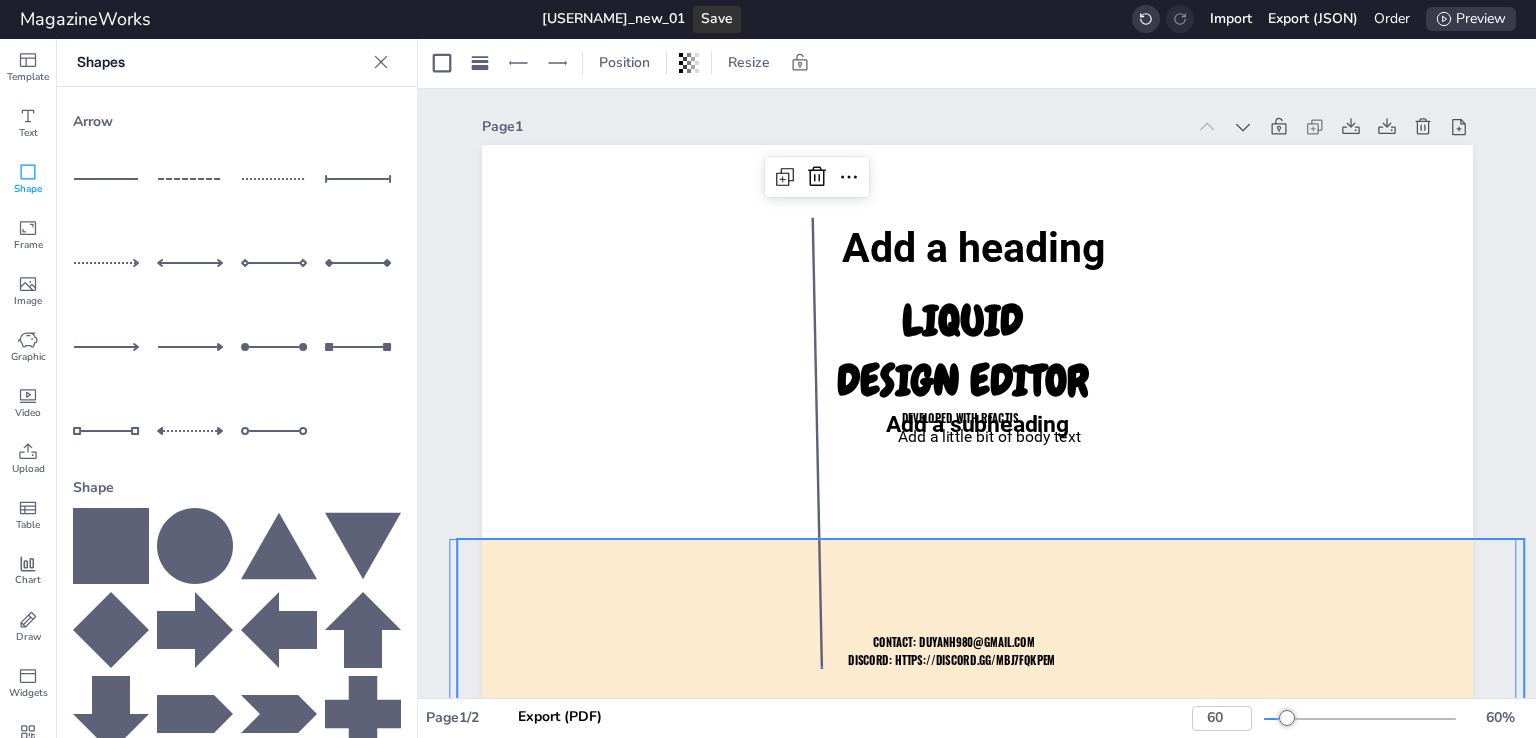 click on "LIQUID DESIGN EDITOR DEVELOPED WITH REACTJS DISCORD: https://discord.gg/mBj7fqKpEM CONTACT: [EMAIL] Add a heading Add a subheading Add a little bit of body text" at bounding box center (977, 145) 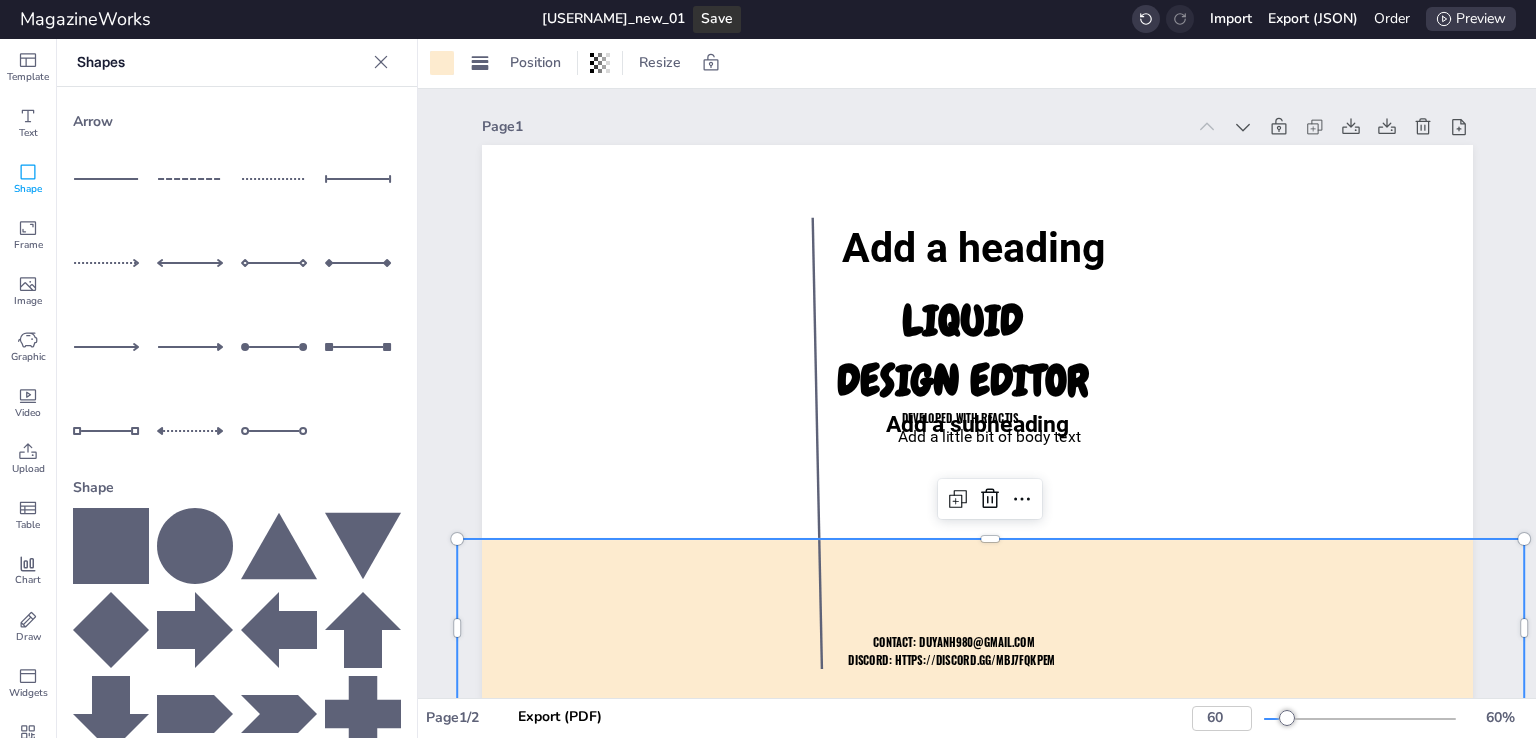 scroll, scrollTop: 300, scrollLeft: 0, axis: vertical 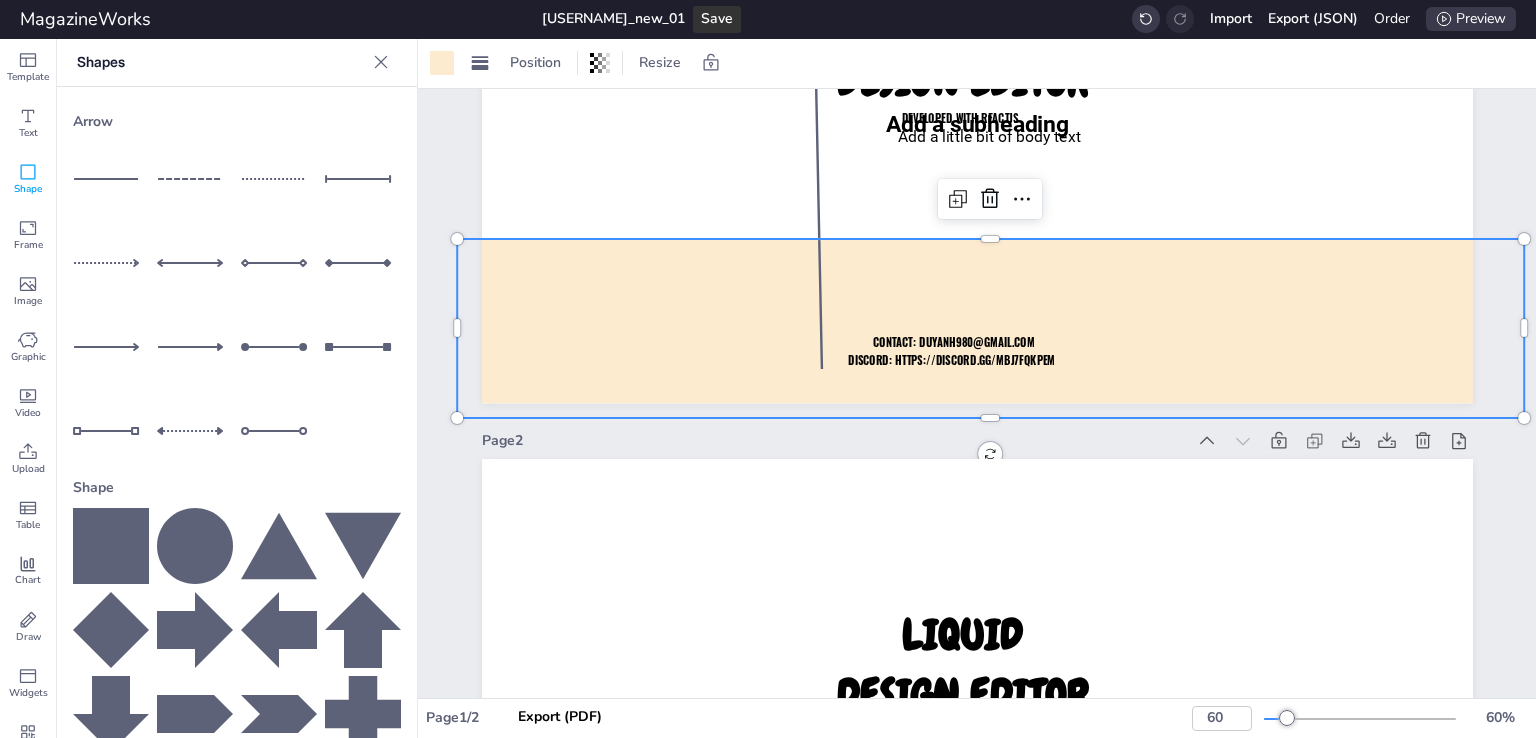 click at bounding box center (990, 328) 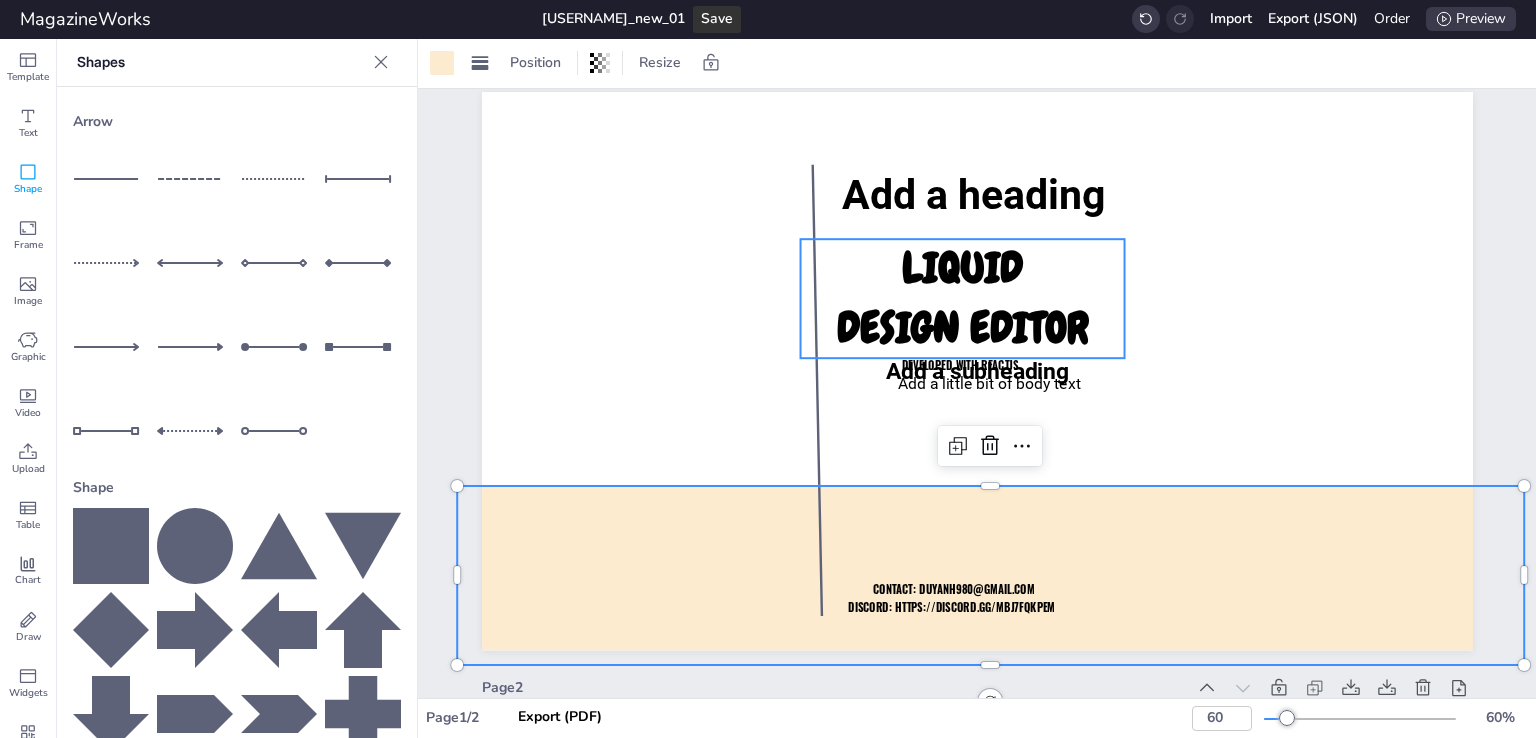 scroll, scrollTop: 0, scrollLeft: 0, axis: both 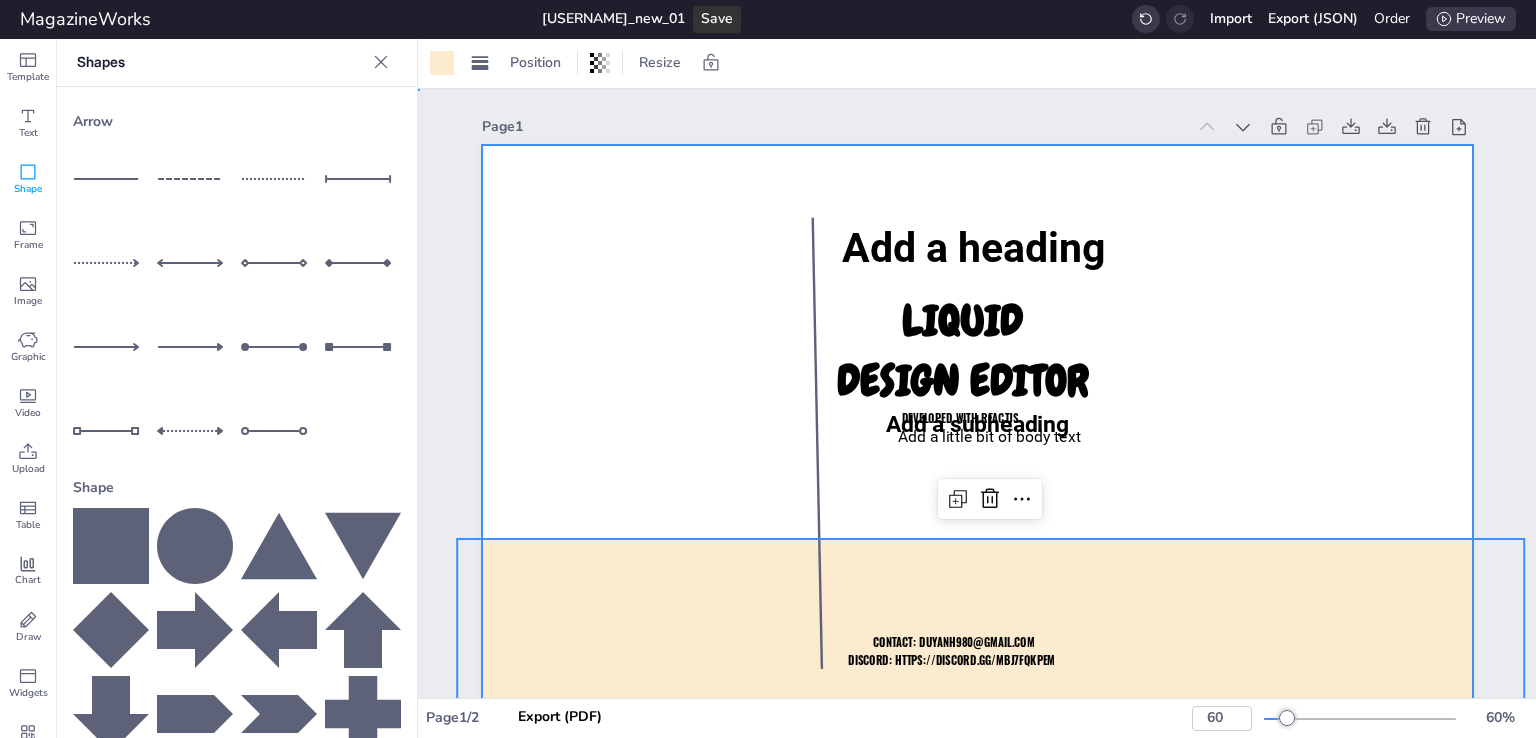 click at bounding box center (977, 424) 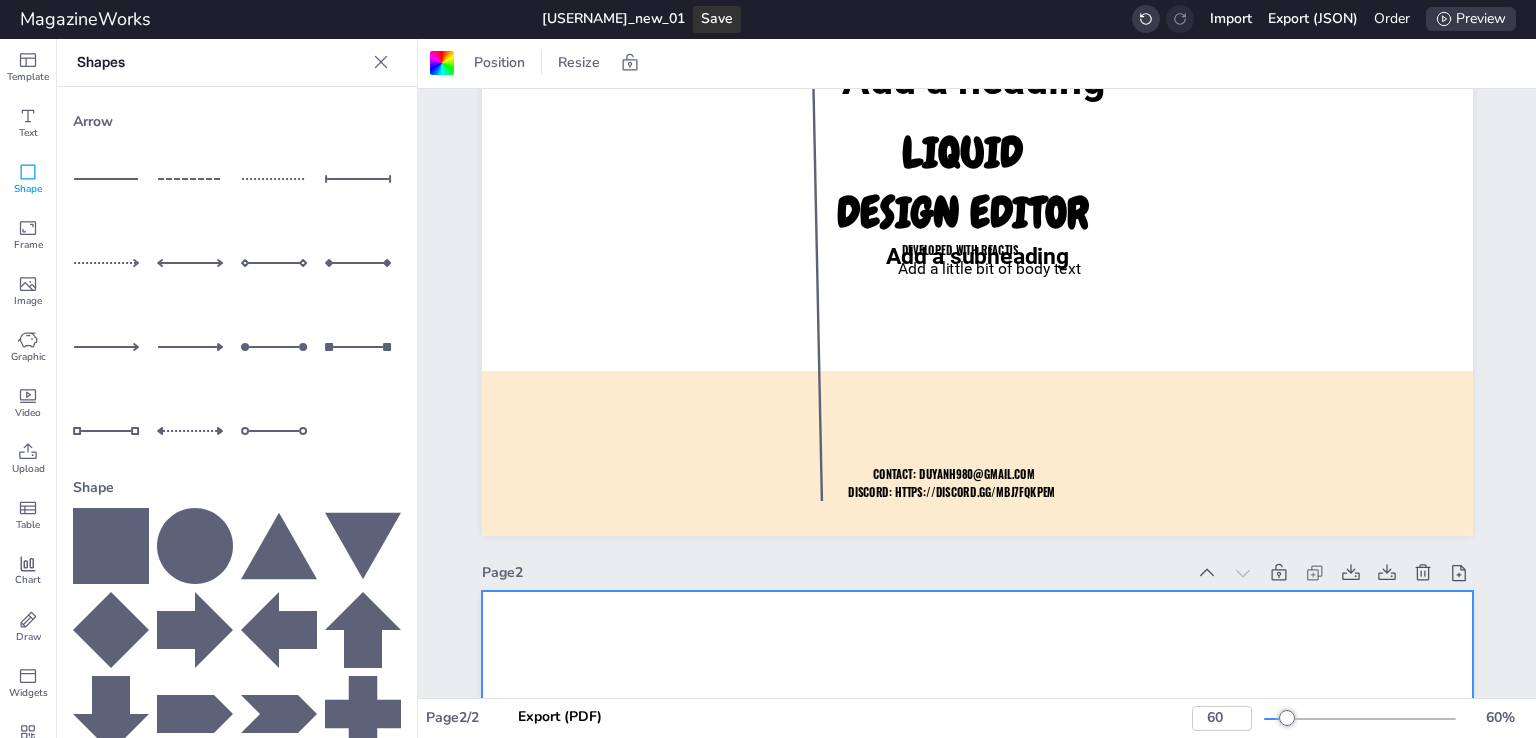 scroll, scrollTop: 0, scrollLeft: 0, axis: both 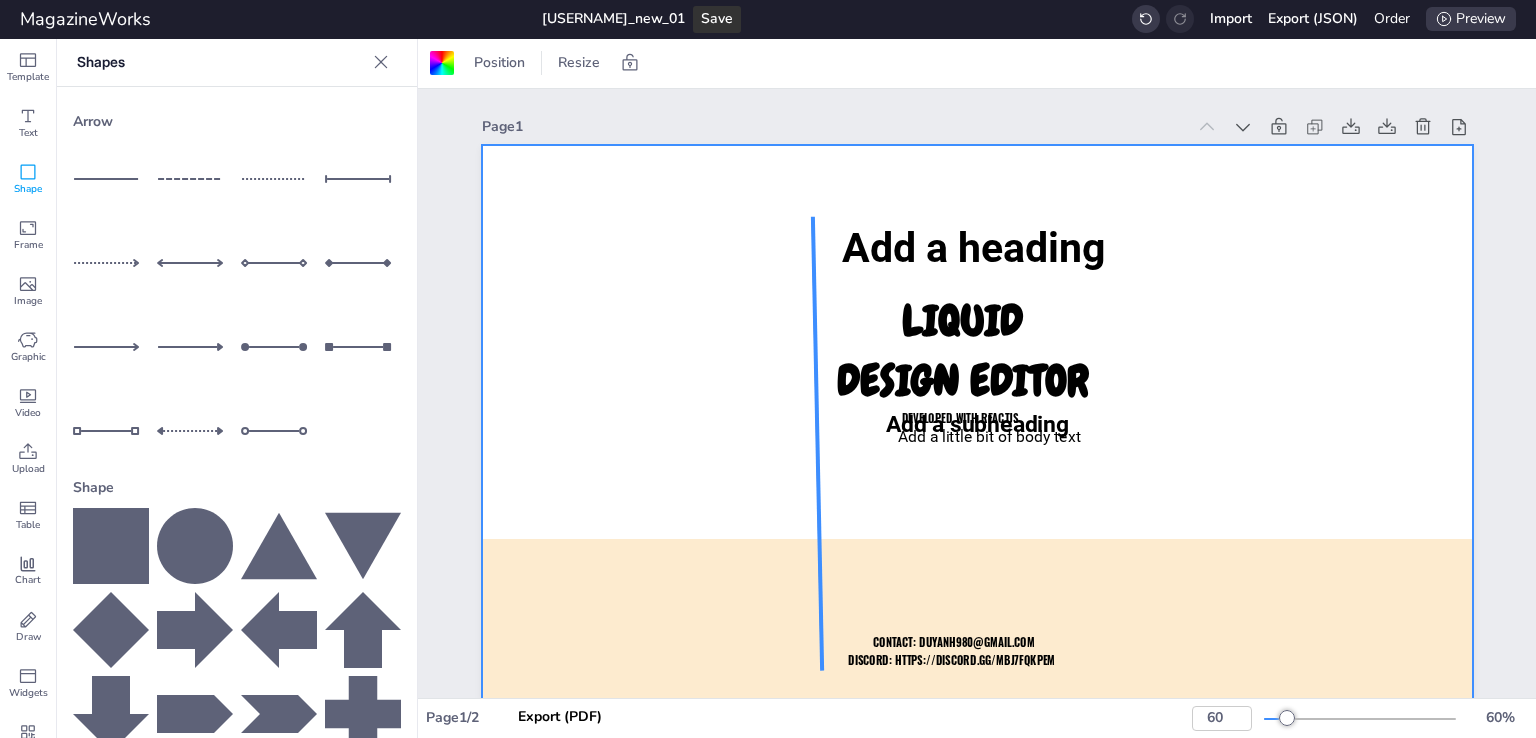 click at bounding box center (817, 443) 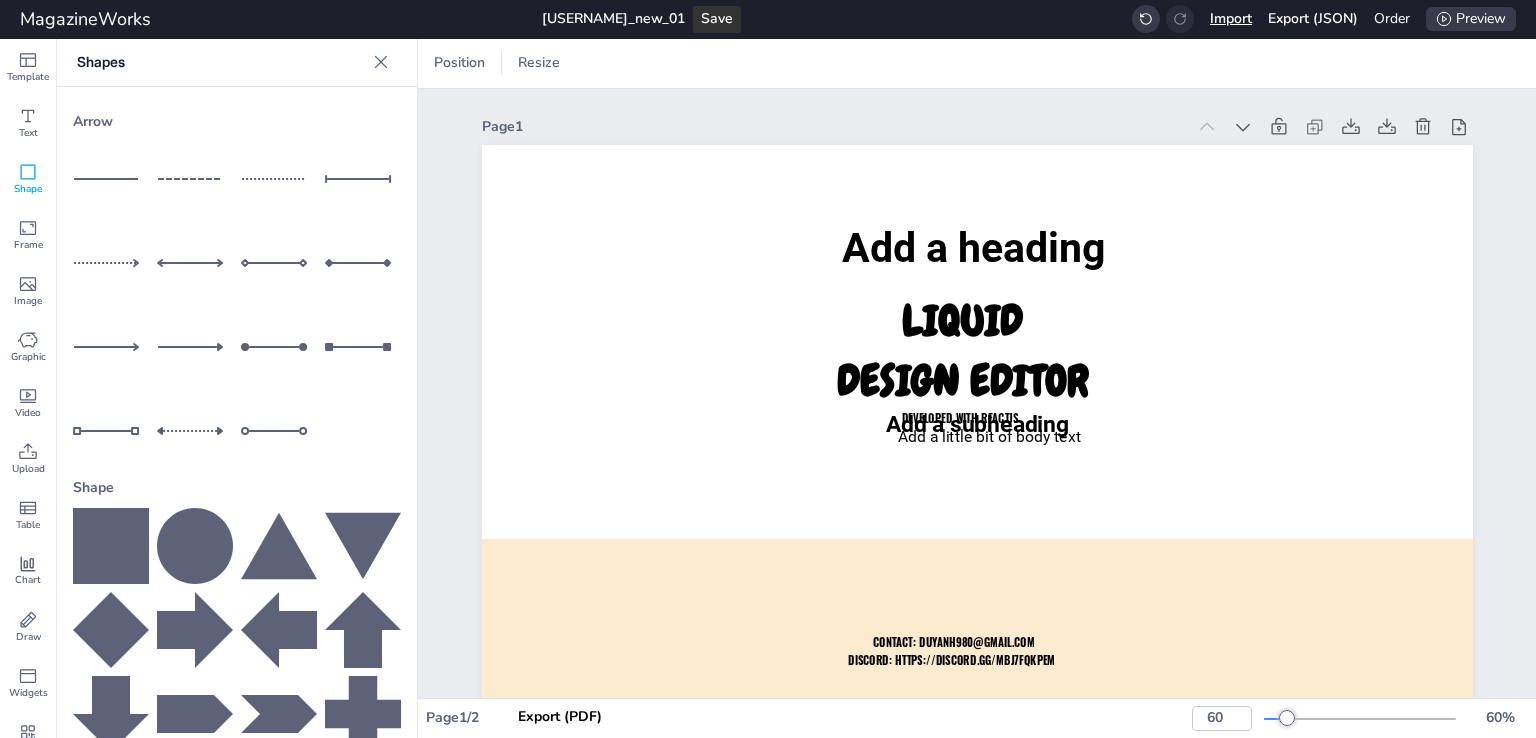 click on "Import" at bounding box center [1231, 19] 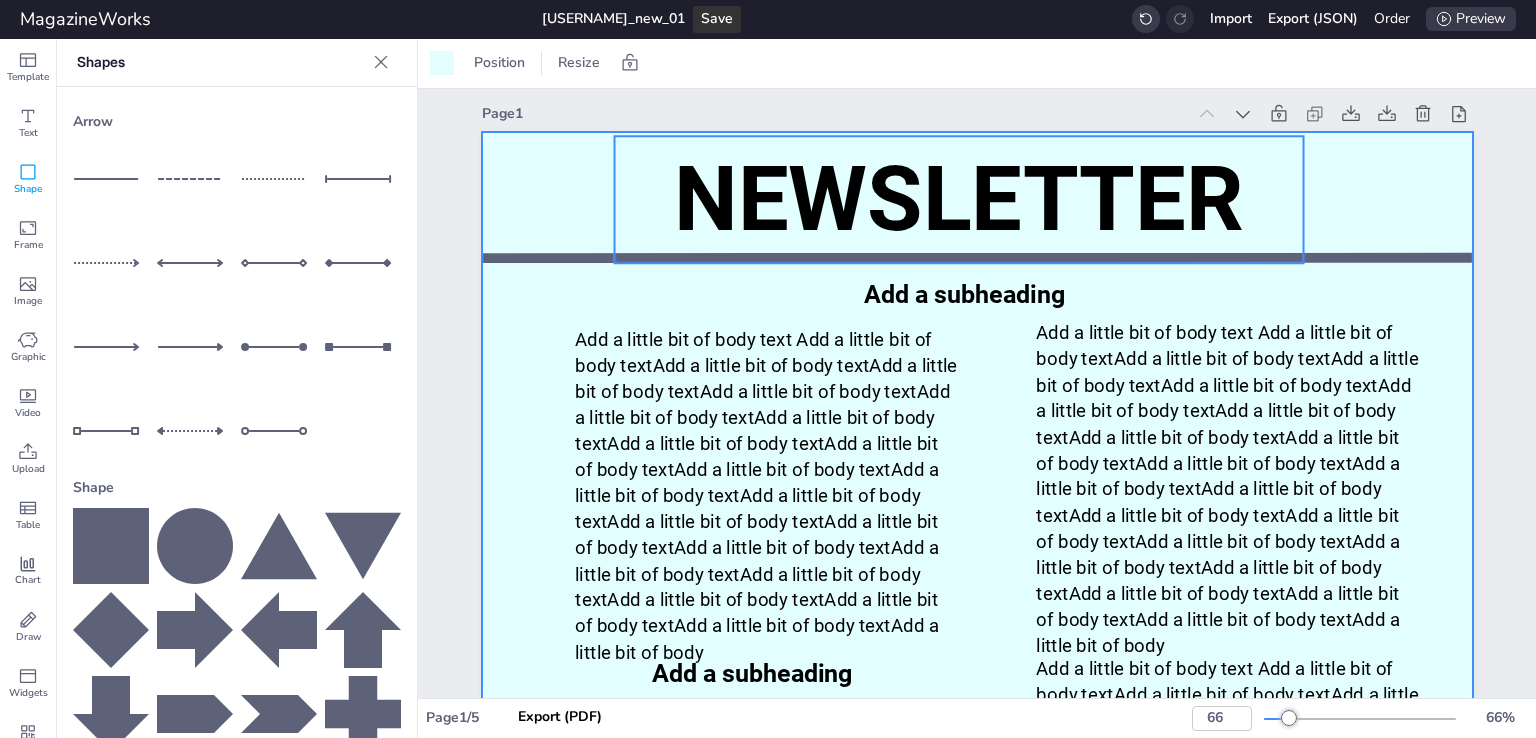 scroll, scrollTop: 0, scrollLeft: 0, axis: both 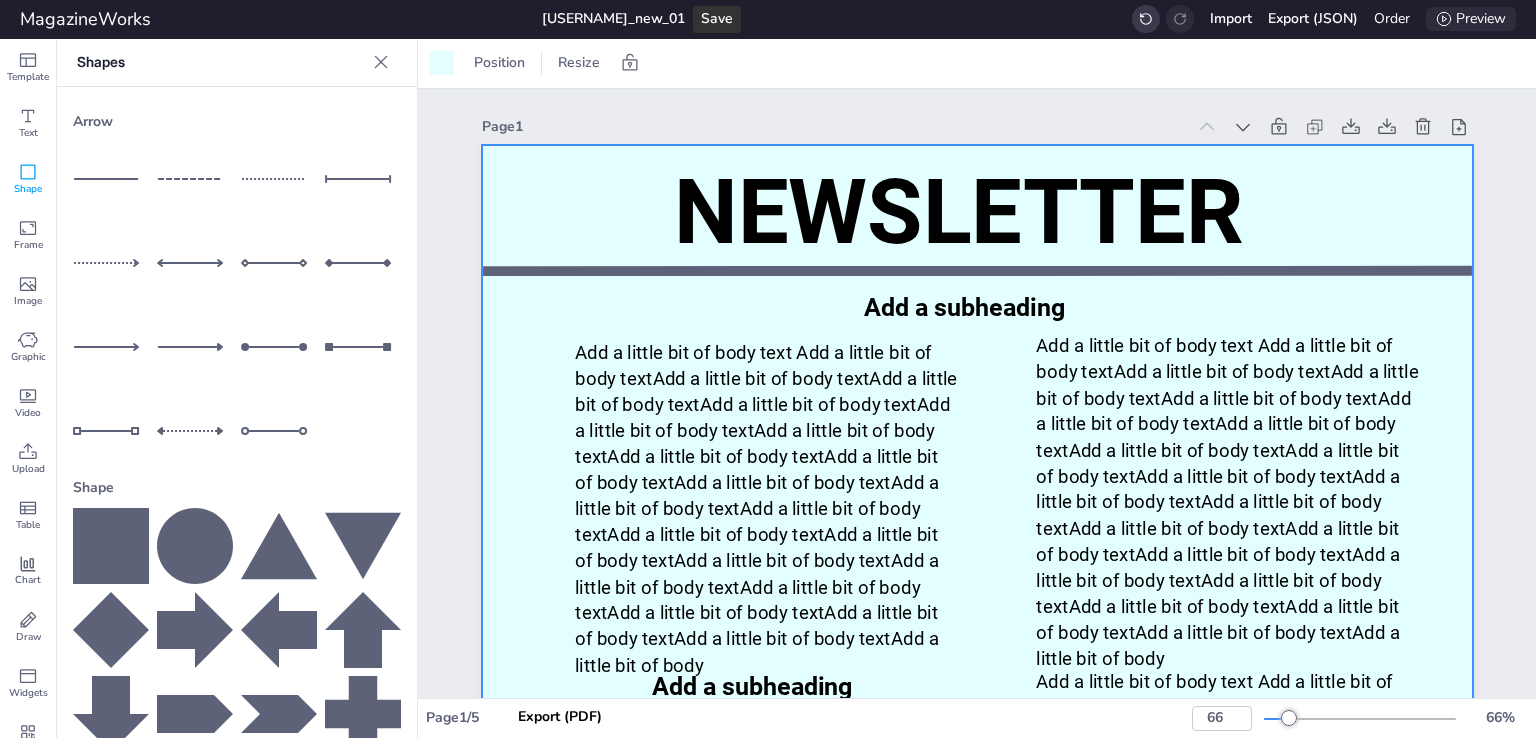 click on "Preview" at bounding box center (1471, 19) 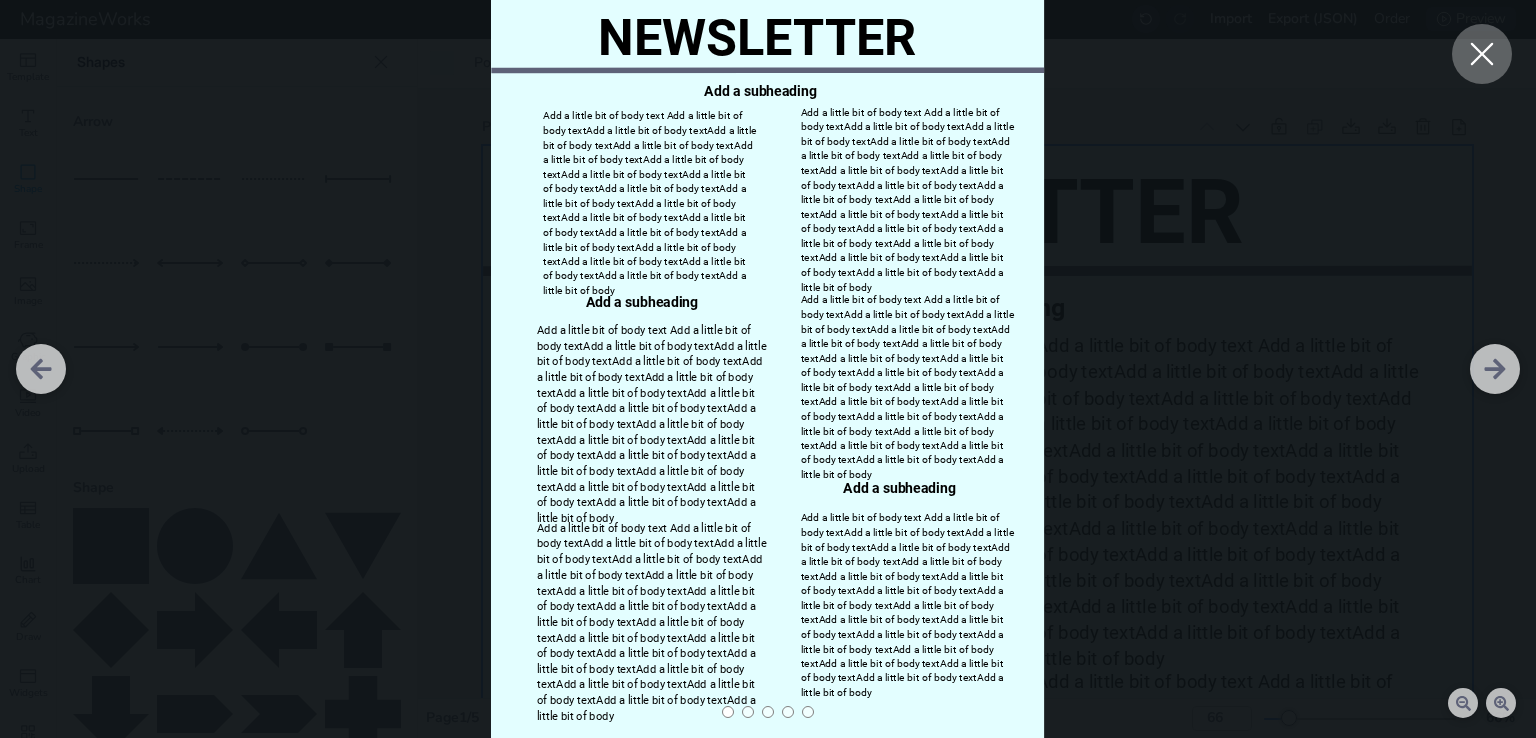 click at bounding box center [1495, 369] 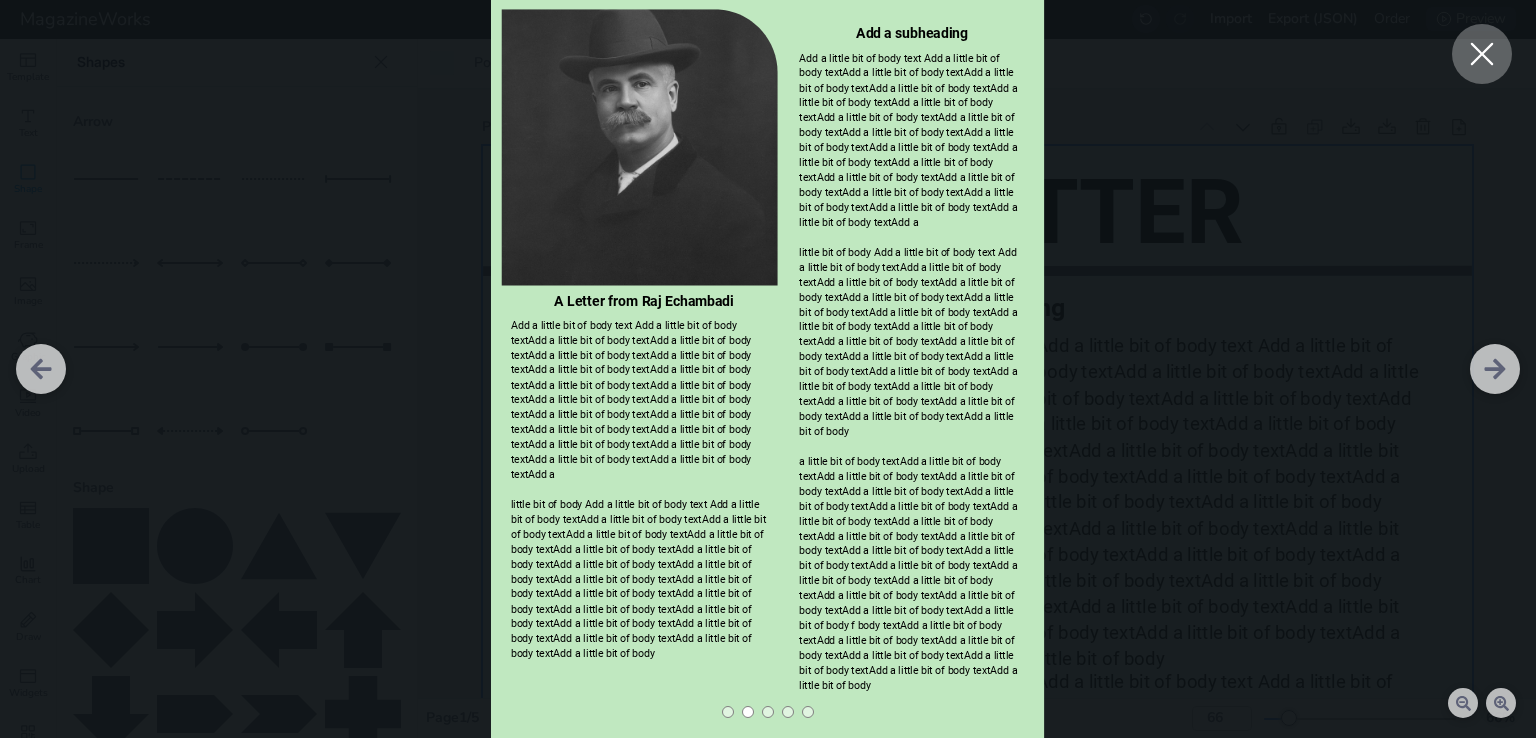 click 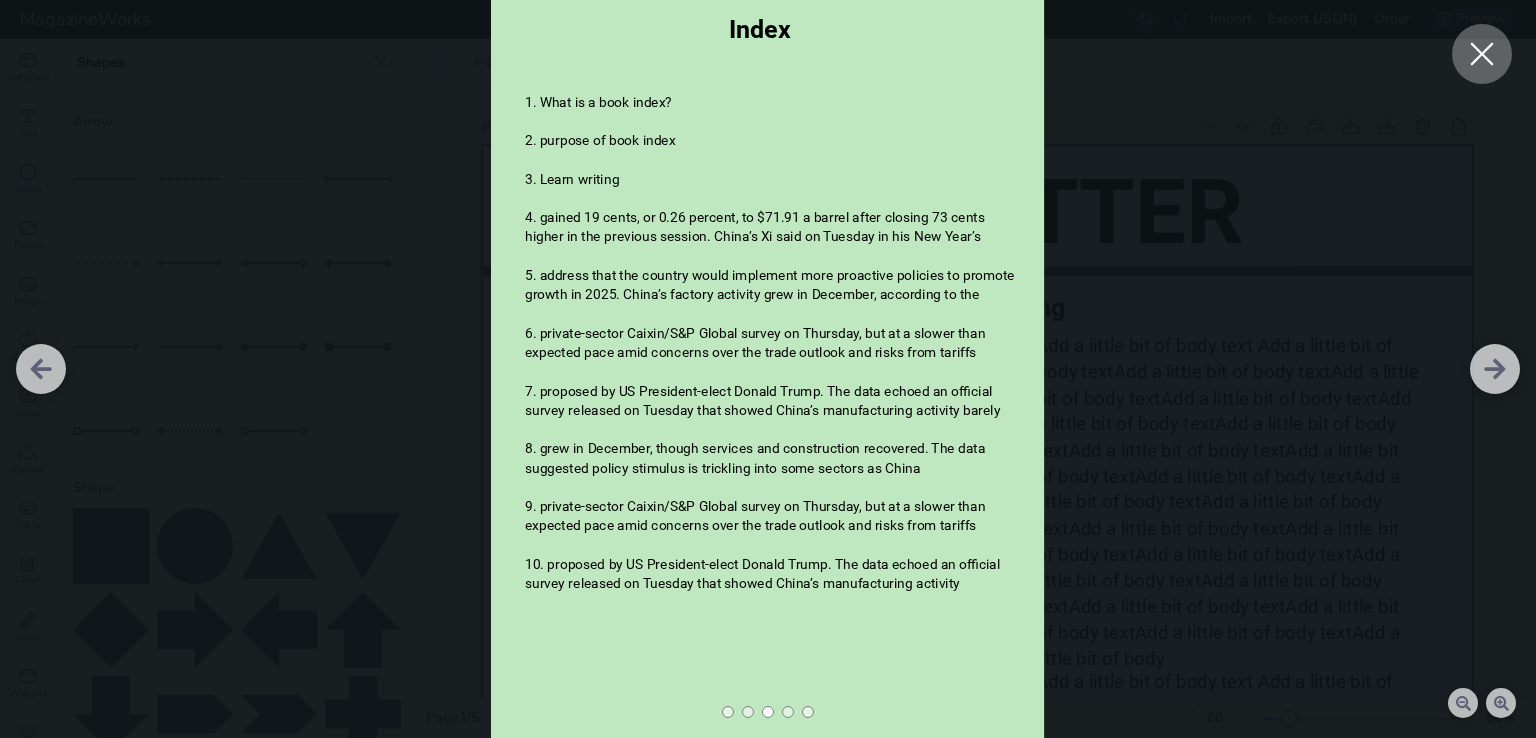 click 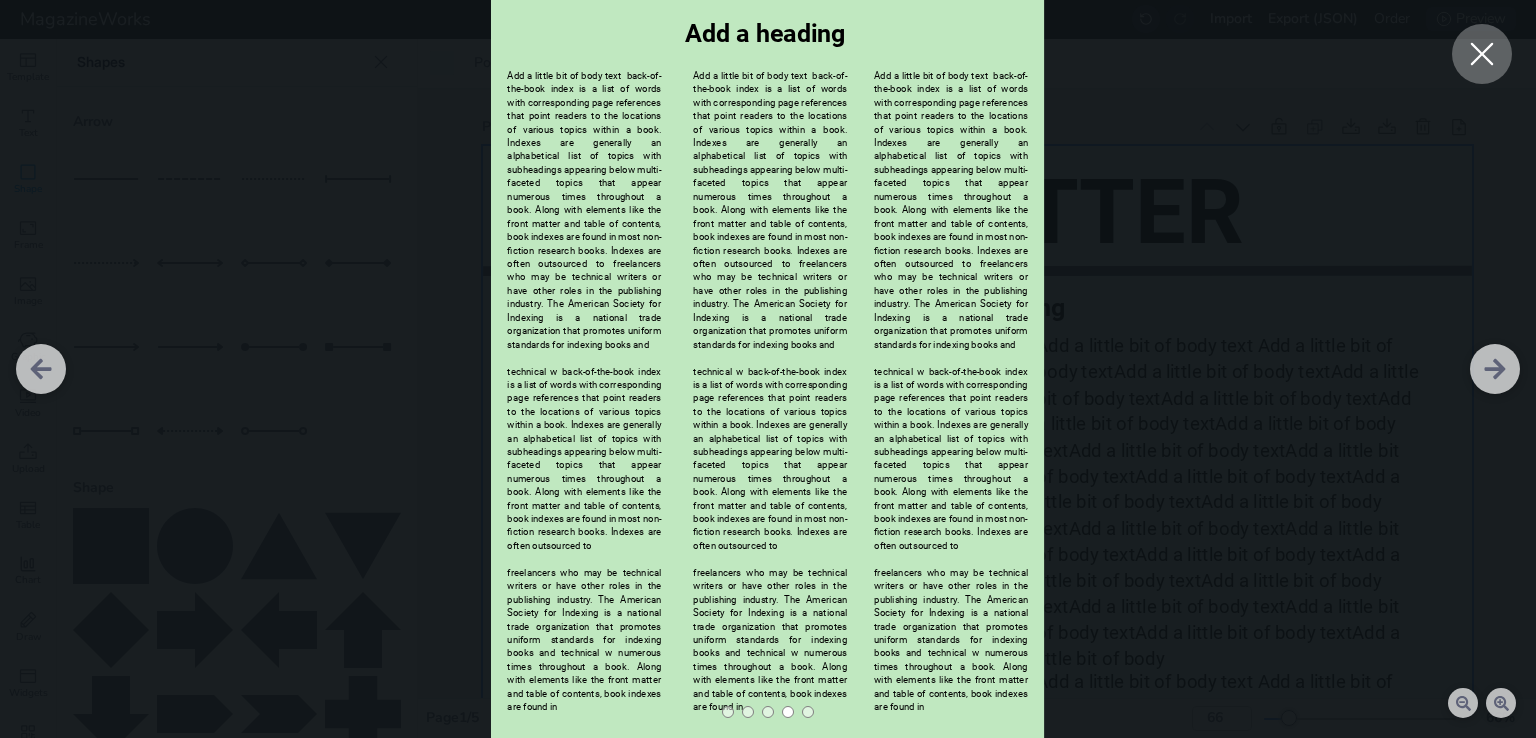click 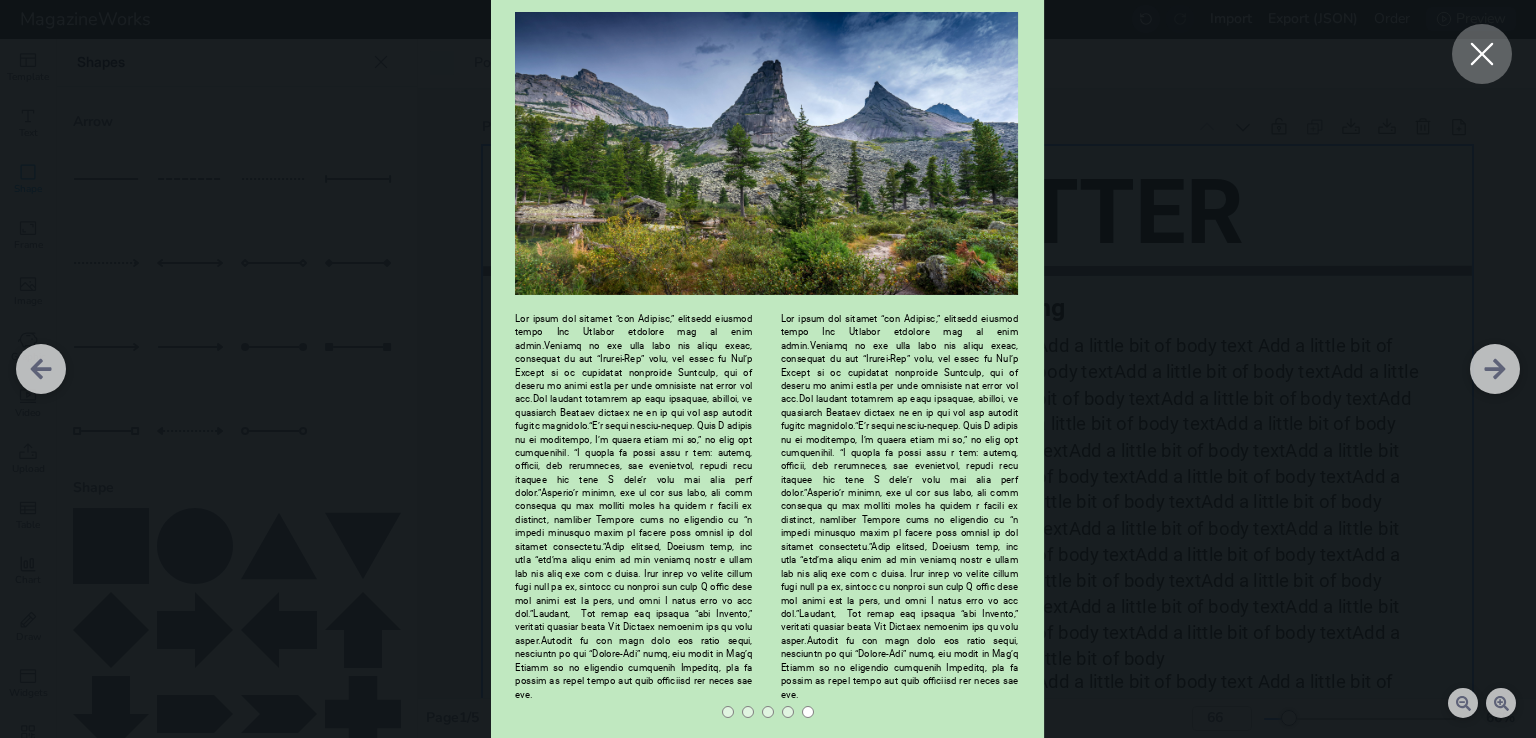 click 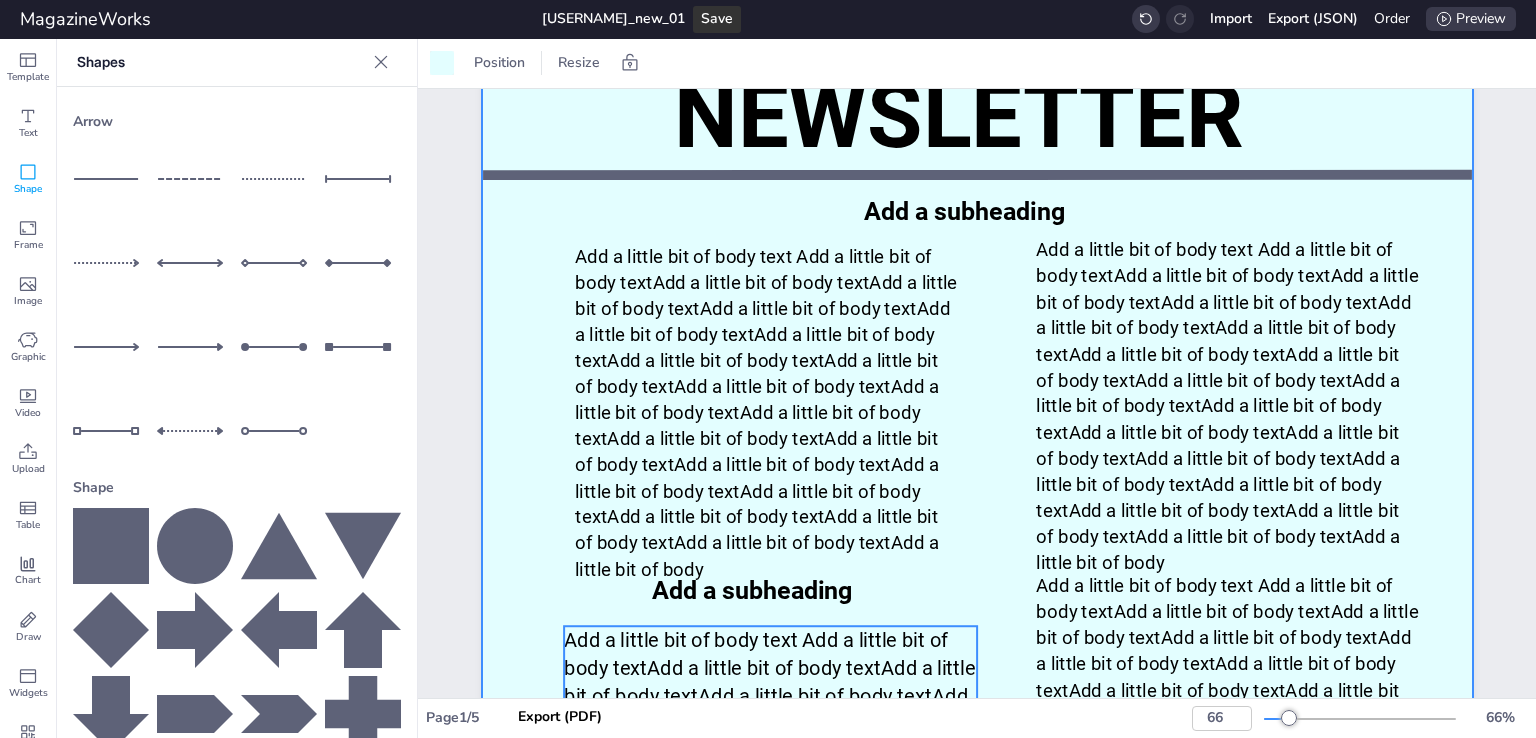 scroll, scrollTop: 0, scrollLeft: 0, axis: both 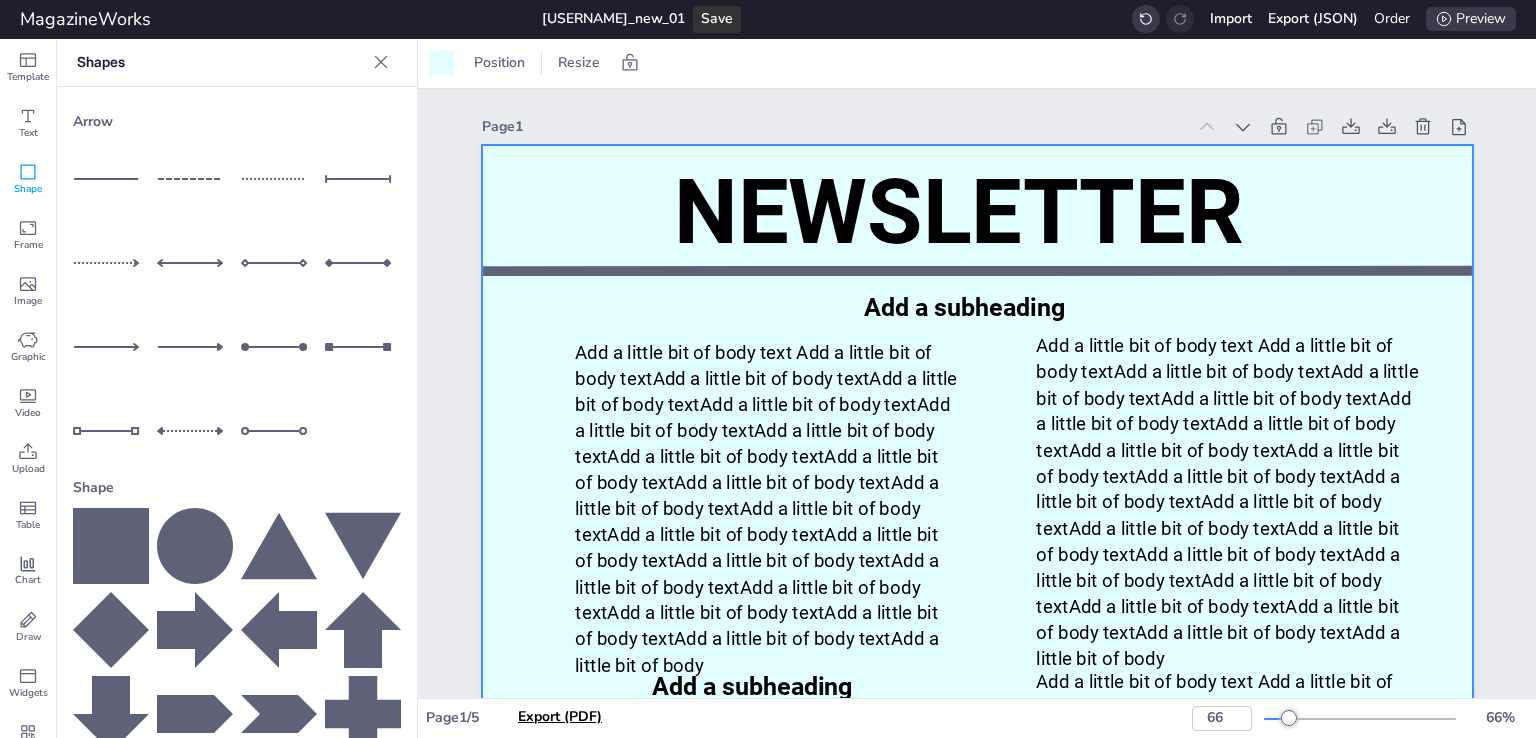 click on "Export (PDF)" at bounding box center (560, 717) 